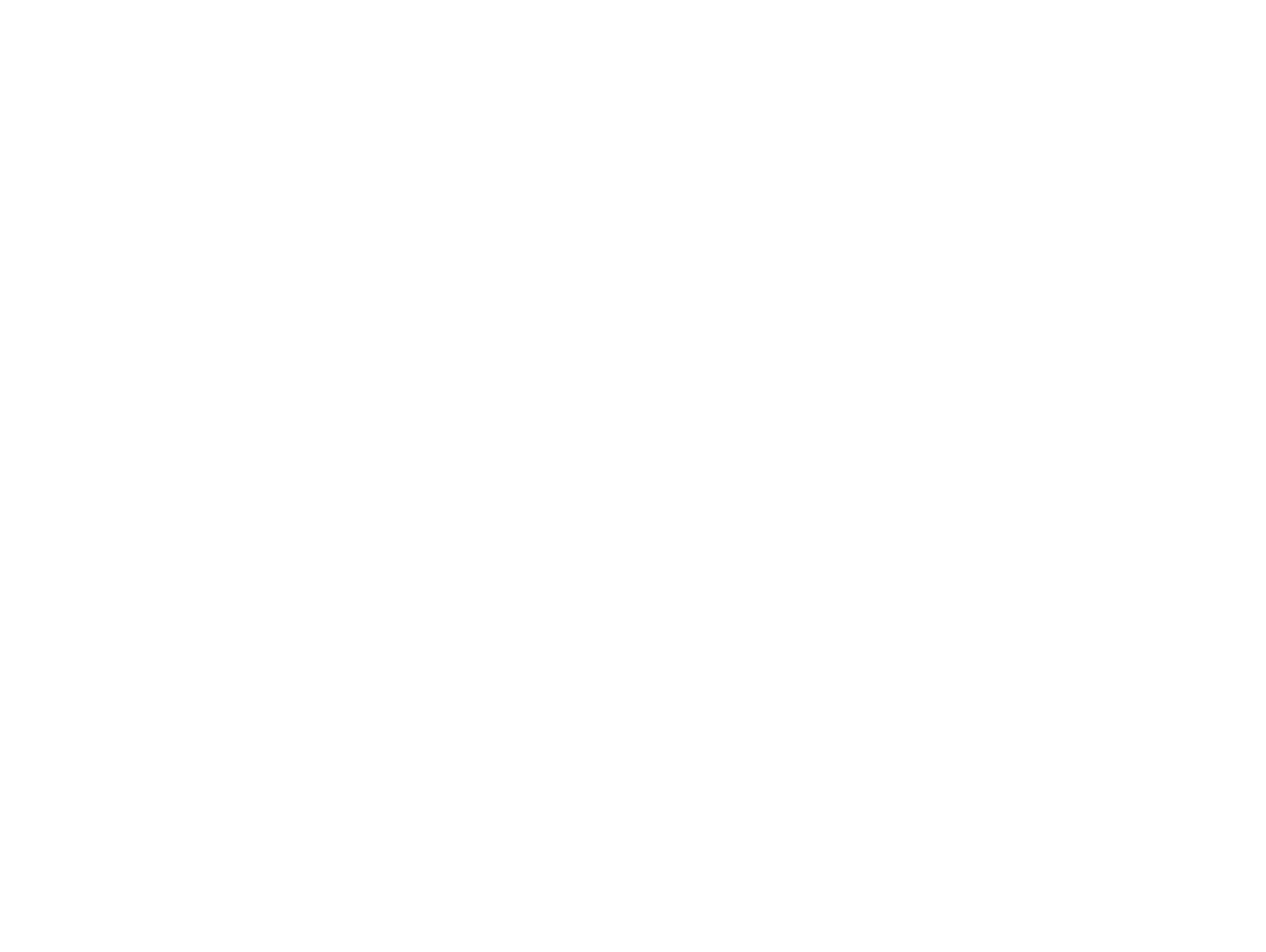 scroll, scrollTop: 0, scrollLeft: 0, axis: both 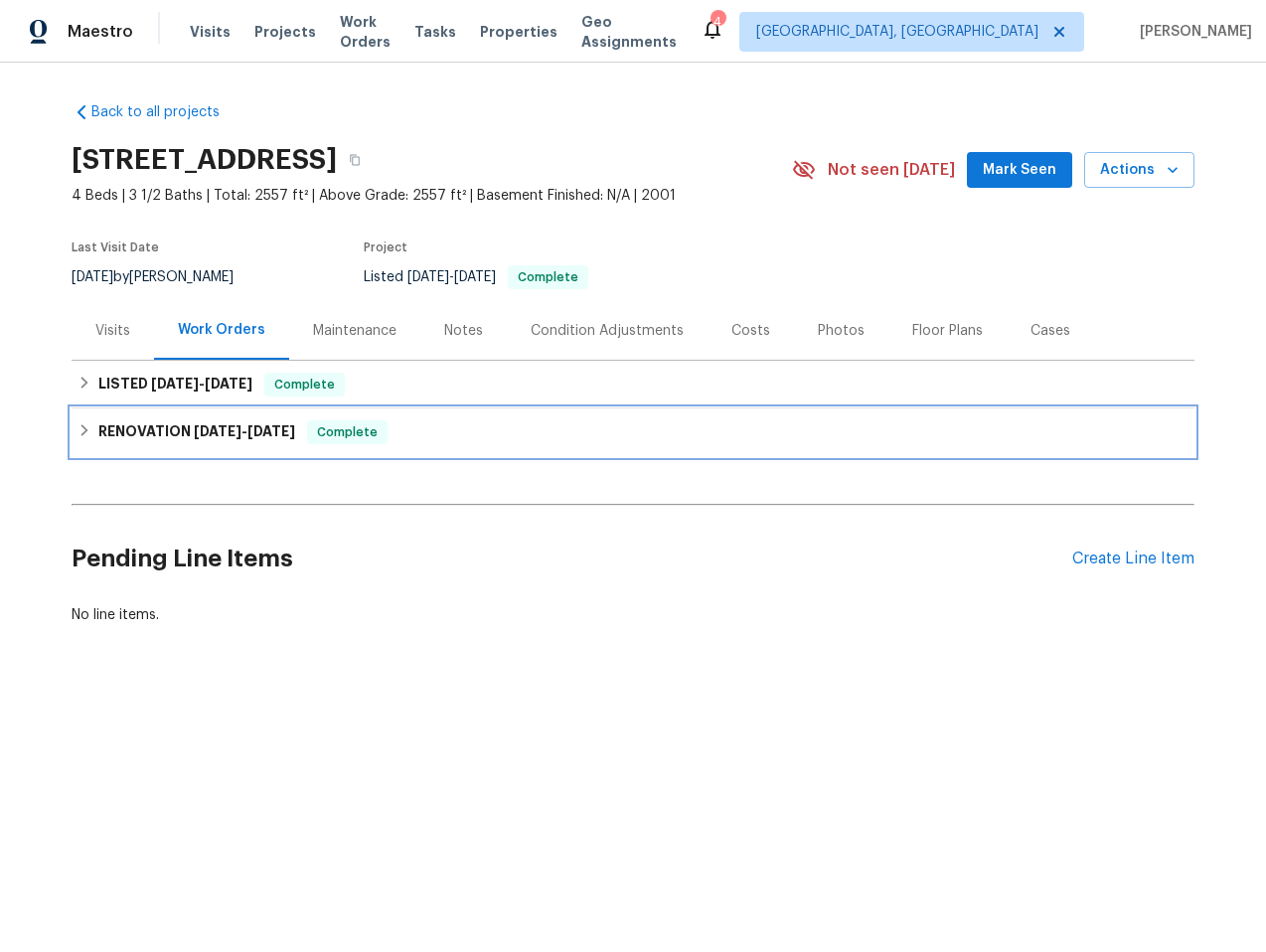click on "RENOVATION   5/29/25  -  7/4/25 Complete" at bounding box center [633, 432] 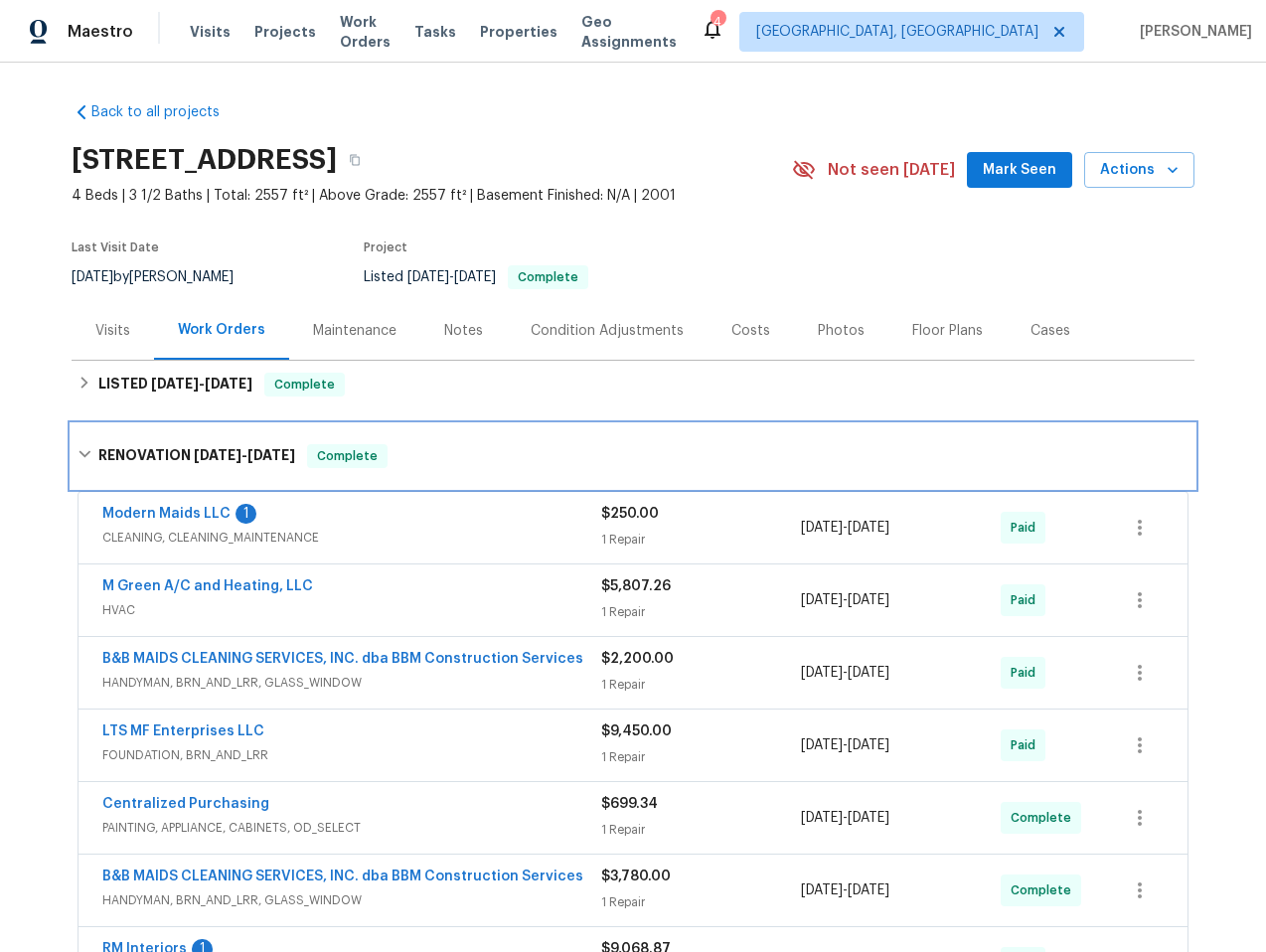 scroll, scrollTop: 4, scrollLeft: 0, axis: vertical 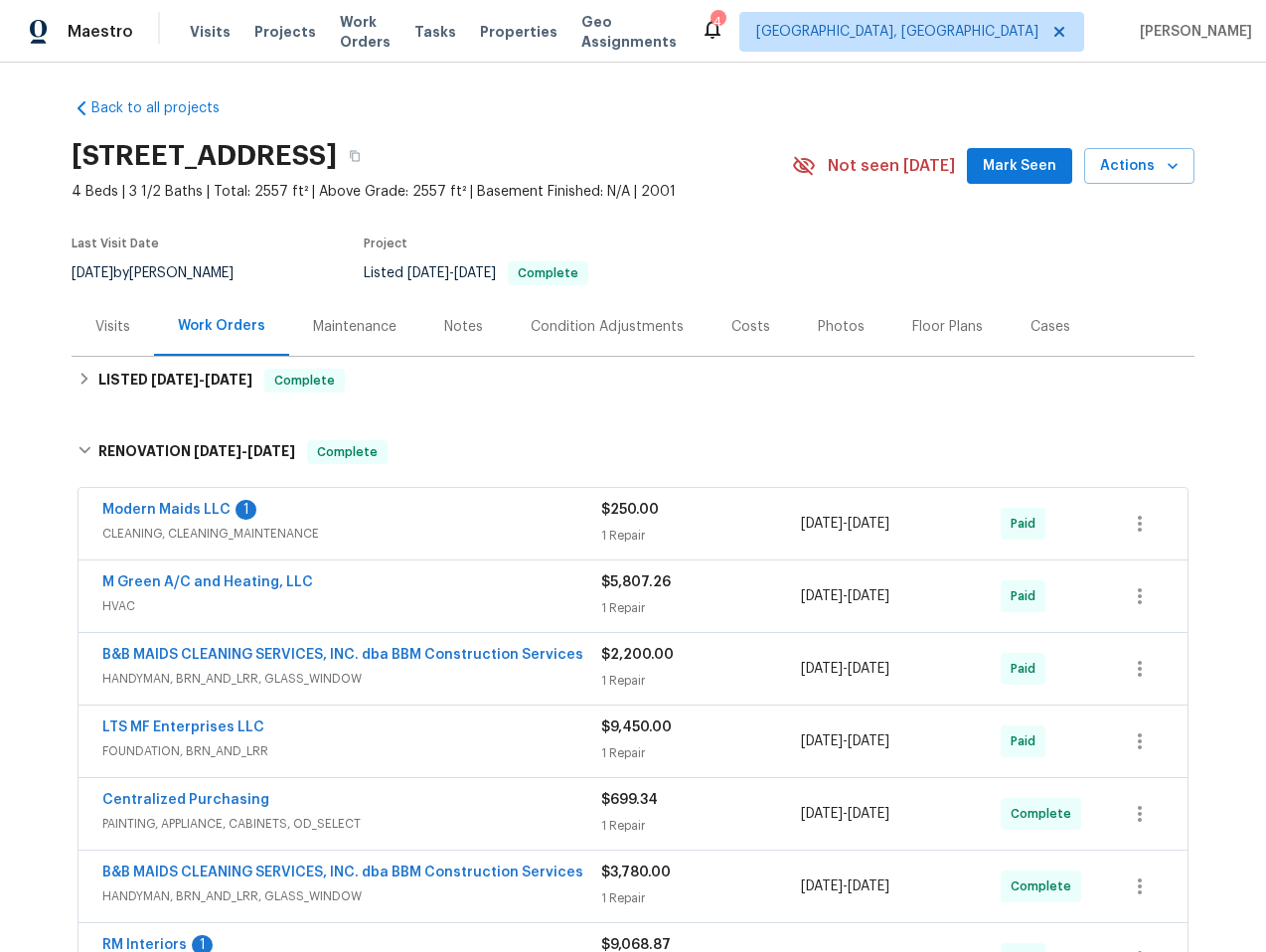 click on "Modern Maids LLC 1" at bounding box center (352, 512) 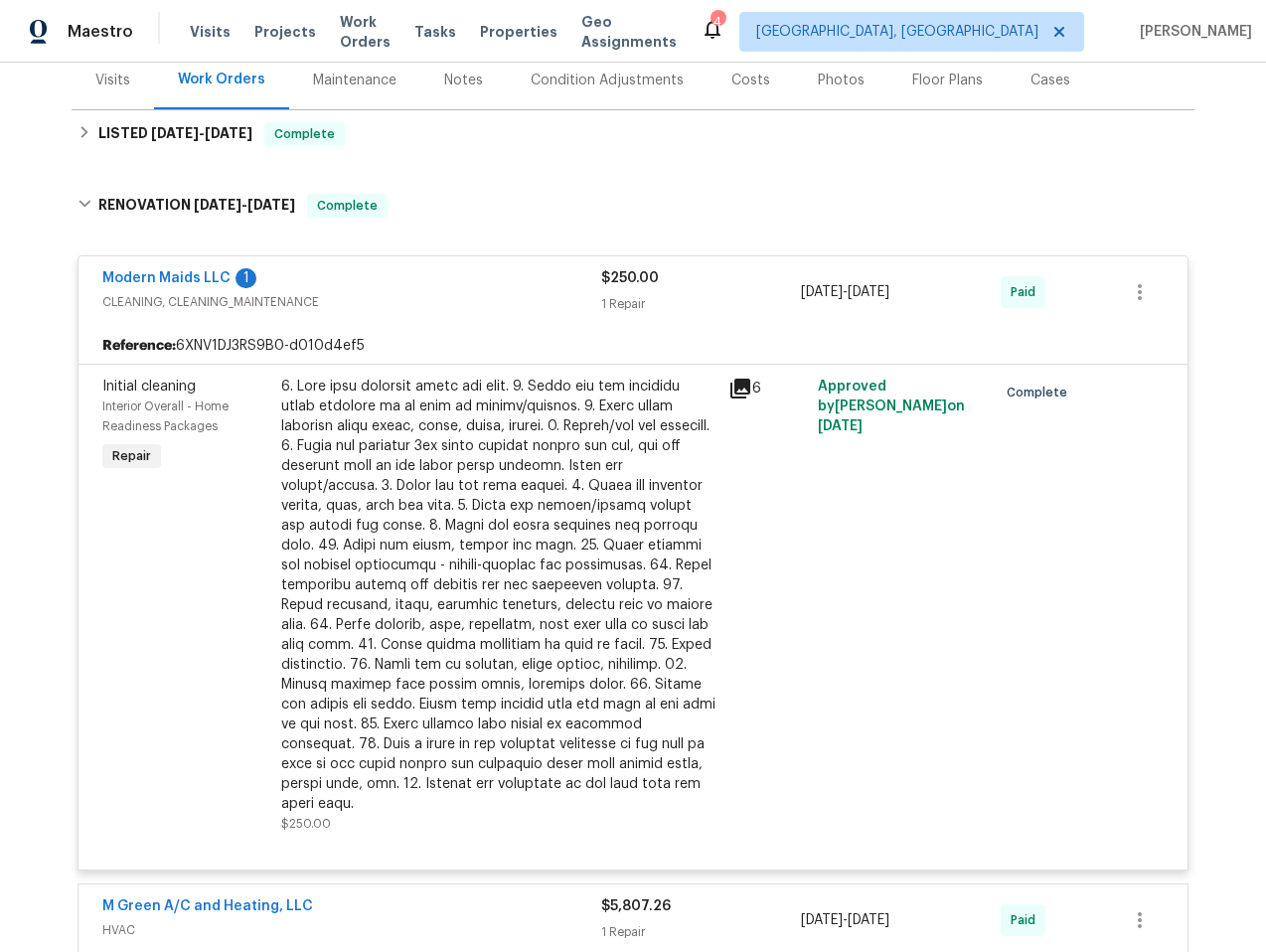scroll, scrollTop: 224, scrollLeft: 0, axis: vertical 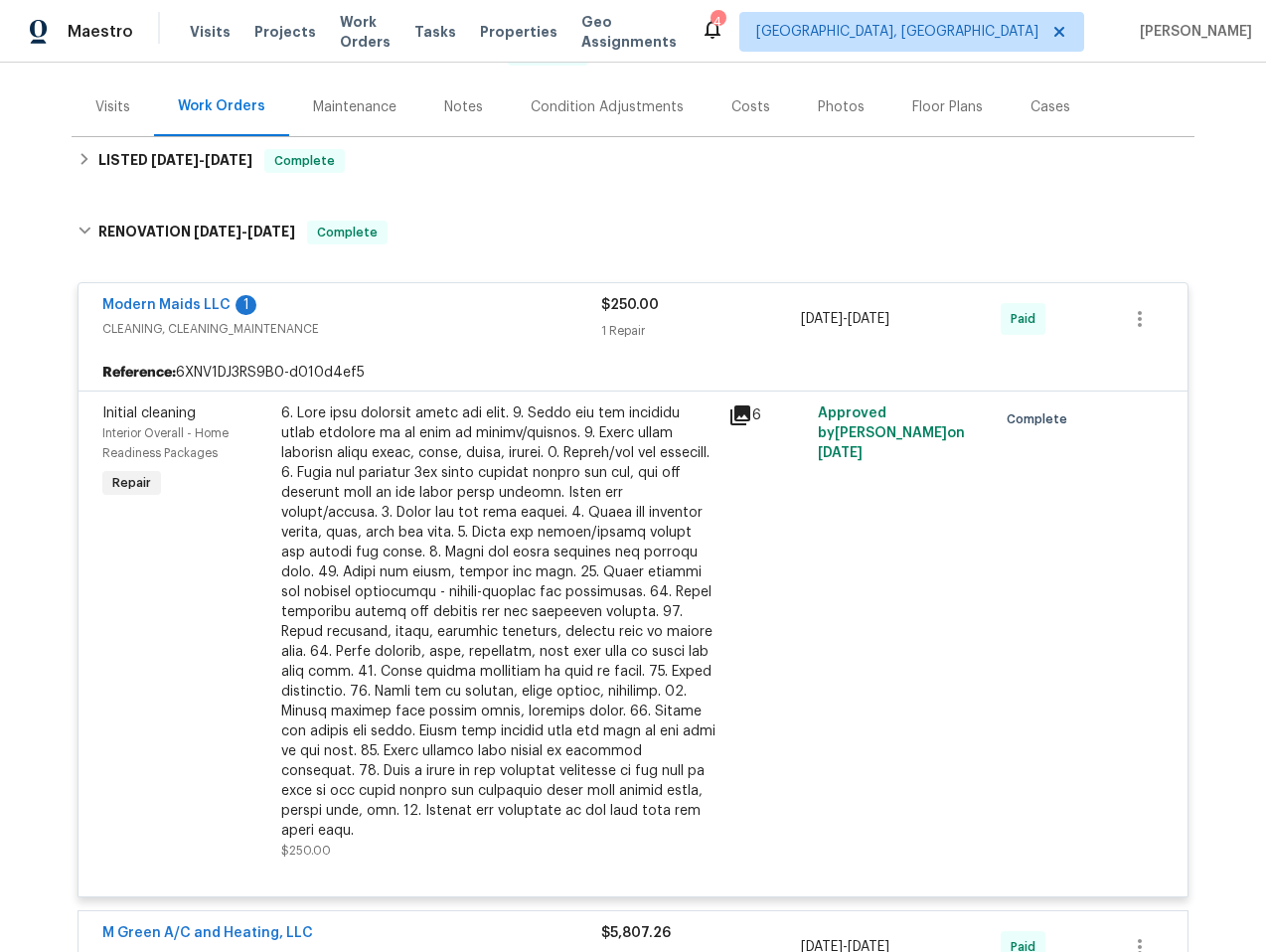click on "Reference:  6XNV1DJ3RS9B0-d010d4ef5" at bounding box center [633, 373] 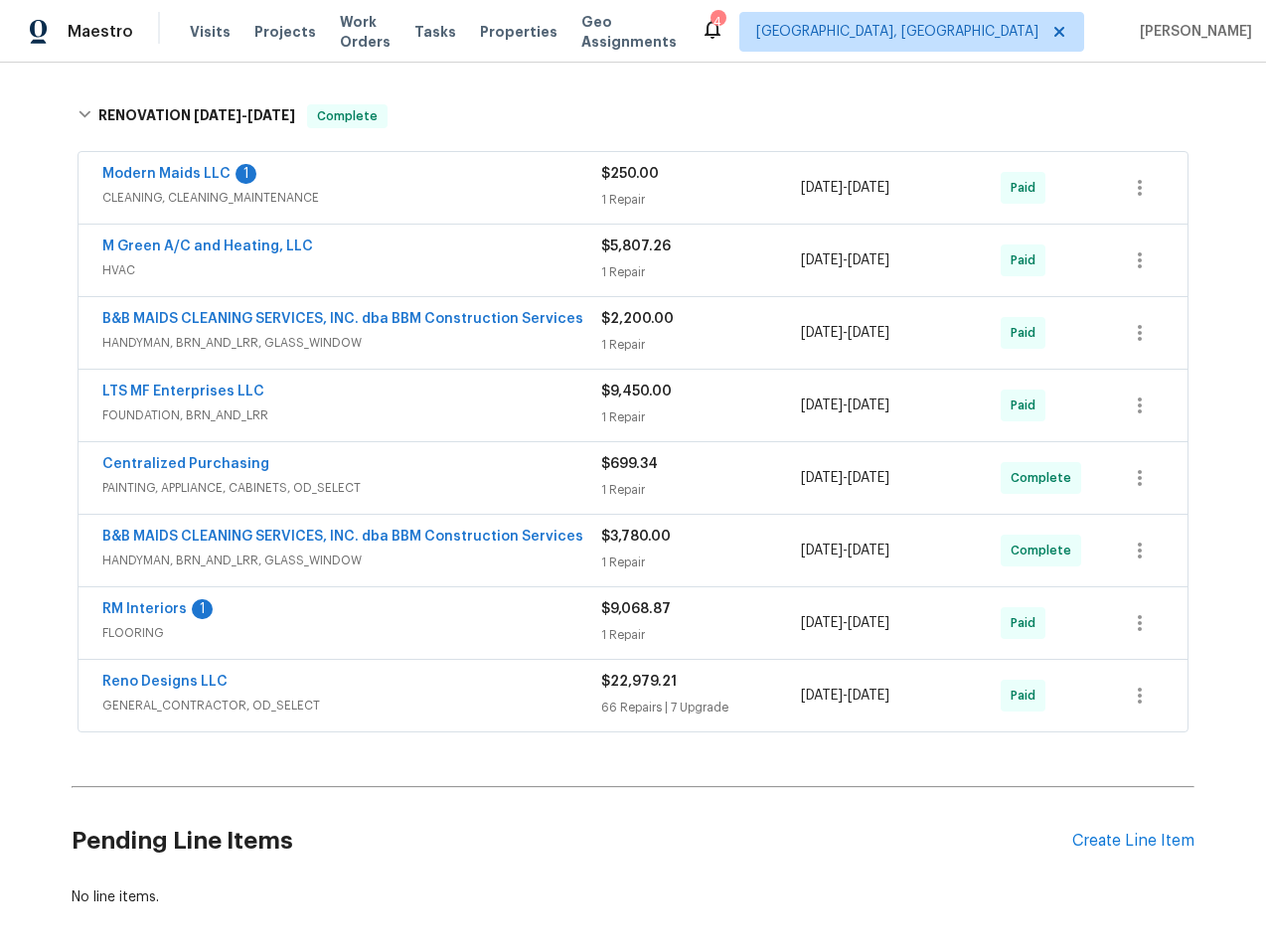 scroll, scrollTop: 445, scrollLeft: 0, axis: vertical 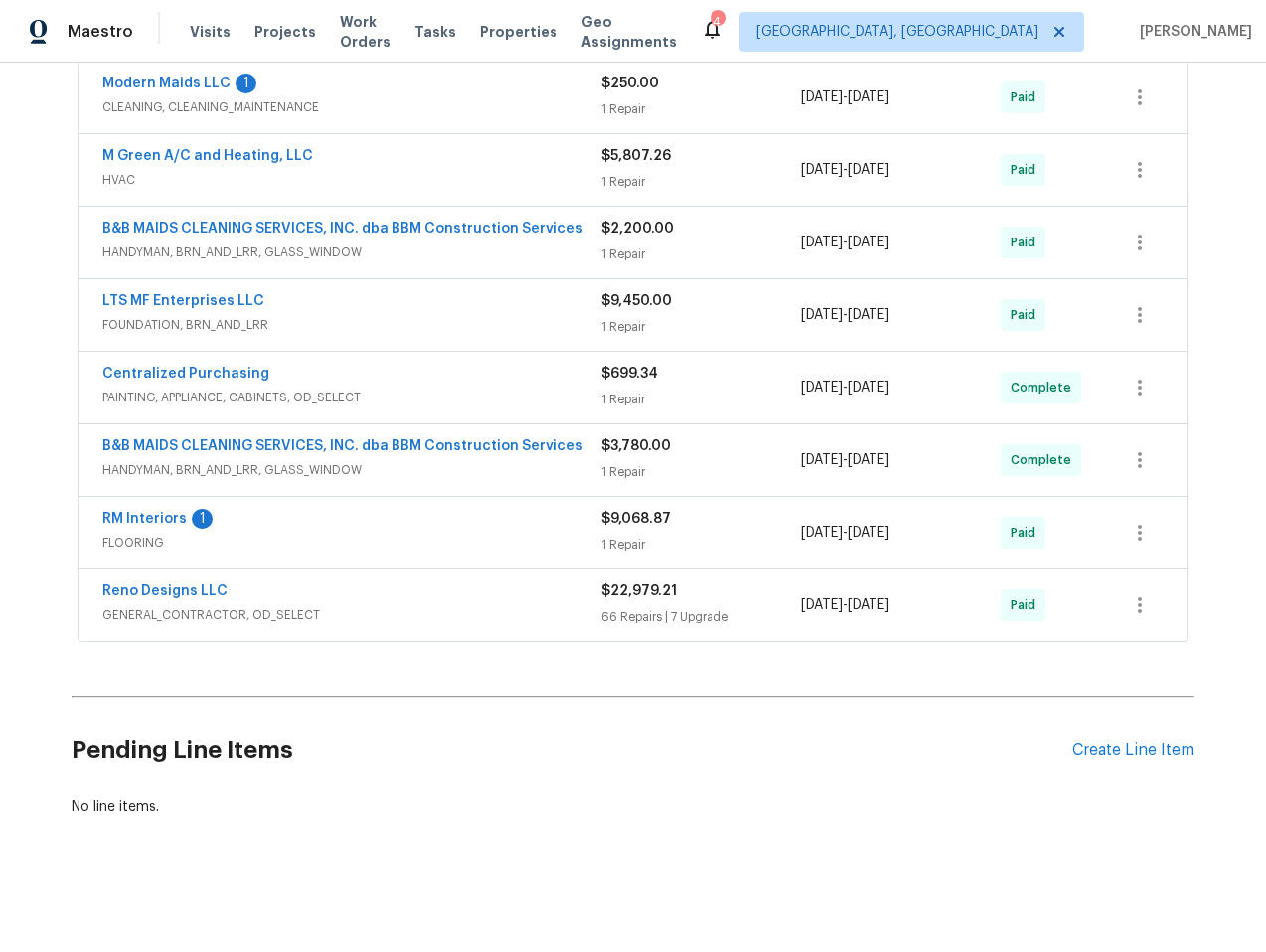 click on "RM Interiors 1" at bounding box center (352, 521) 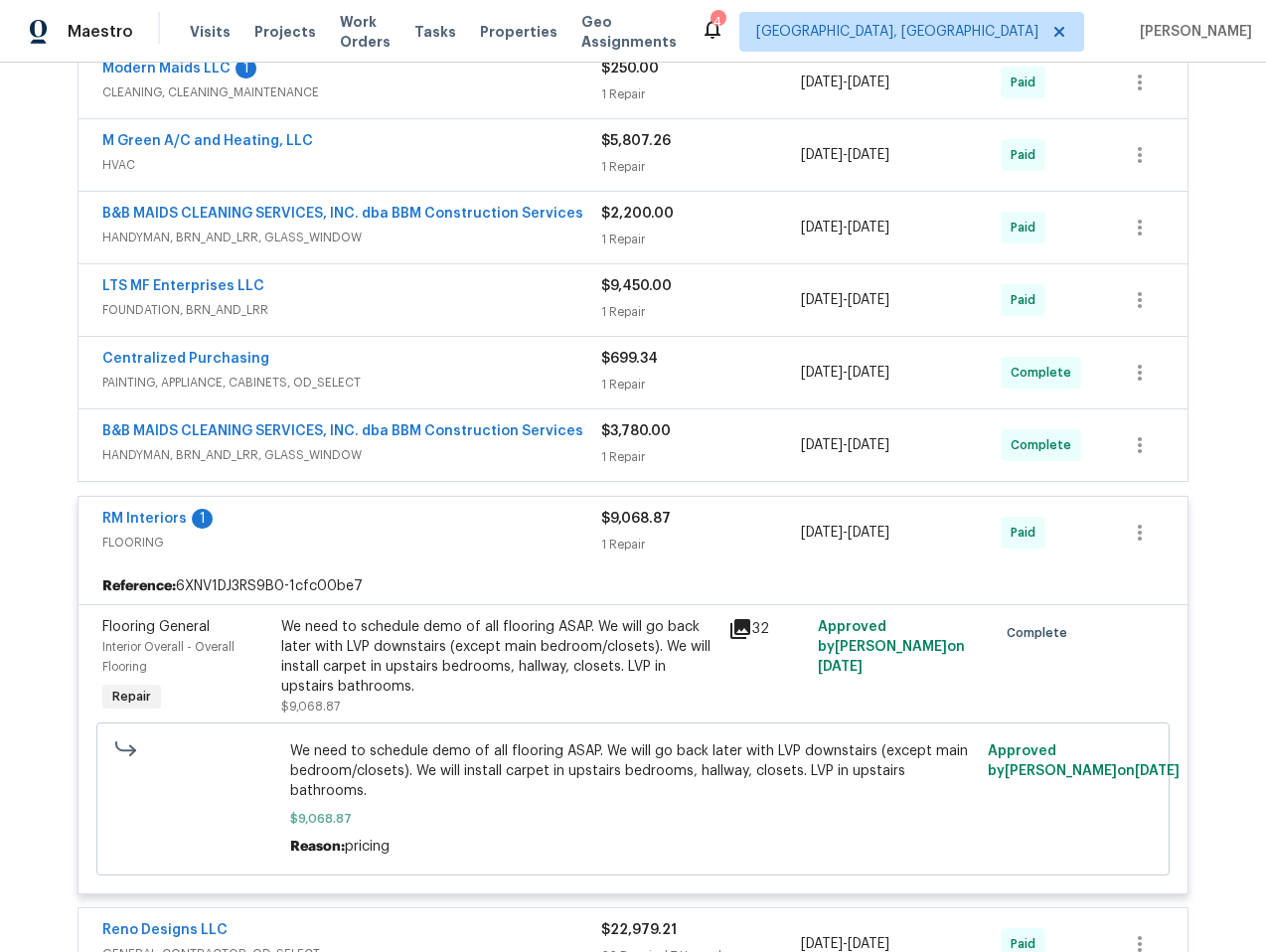 click on "RM Interiors 1" at bounding box center [352, 521] 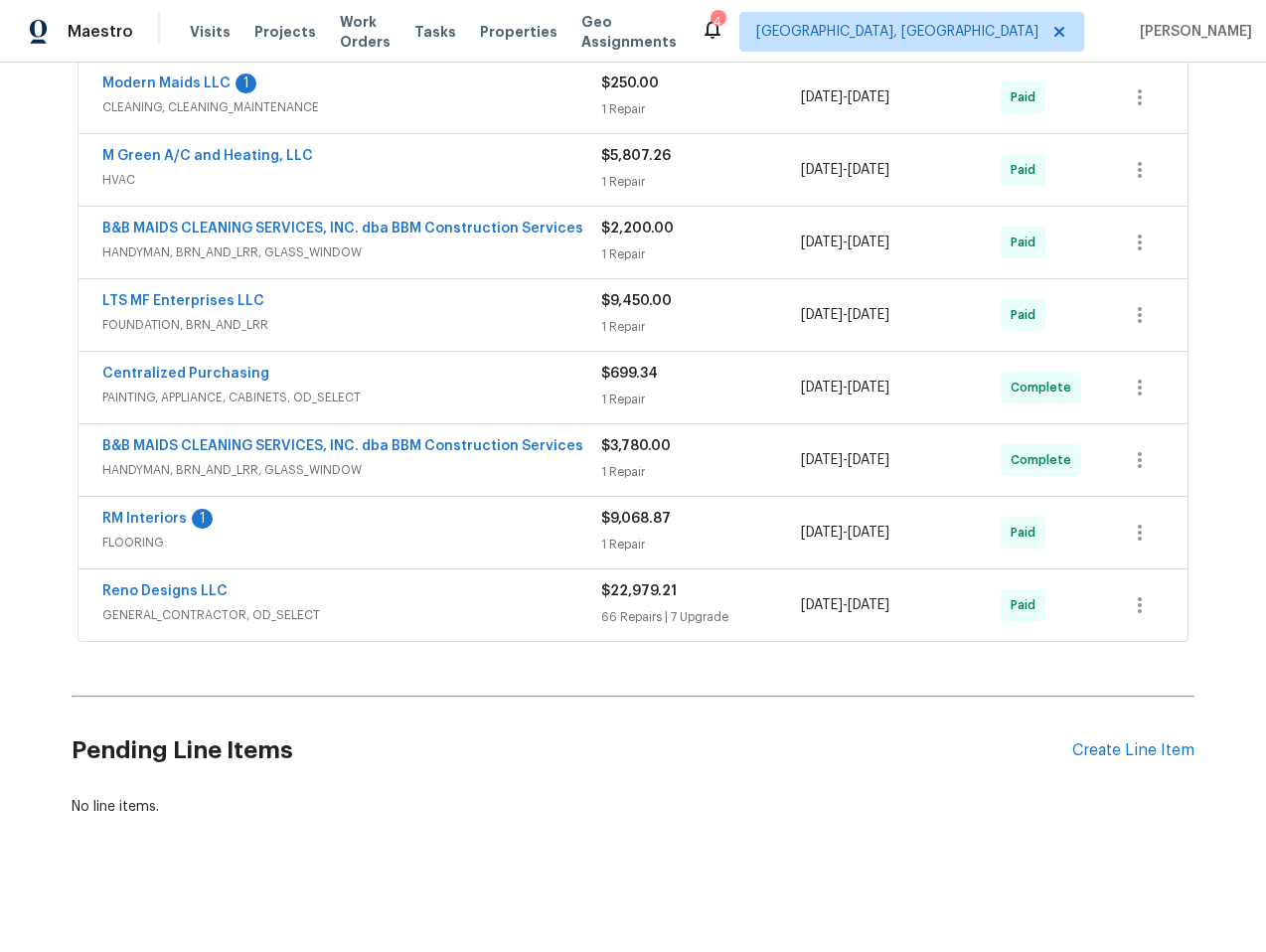 click on "Reno Designs LLC" at bounding box center (352, 593) 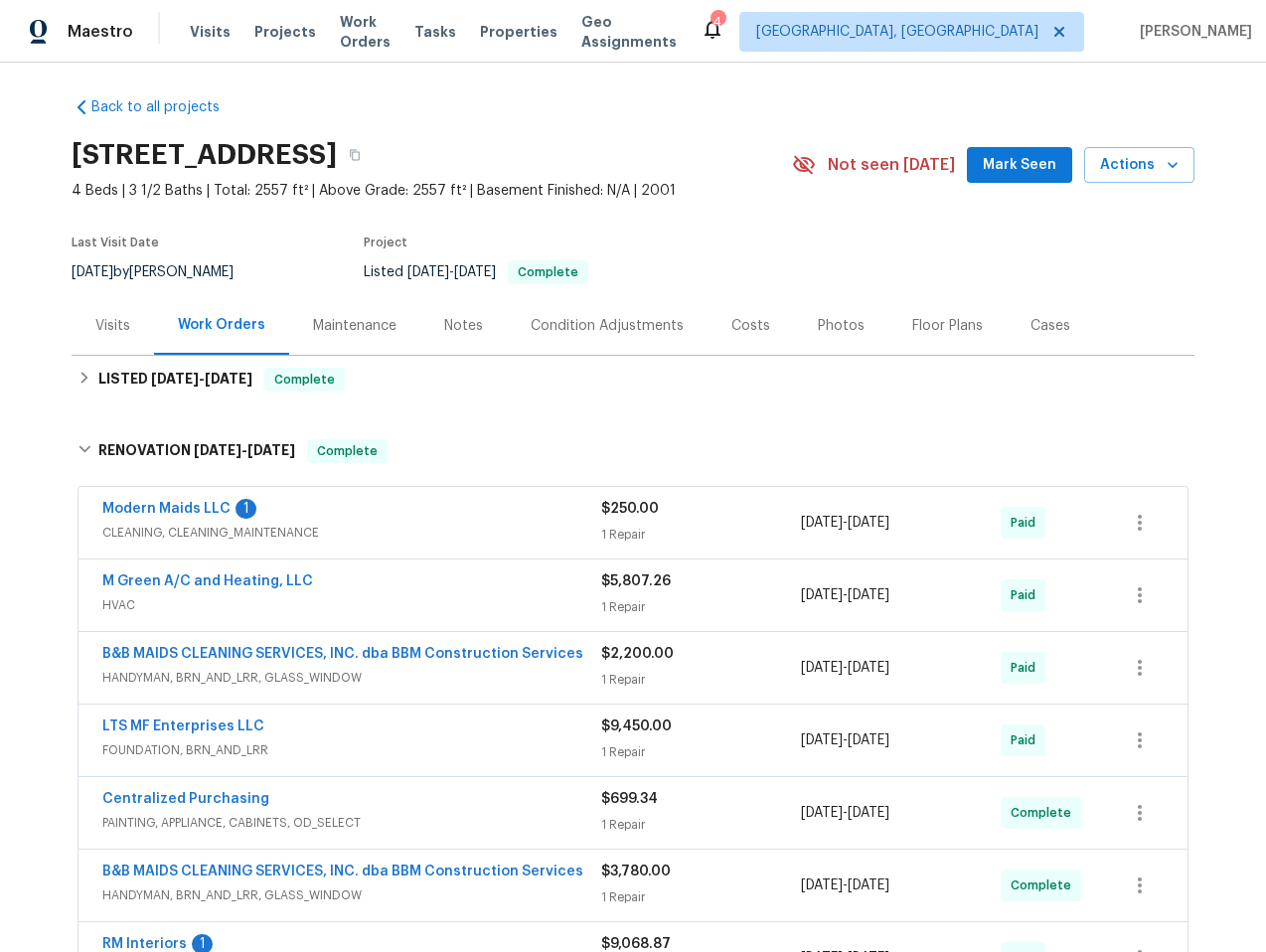 scroll, scrollTop: 25, scrollLeft: 0, axis: vertical 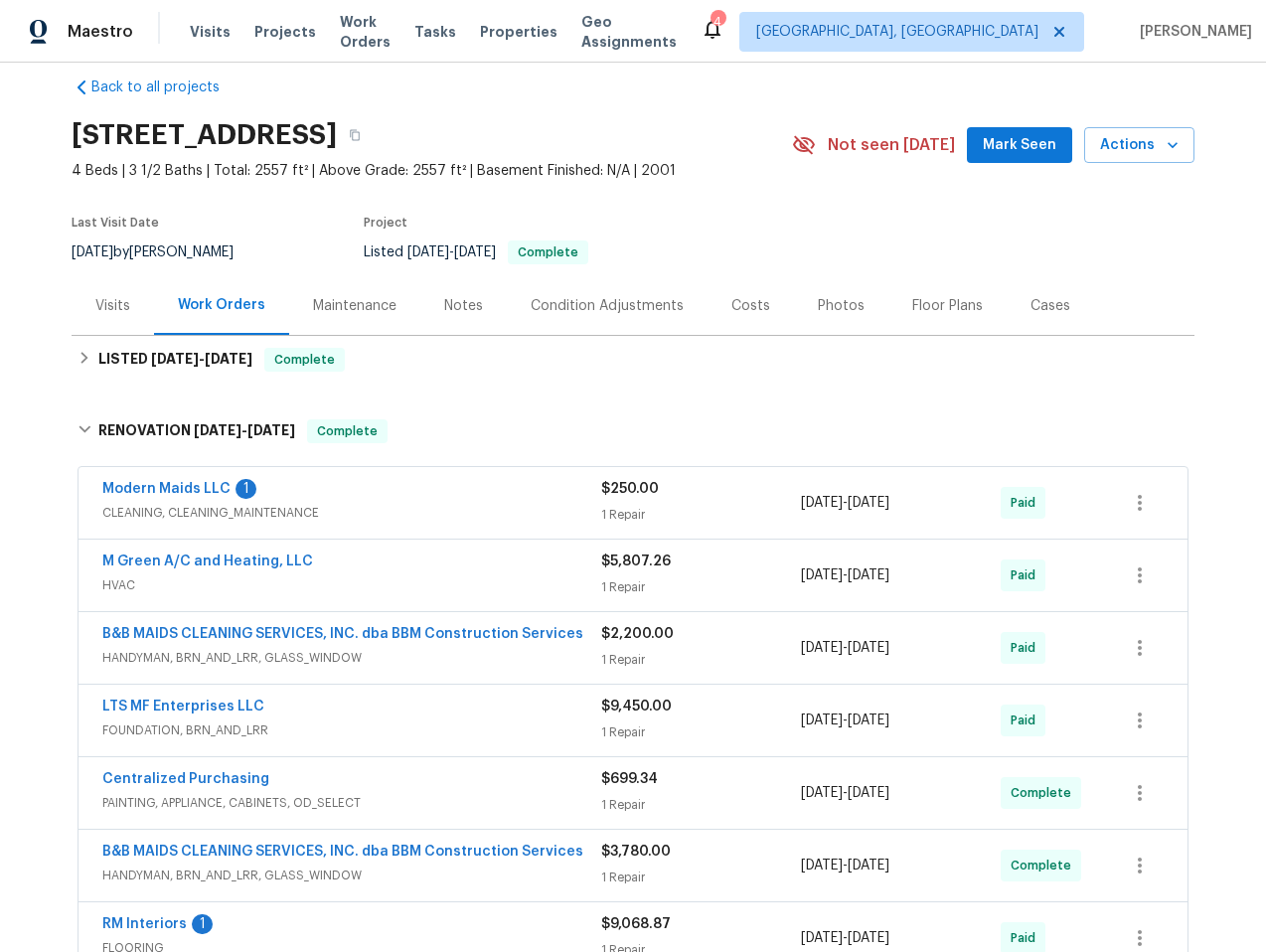 click on "HANDYMAN, BRN_AND_LRR, GLASS_WINDOW" at bounding box center (352, 658) 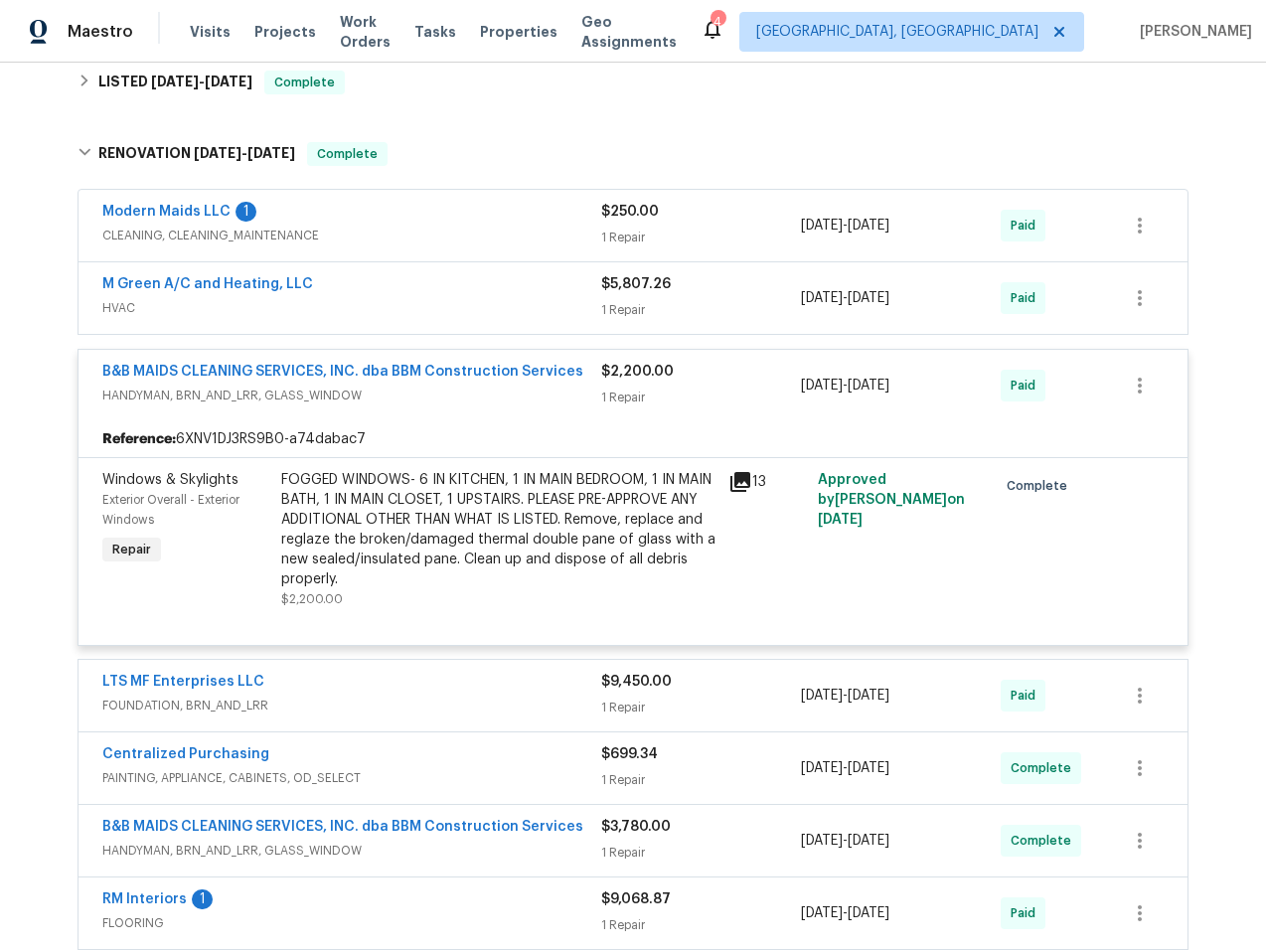 scroll, scrollTop: 301, scrollLeft: 0, axis: vertical 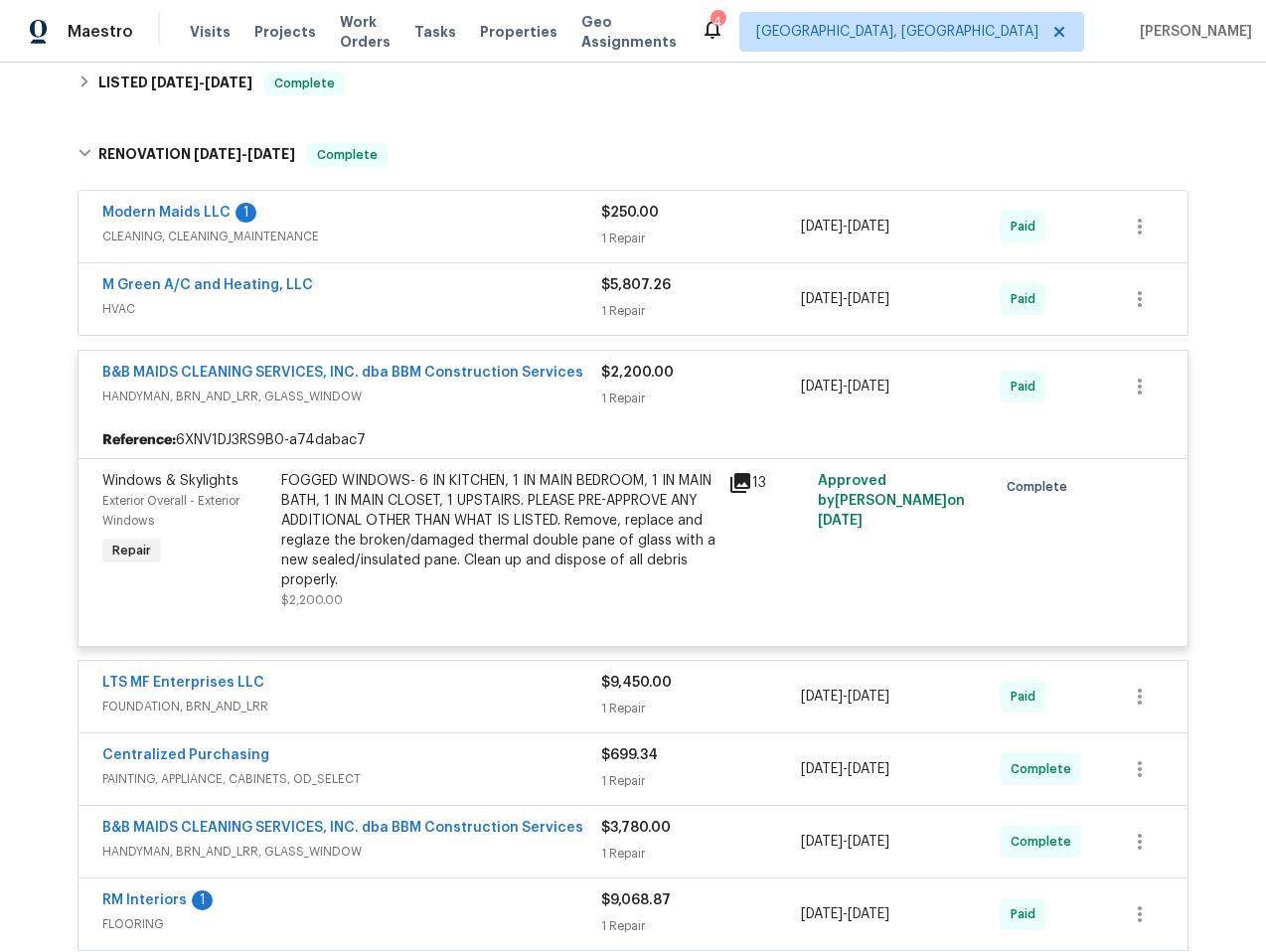 click on "B&B MAIDS CLEANING SERVICES, INC. dba BBM Construction Services HANDYMAN, BRN_AND_LRR, GLASS_WINDOW $2,200.00 1 Repair 5/31/2025  -  6/13/2025 Paid" at bounding box center [633, 387] 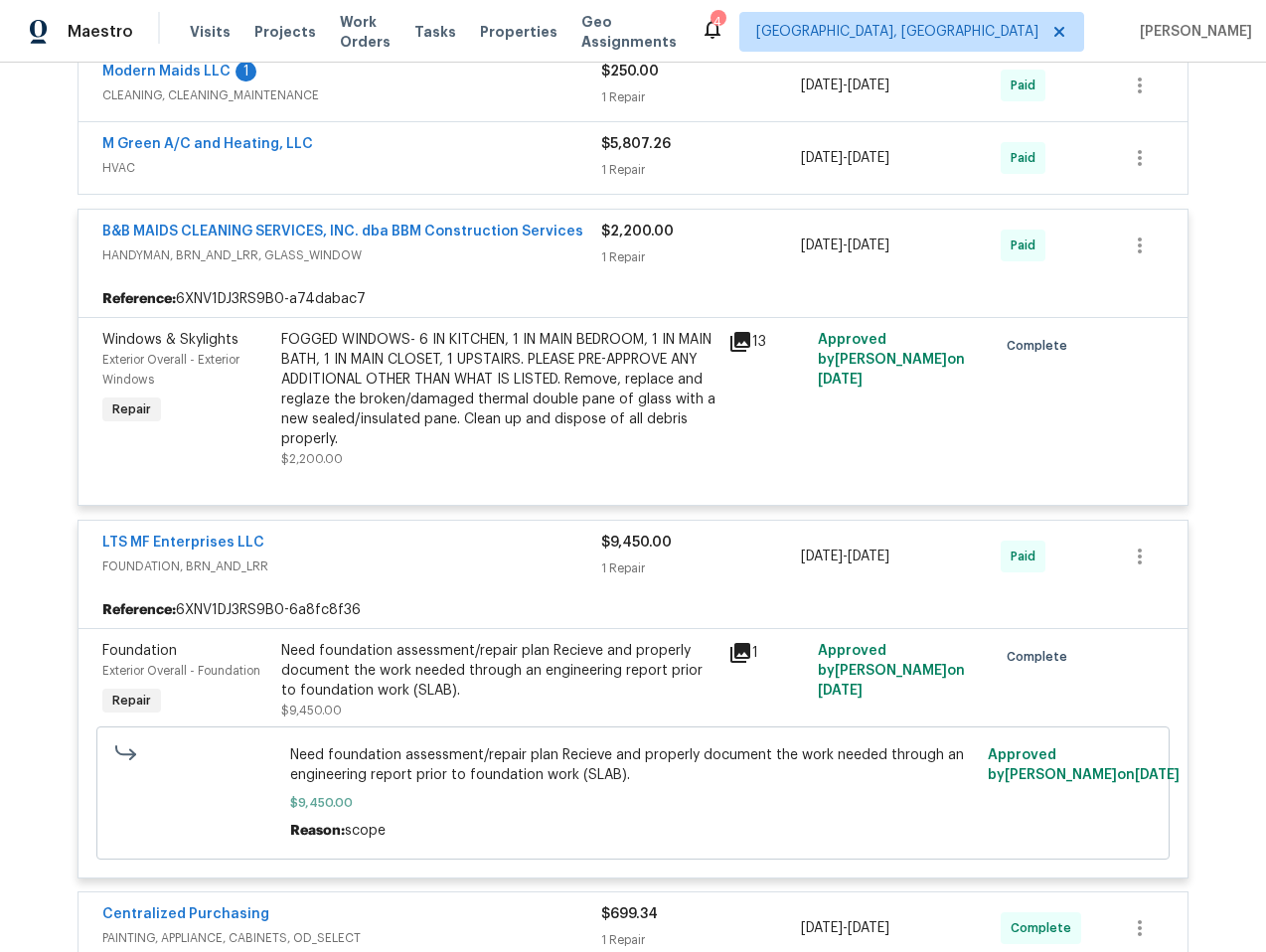 scroll, scrollTop: 641, scrollLeft: 0, axis: vertical 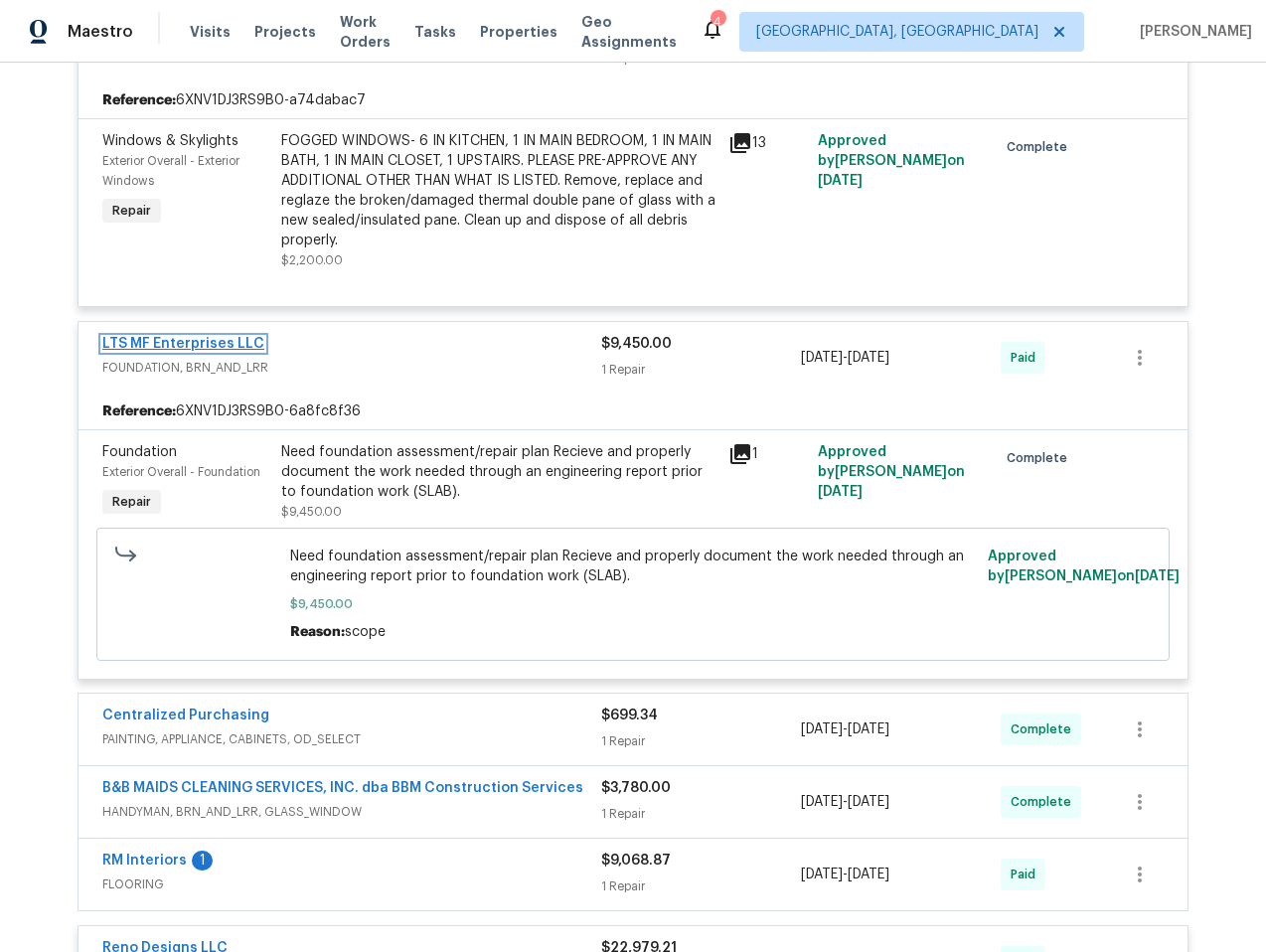 click on "LTS MF Enterprises LLC" at bounding box center [183, 344] 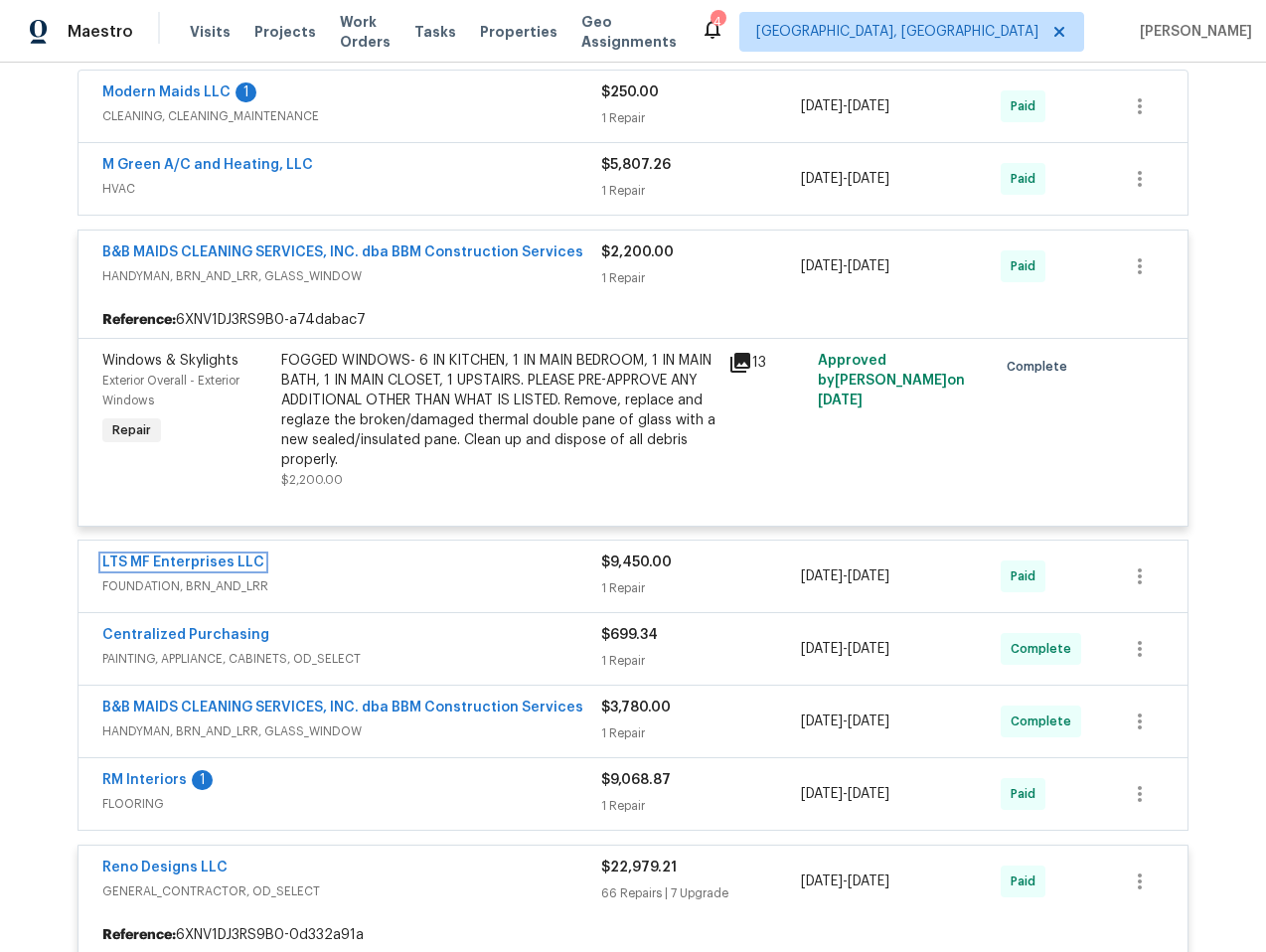 scroll, scrollTop: 455, scrollLeft: 0, axis: vertical 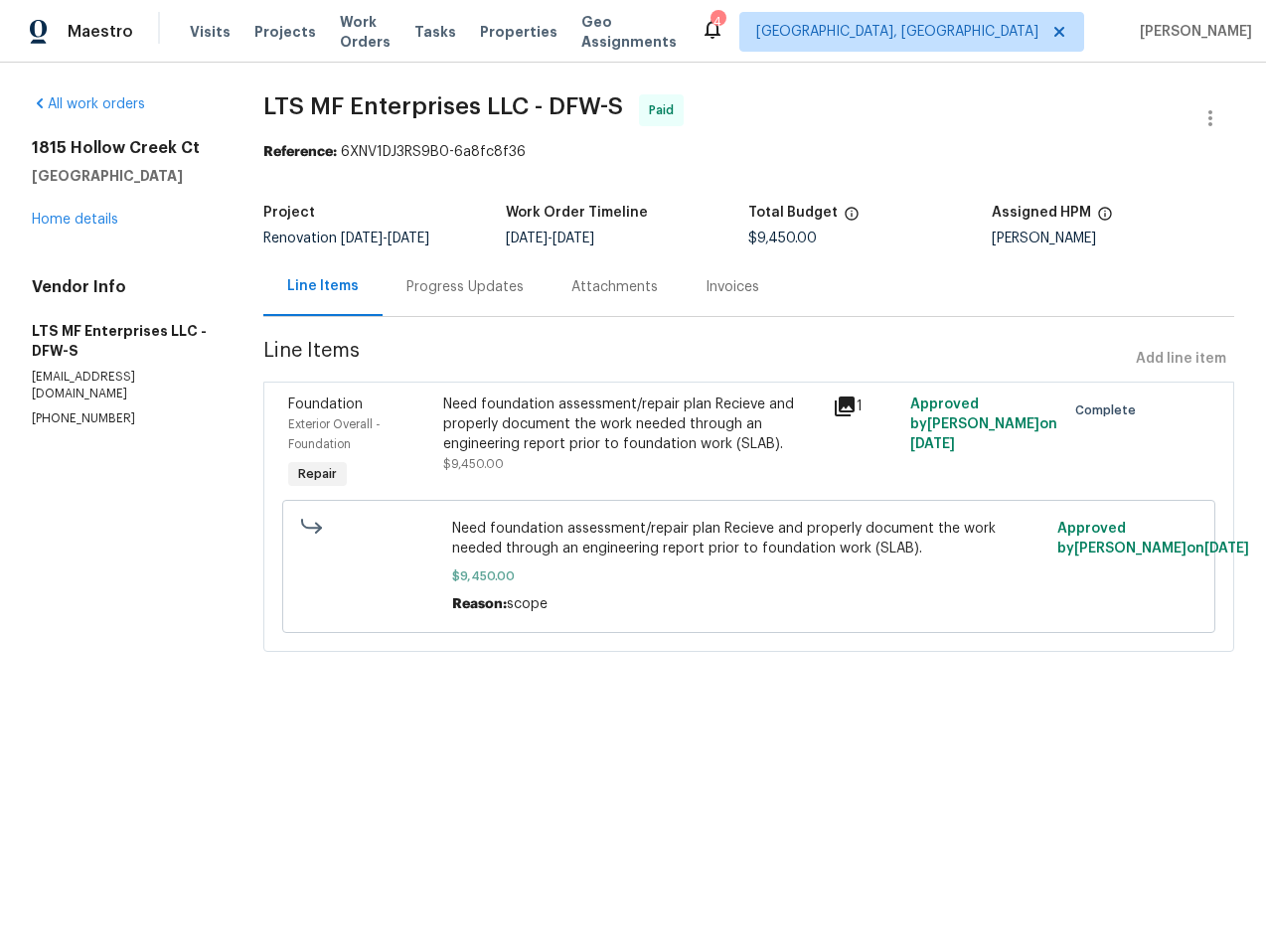 click on "Attachments" at bounding box center (614, 286) 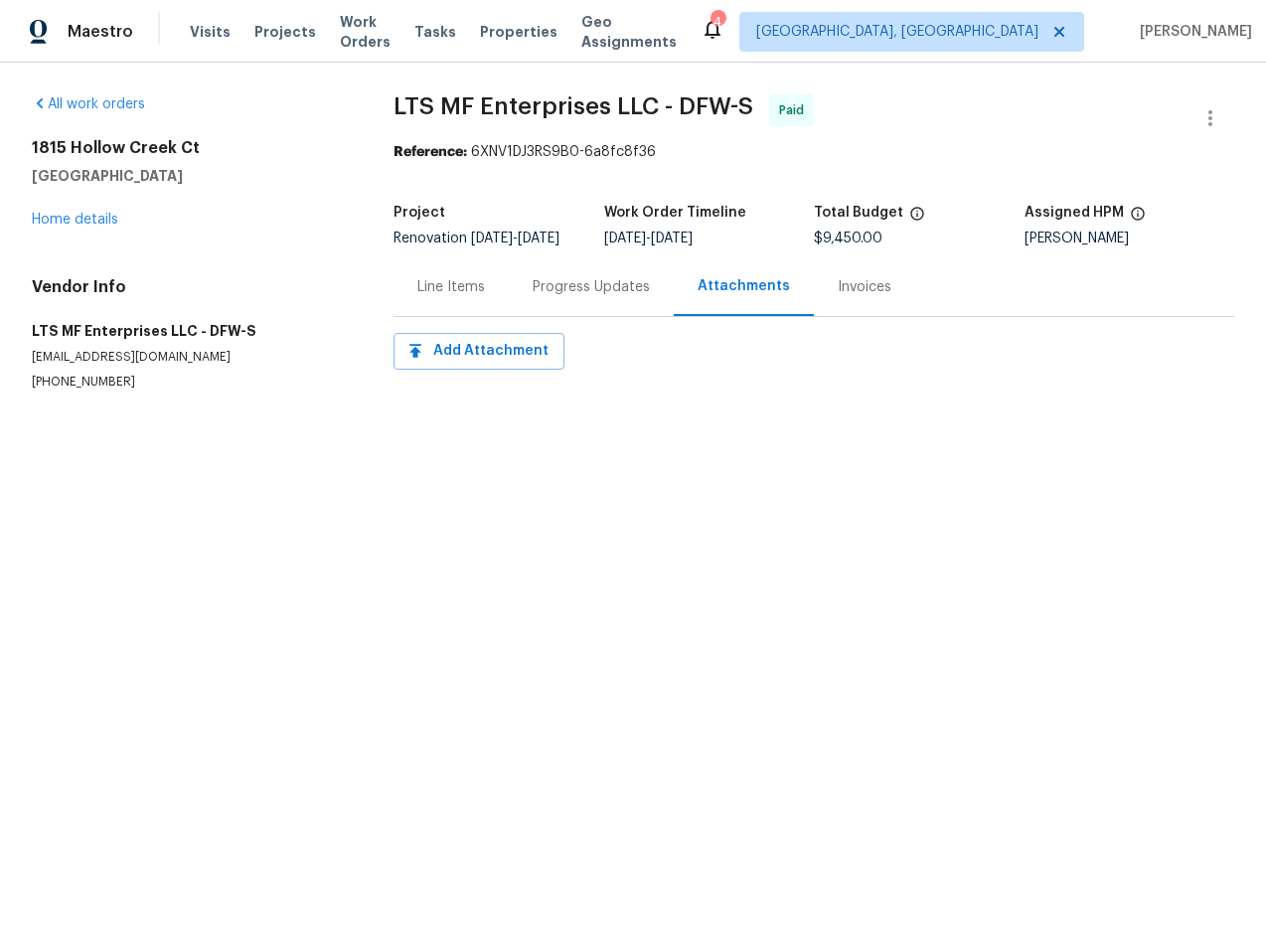 click on "Invoices" at bounding box center (865, 287) 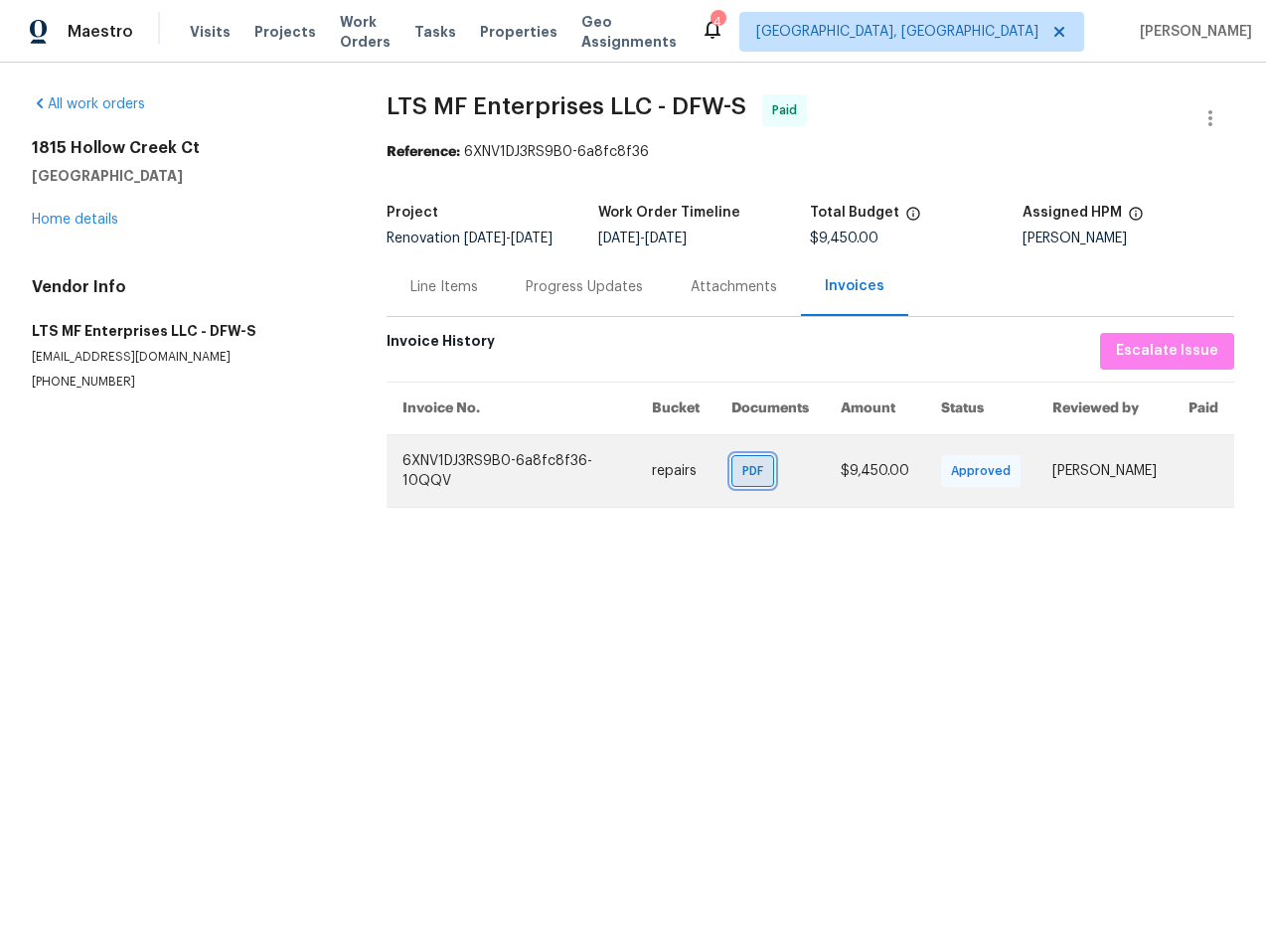 click on "PDF" at bounding box center [756, 471] 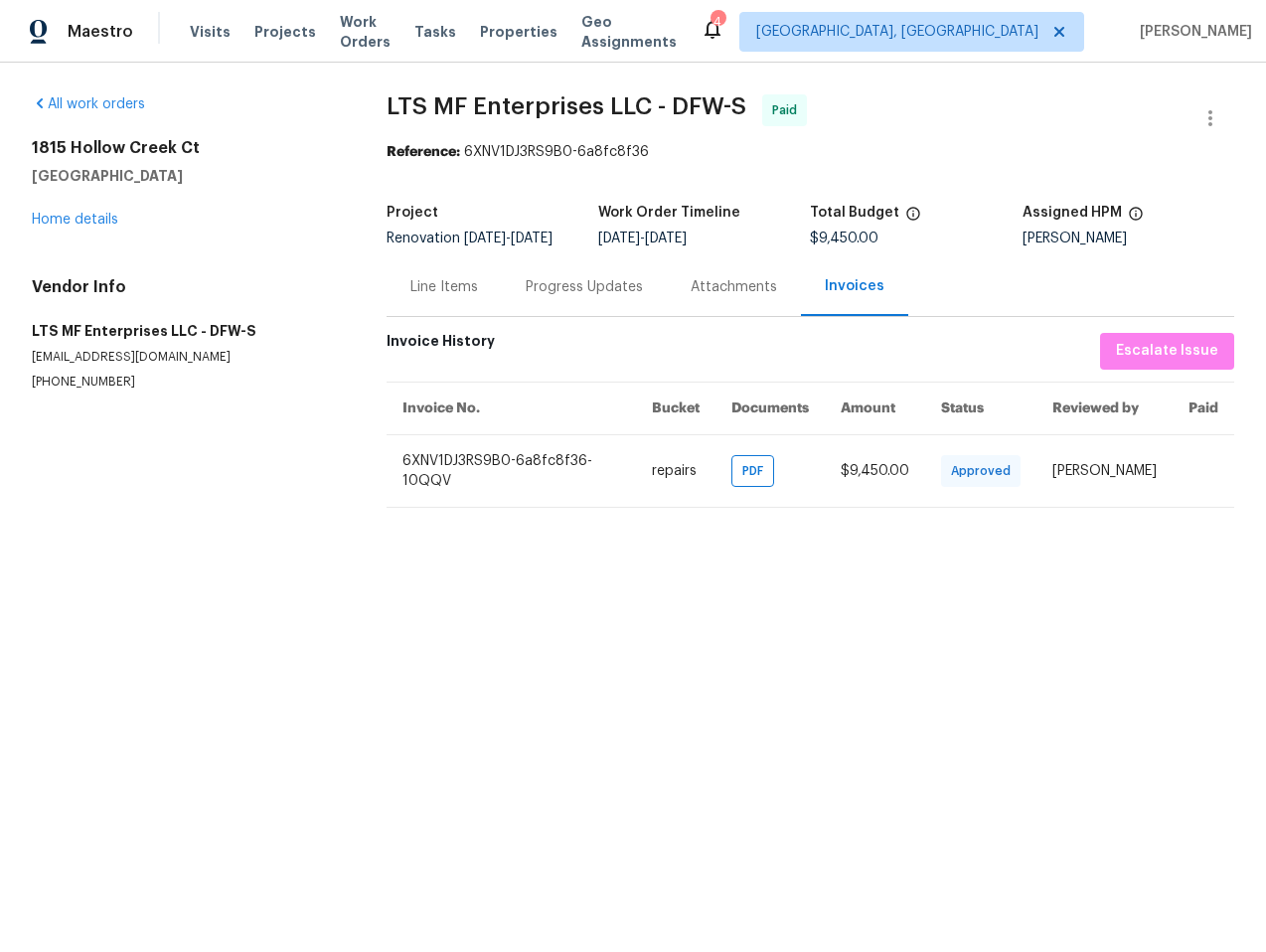 click on "Progress Updates" at bounding box center [584, 287] 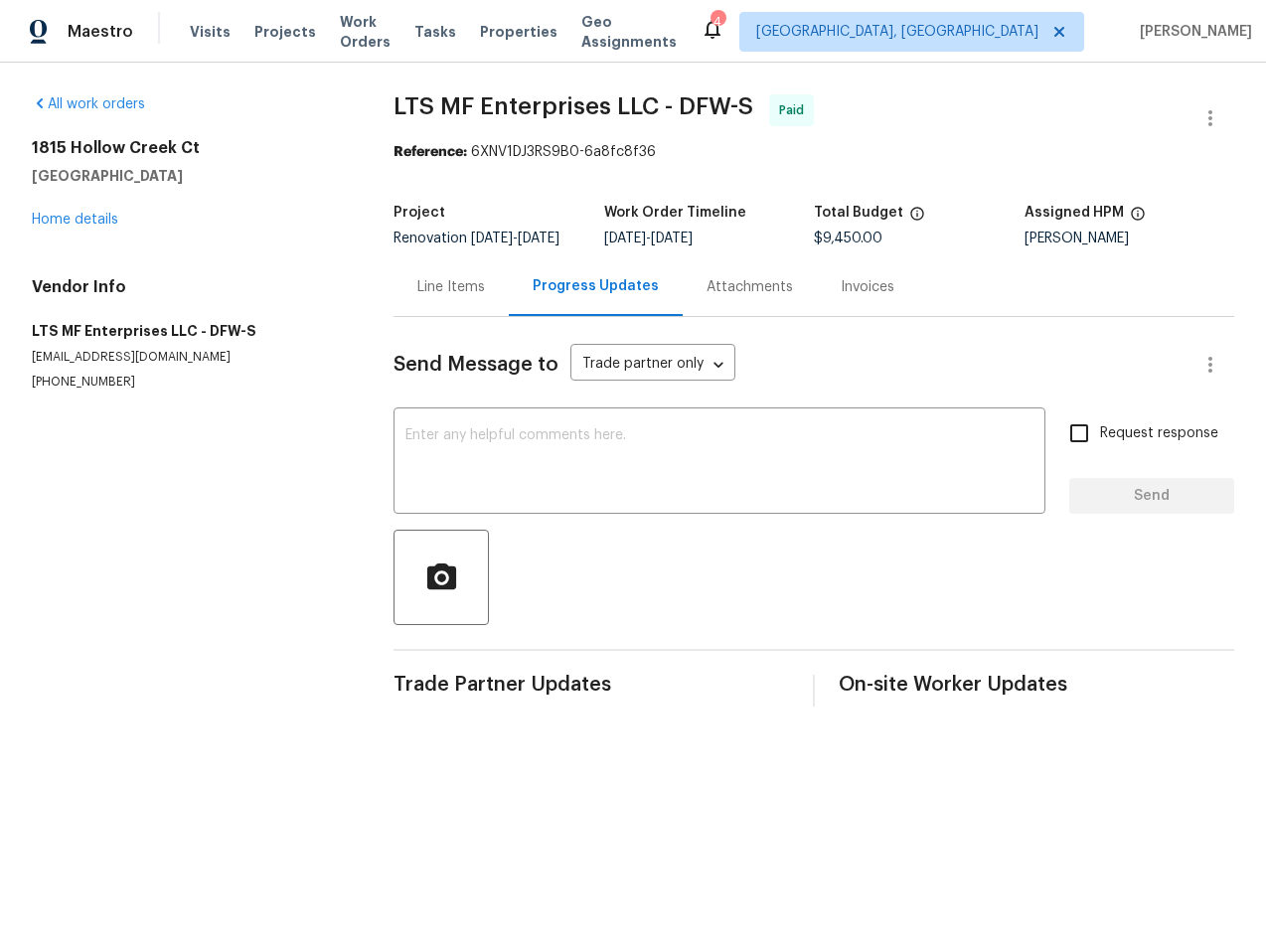 click on "Line Items" at bounding box center (451, 286) 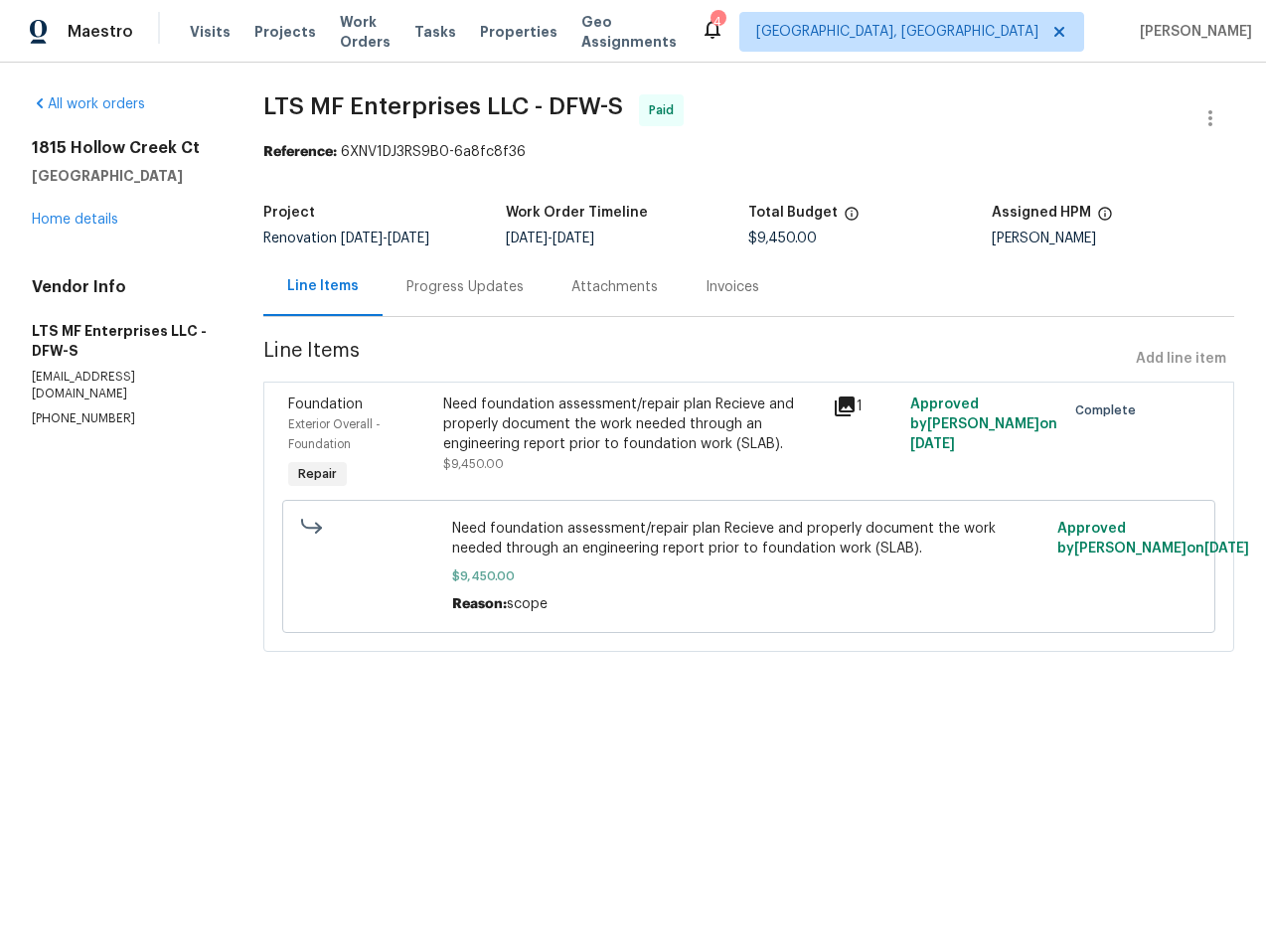 click on "Attachments" at bounding box center [614, 287] 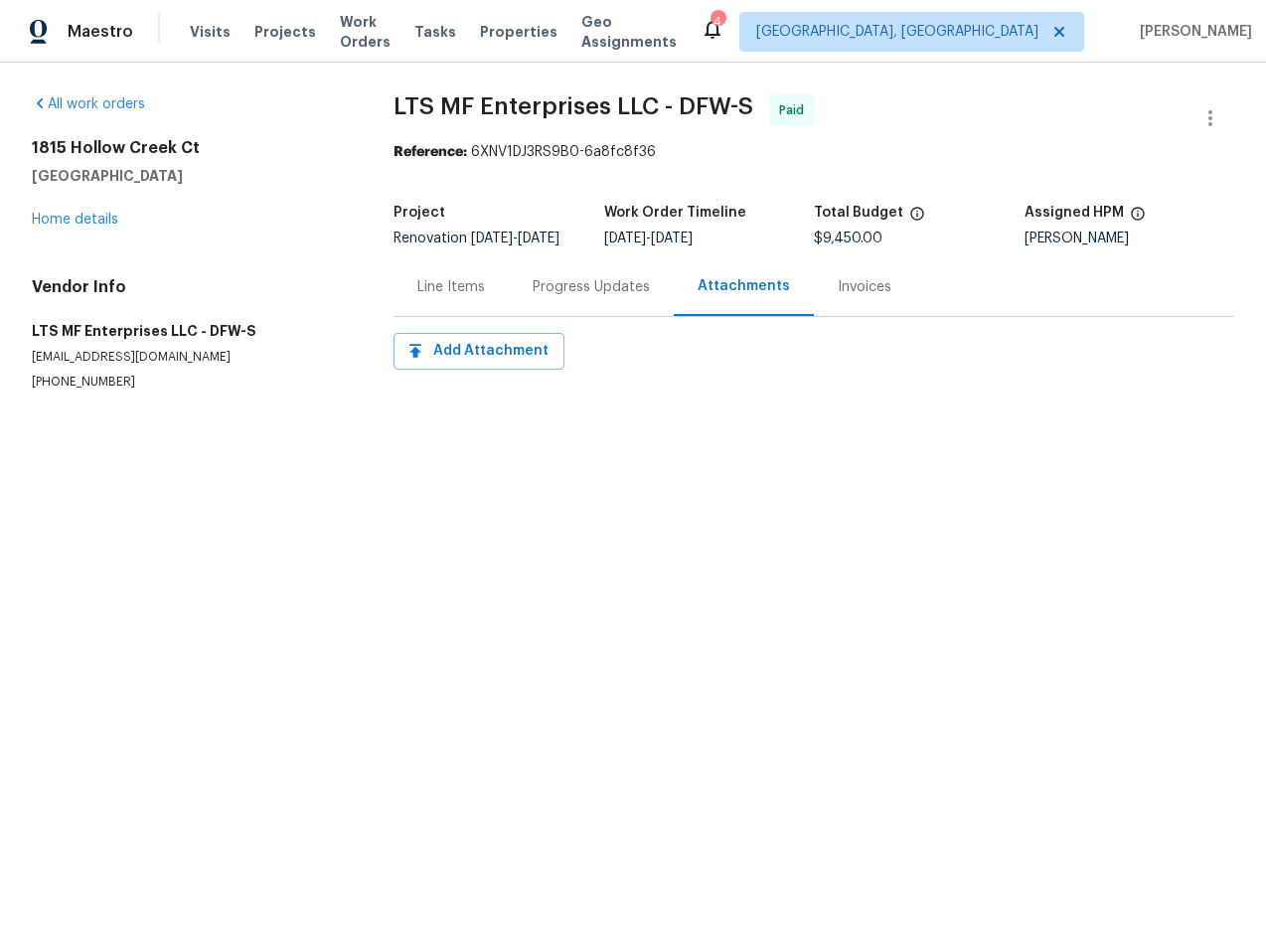 click on "Line Items" at bounding box center (451, 287) 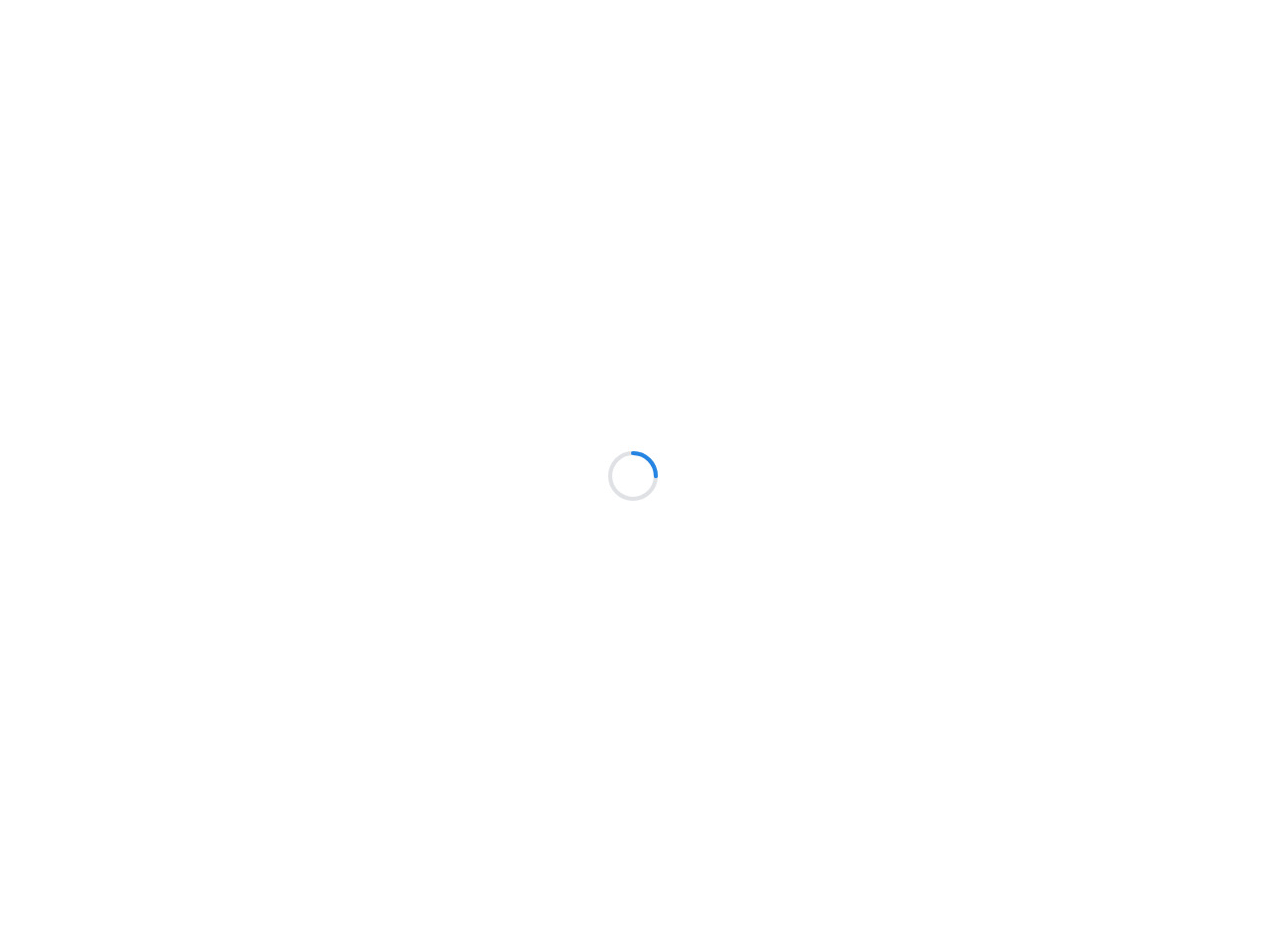 scroll, scrollTop: 0, scrollLeft: 0, axis: both 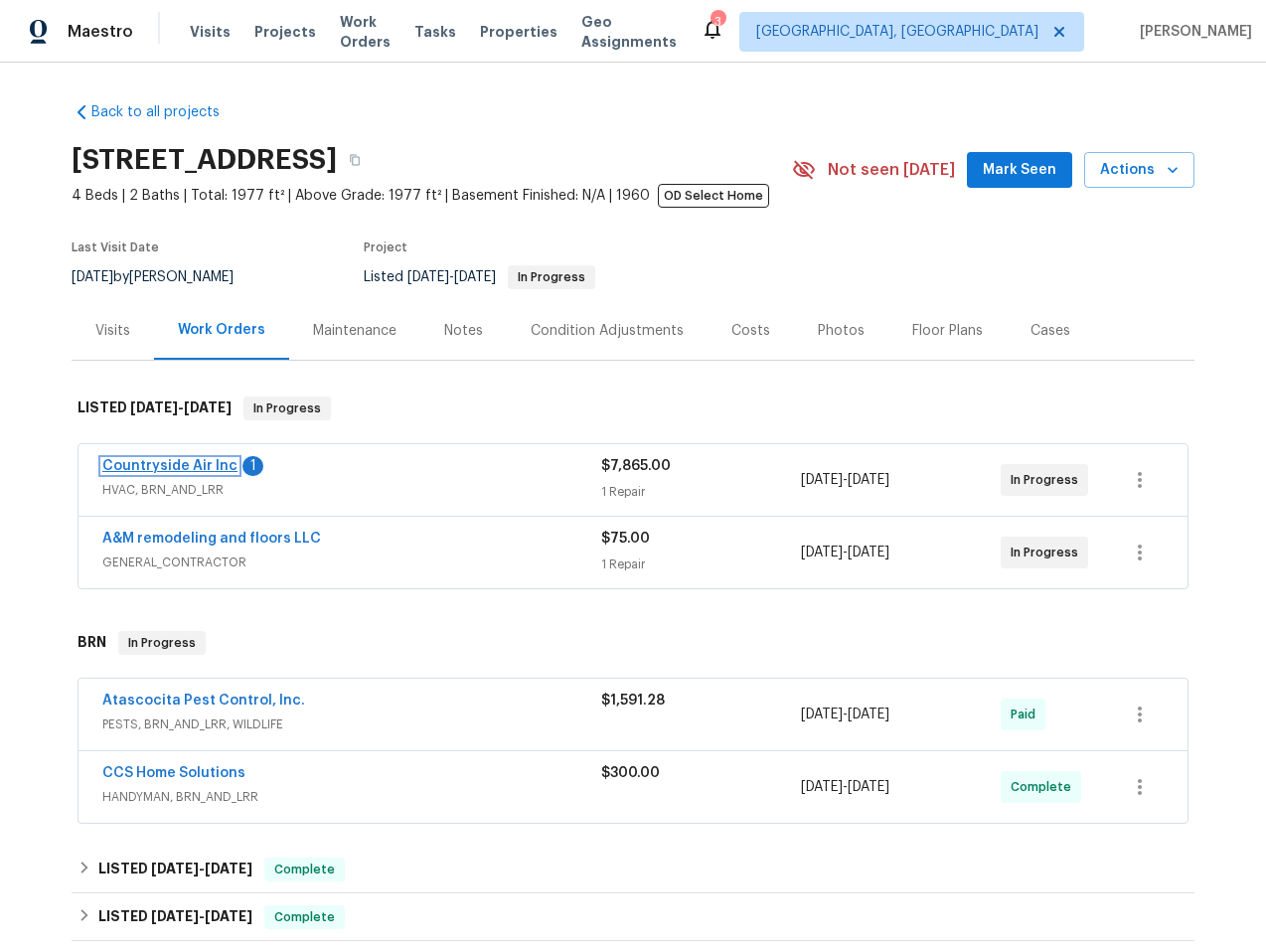 click on "Countryside Air Inc" at bounding box center [170, 466] 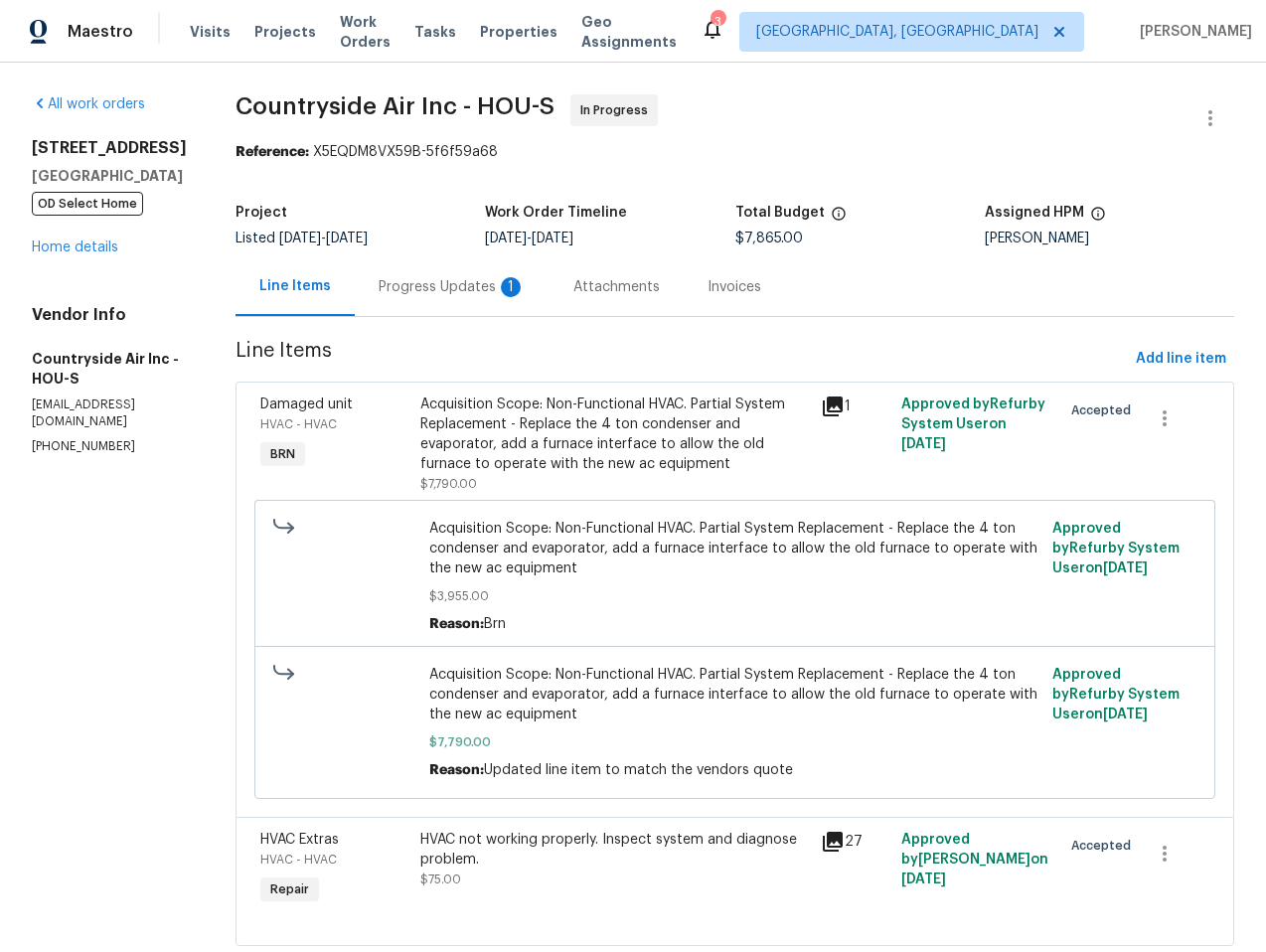 click on "Progress Updates 1" at bounding box center [452, 287] 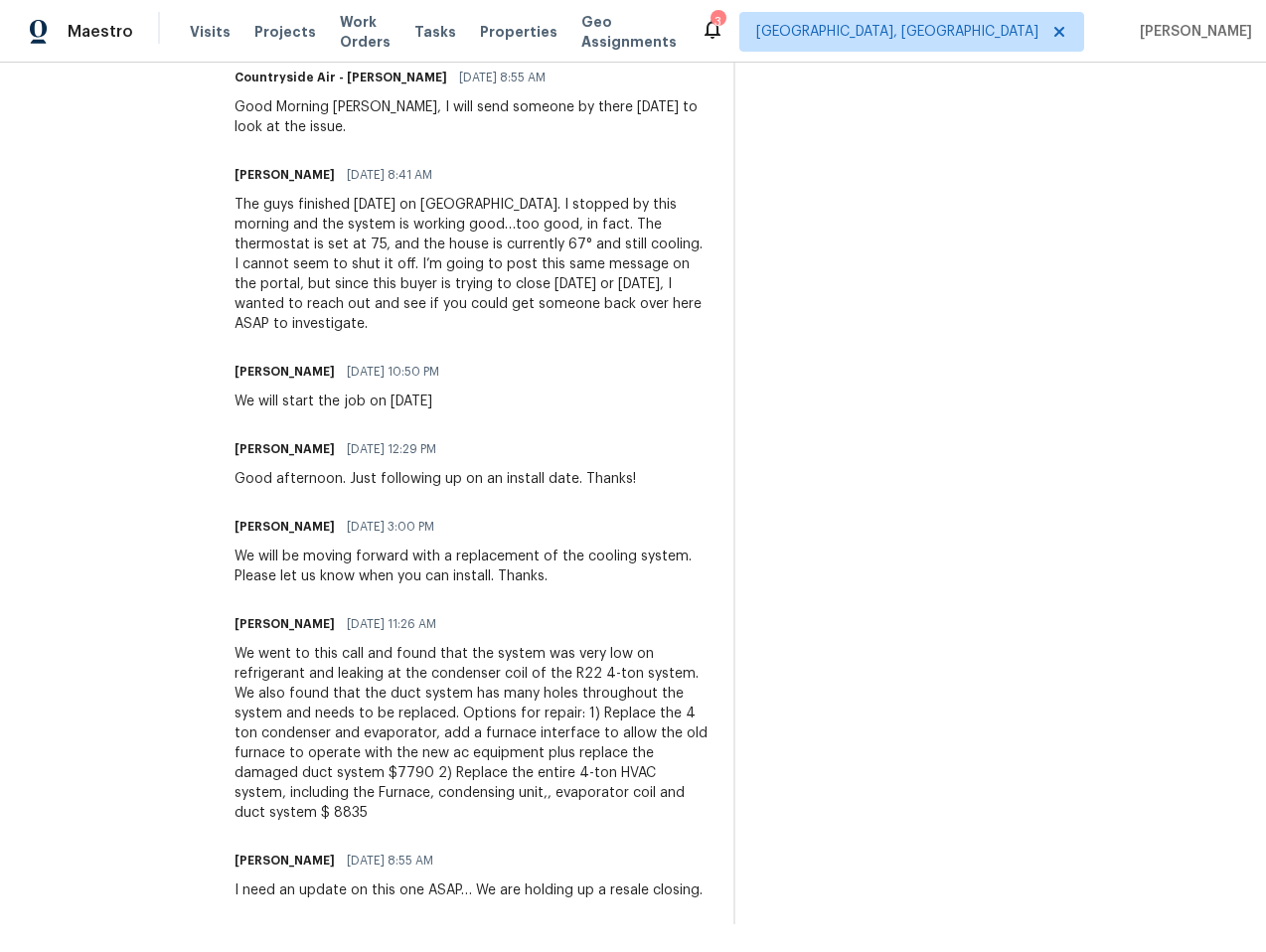 scroll, scrollTop: 0, scrollLeft: 0, axis: both 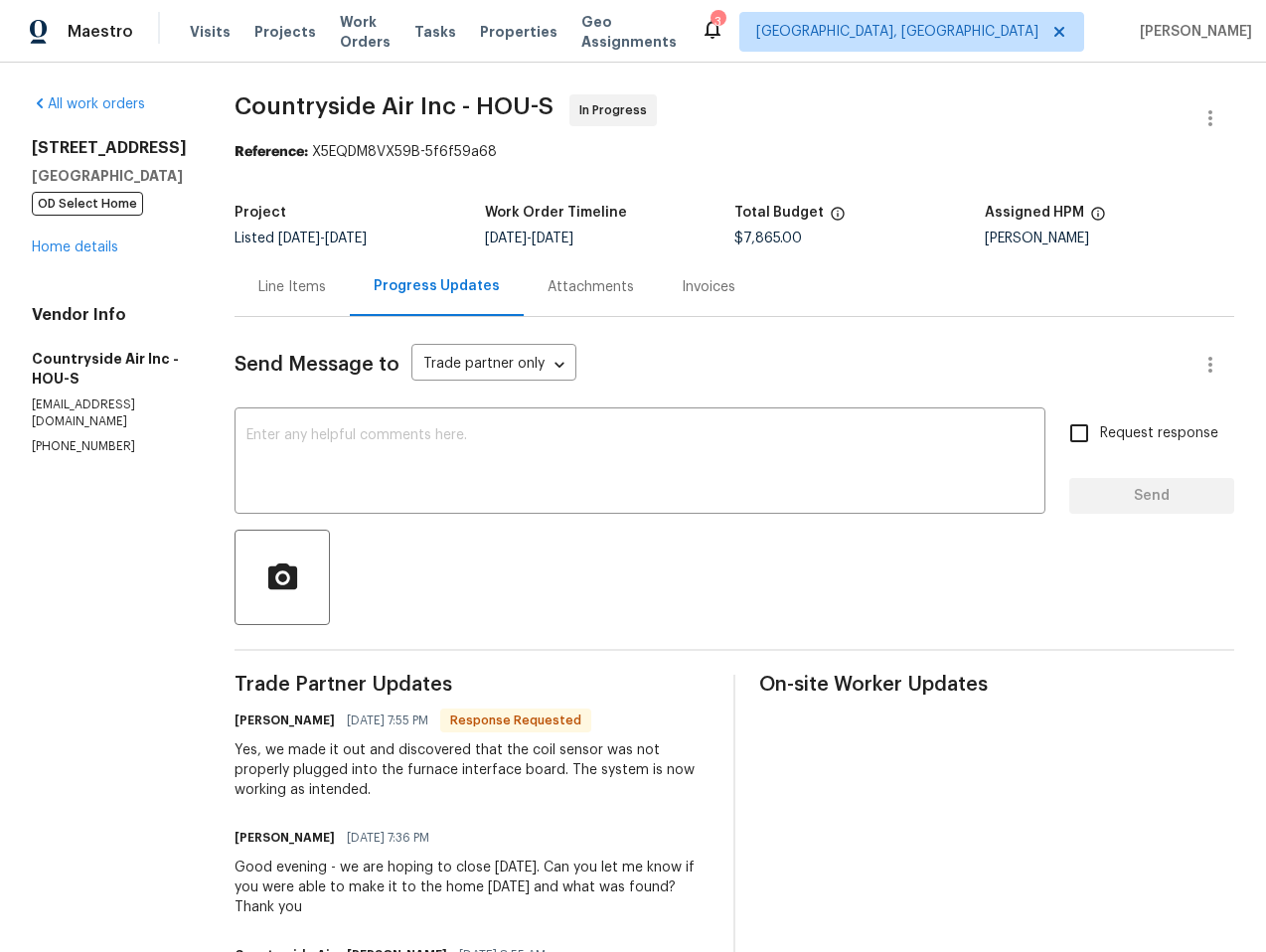 drag, startPoint x: 597, startPoint y: 285, endPoint x: 615, endPoint y: 286, distance: 18.027756 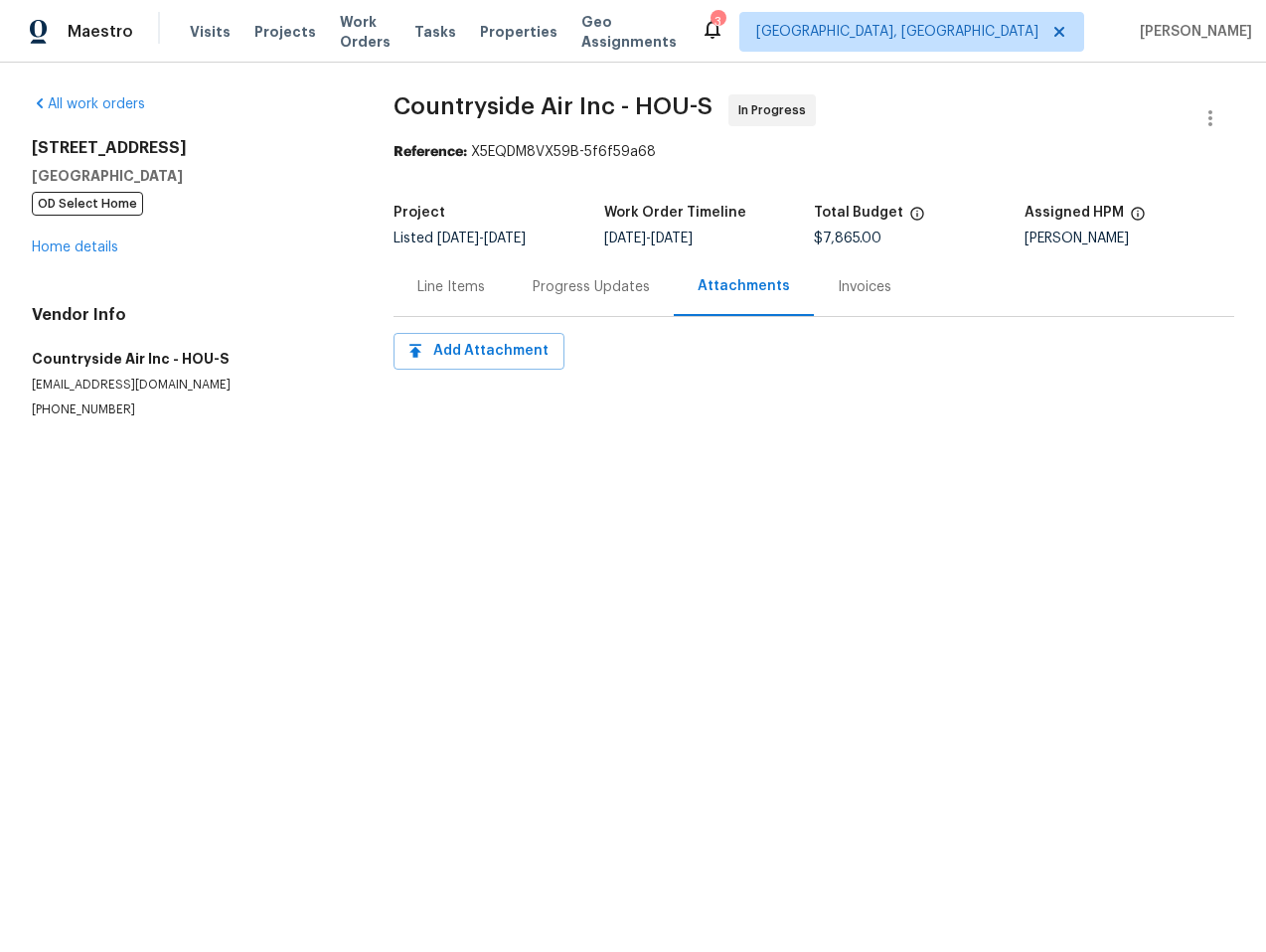 click on "Invoices" at bounding box center [865, 287] 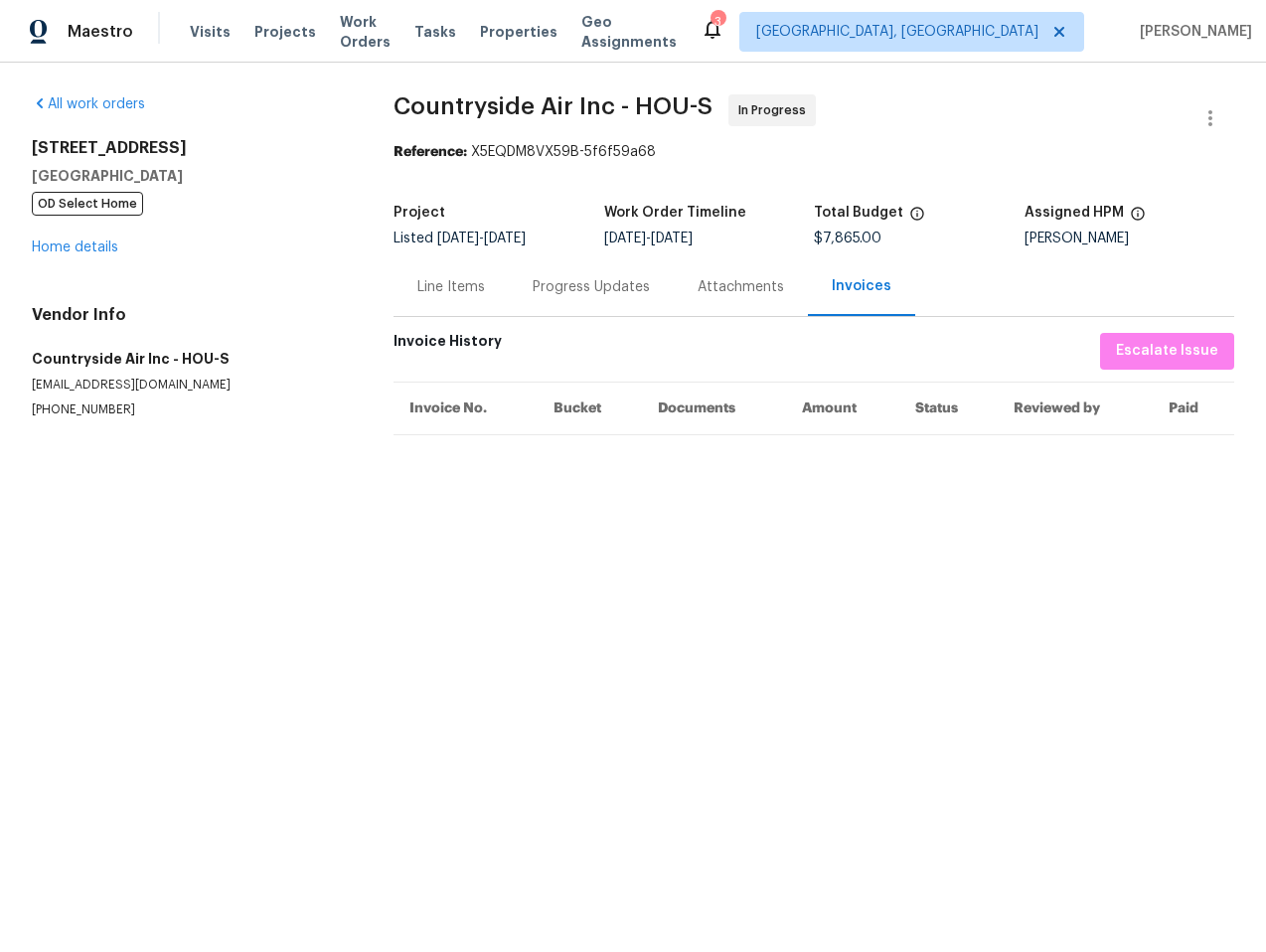 click on "Attachments" at bounding box center [740, 287] 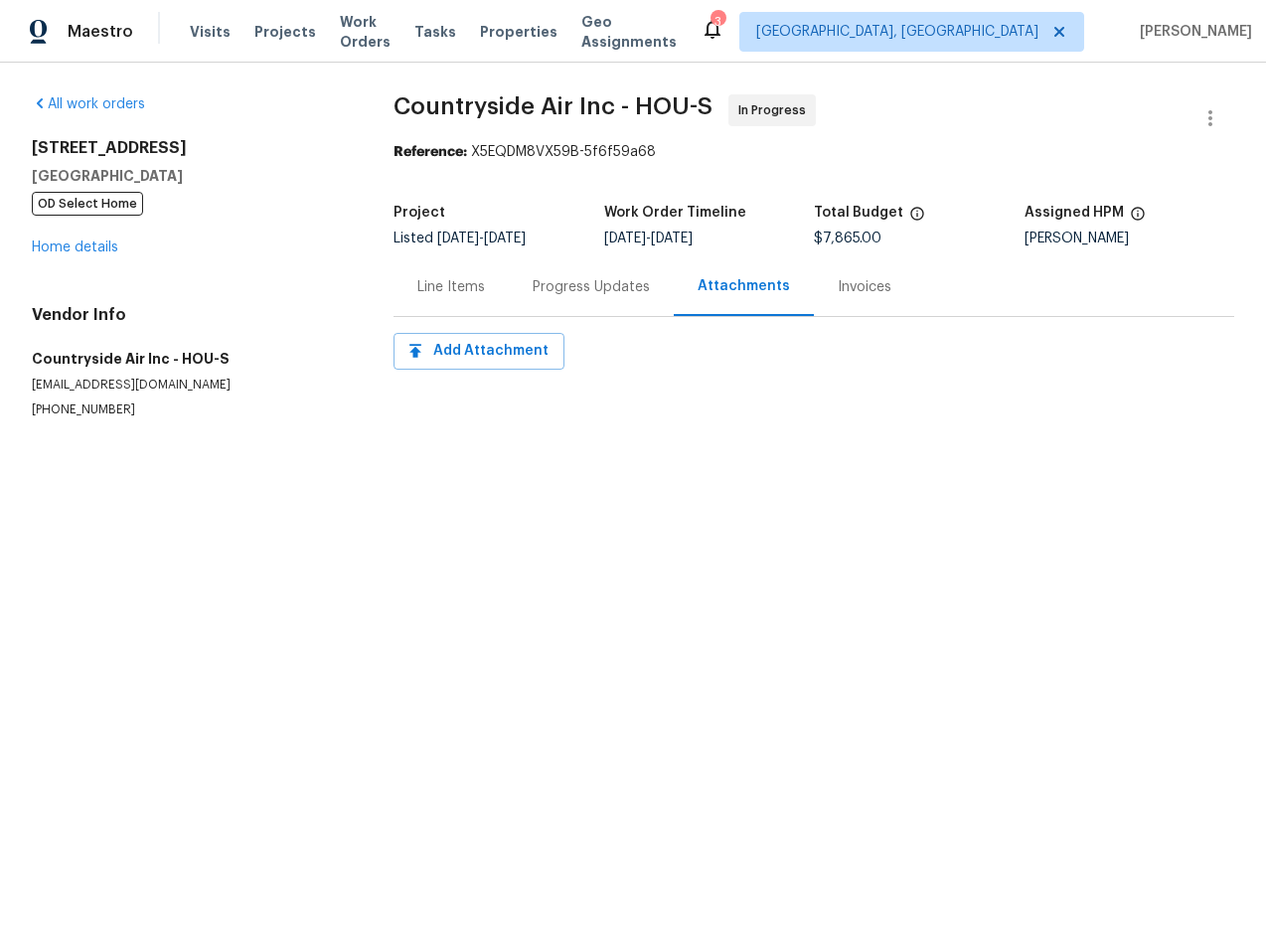 click on "Progress Updates" at bounding box center [591, 287] 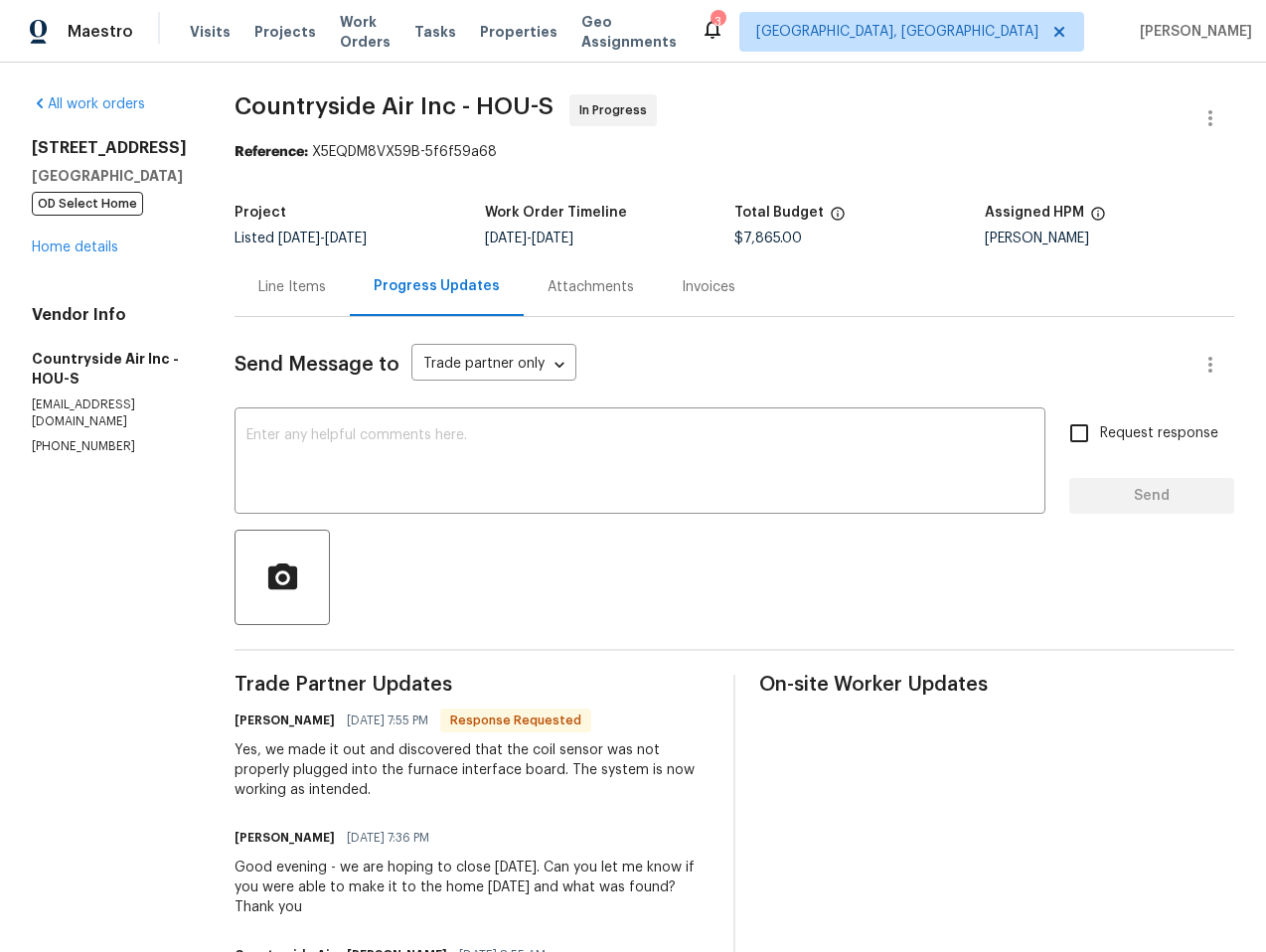 click on "Progress Updates" at bounding box center [436, 286] 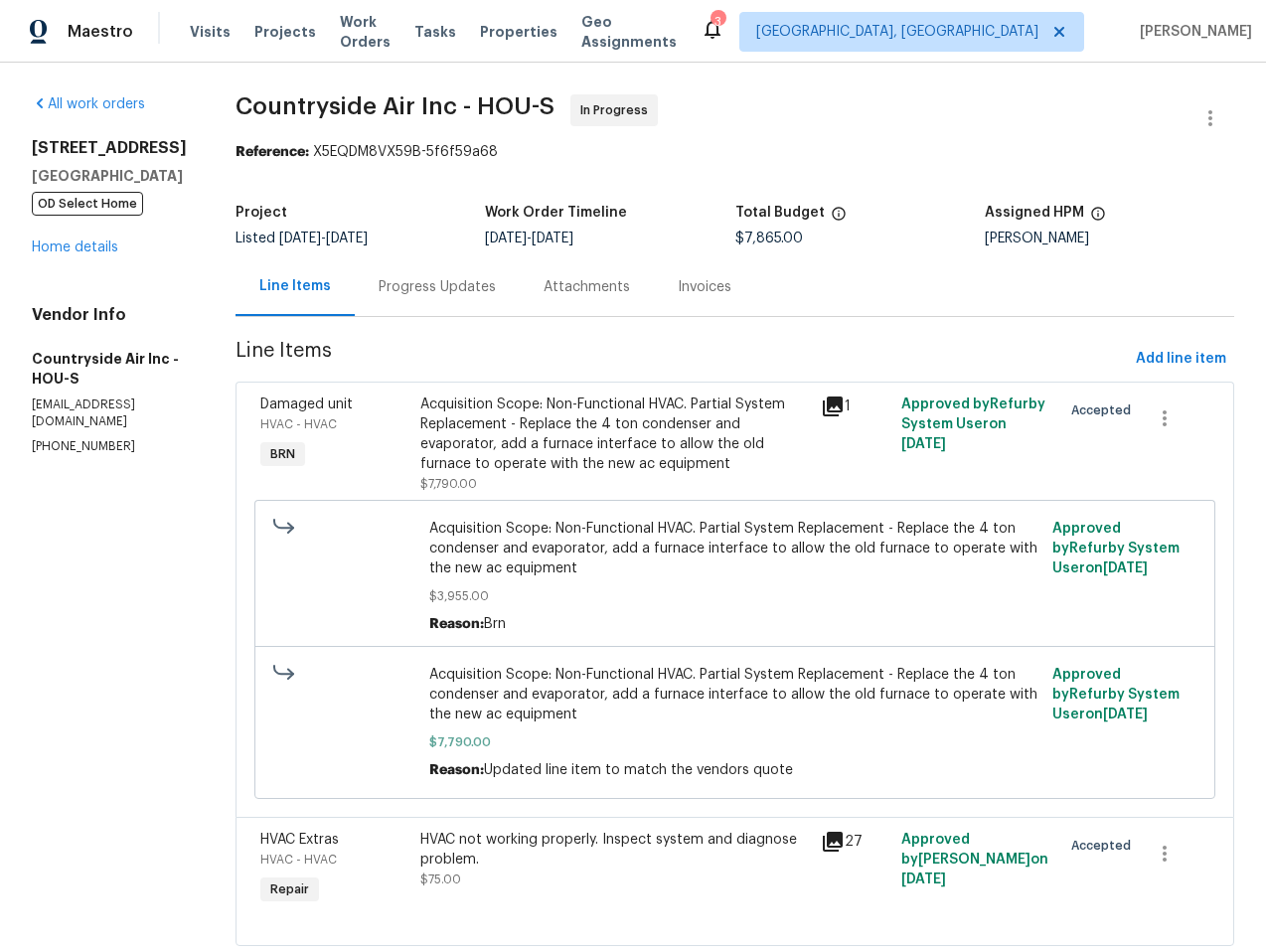 click on "Progress Updates" at bounding box center [437, 287] 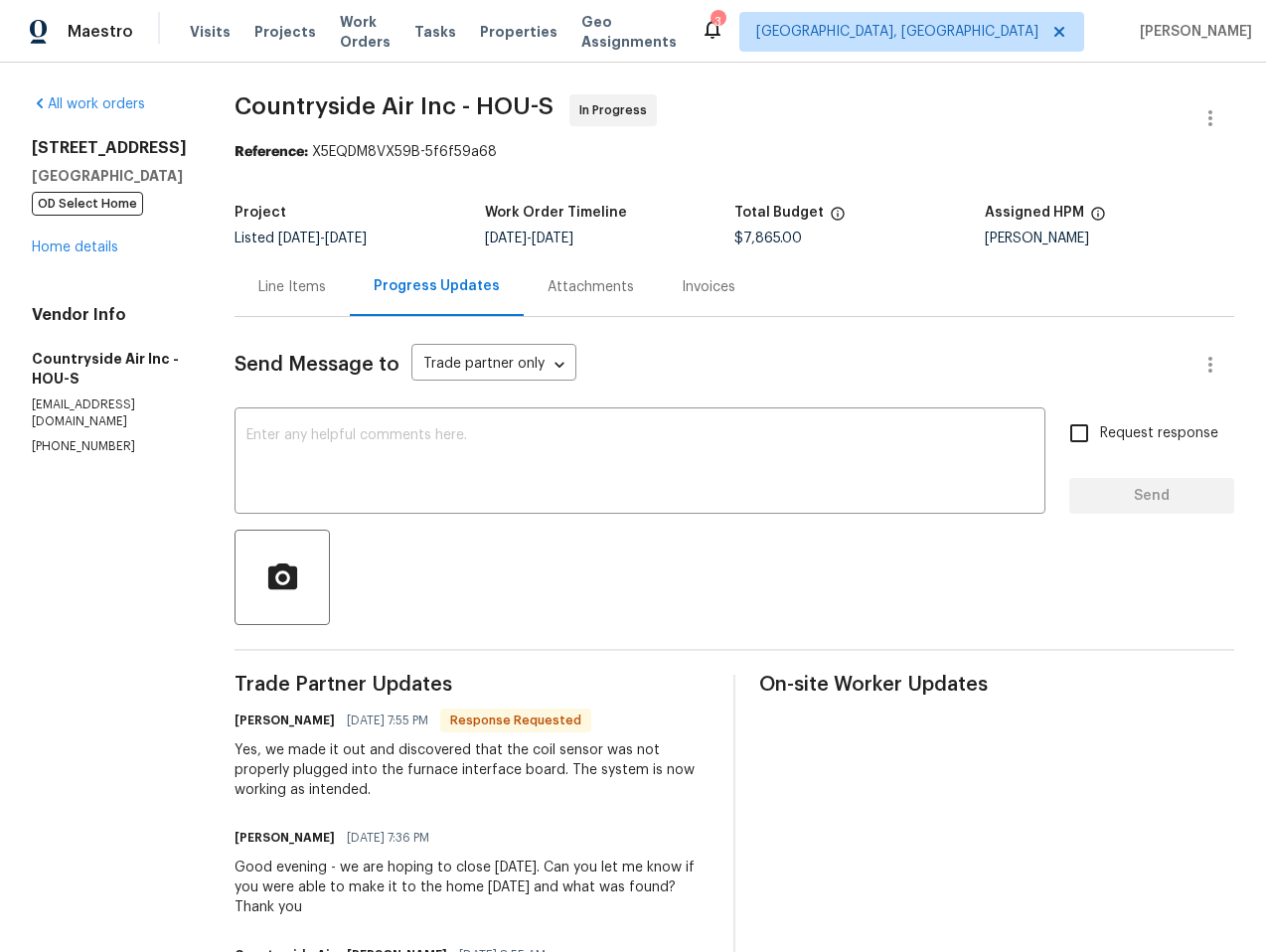 click on "Attachments" at bounding box center [590, 287] 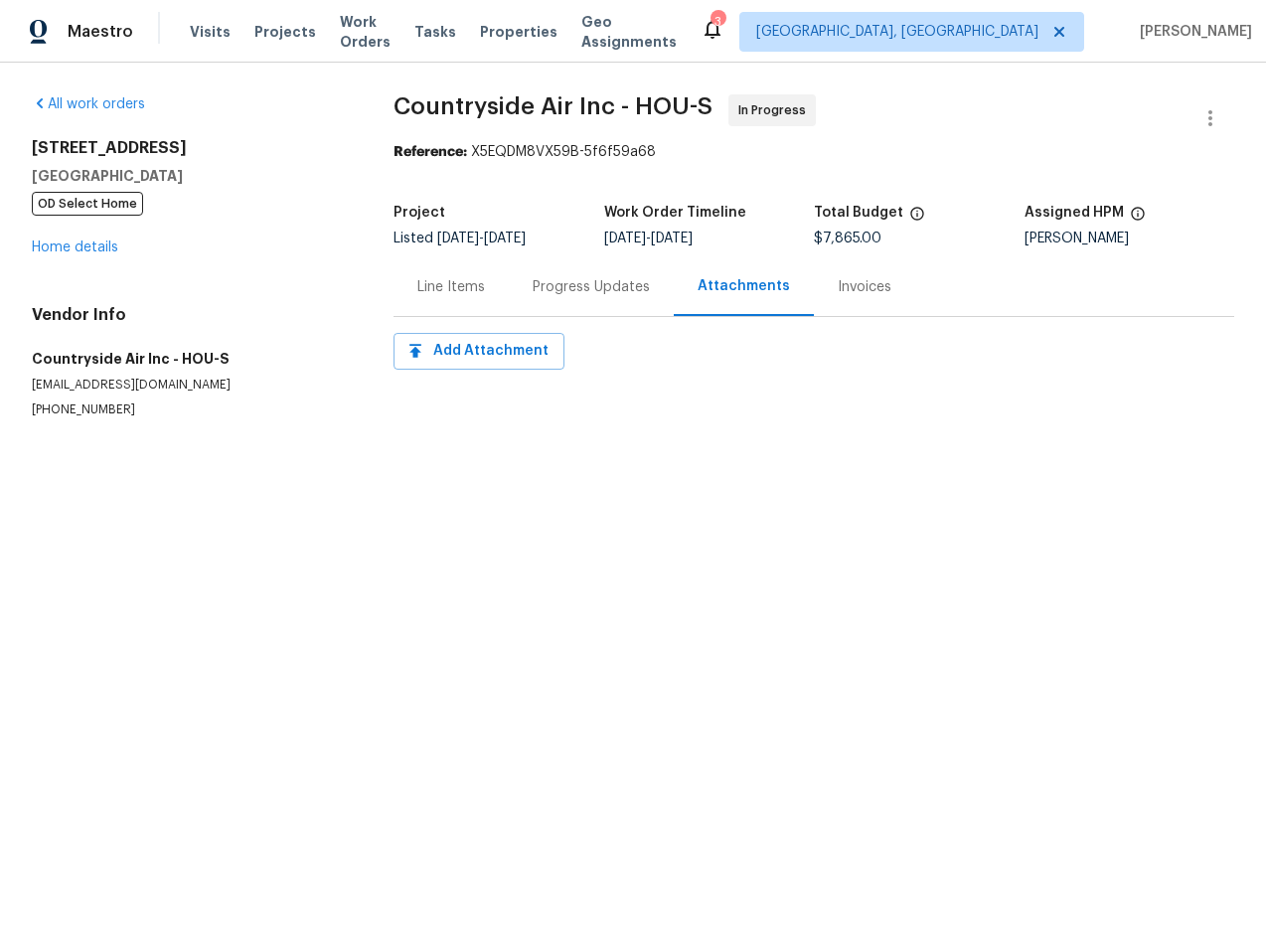 click on "Line Items" at bounding box center [451, 287] 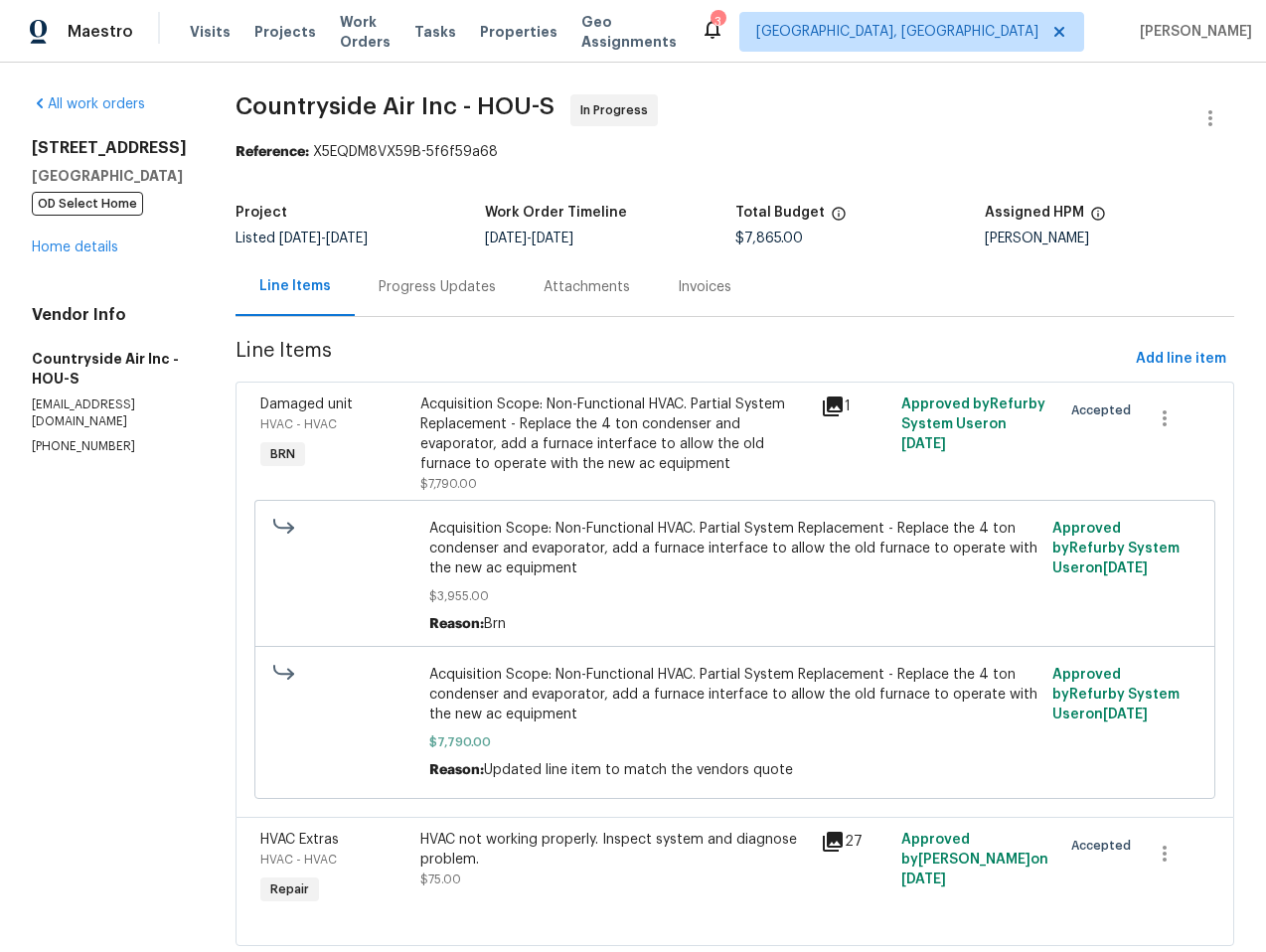 click on "Progress Updates" at bounding box center (437, 287) 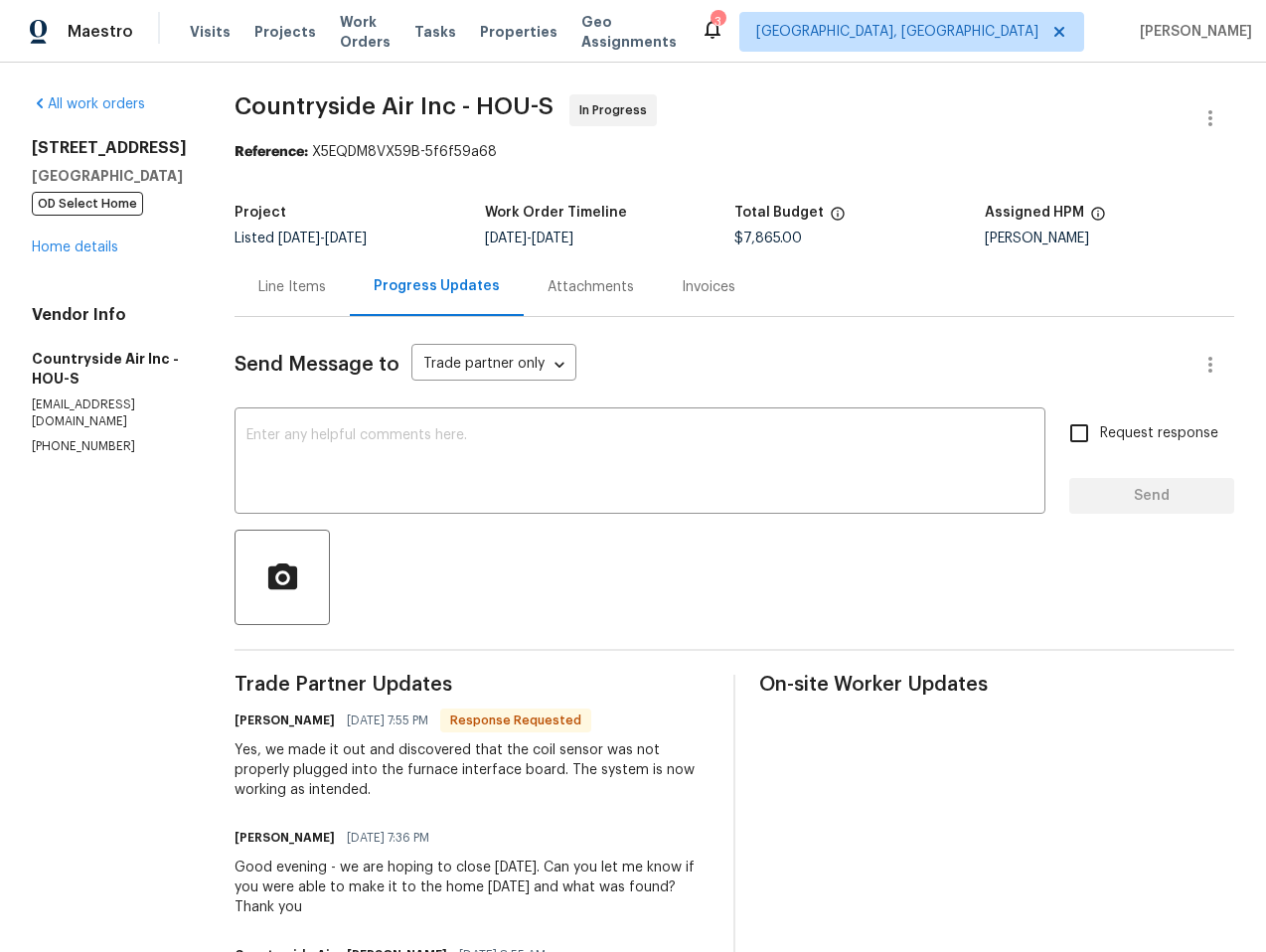 click on "Line Items" at bounding box center (292, 287) 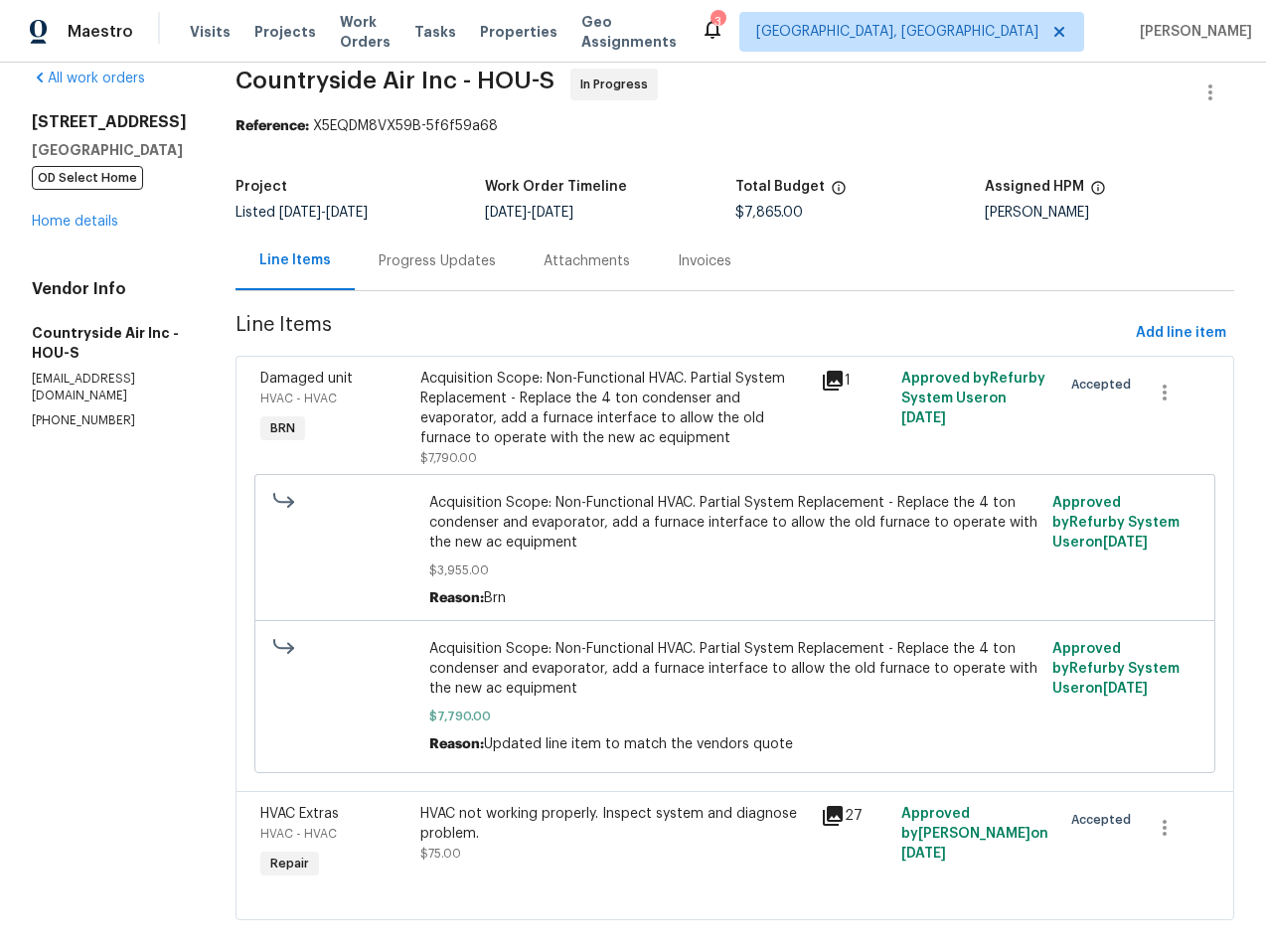 scroll, scrollTop: 68, scrollLeft: 0, axis: vertical 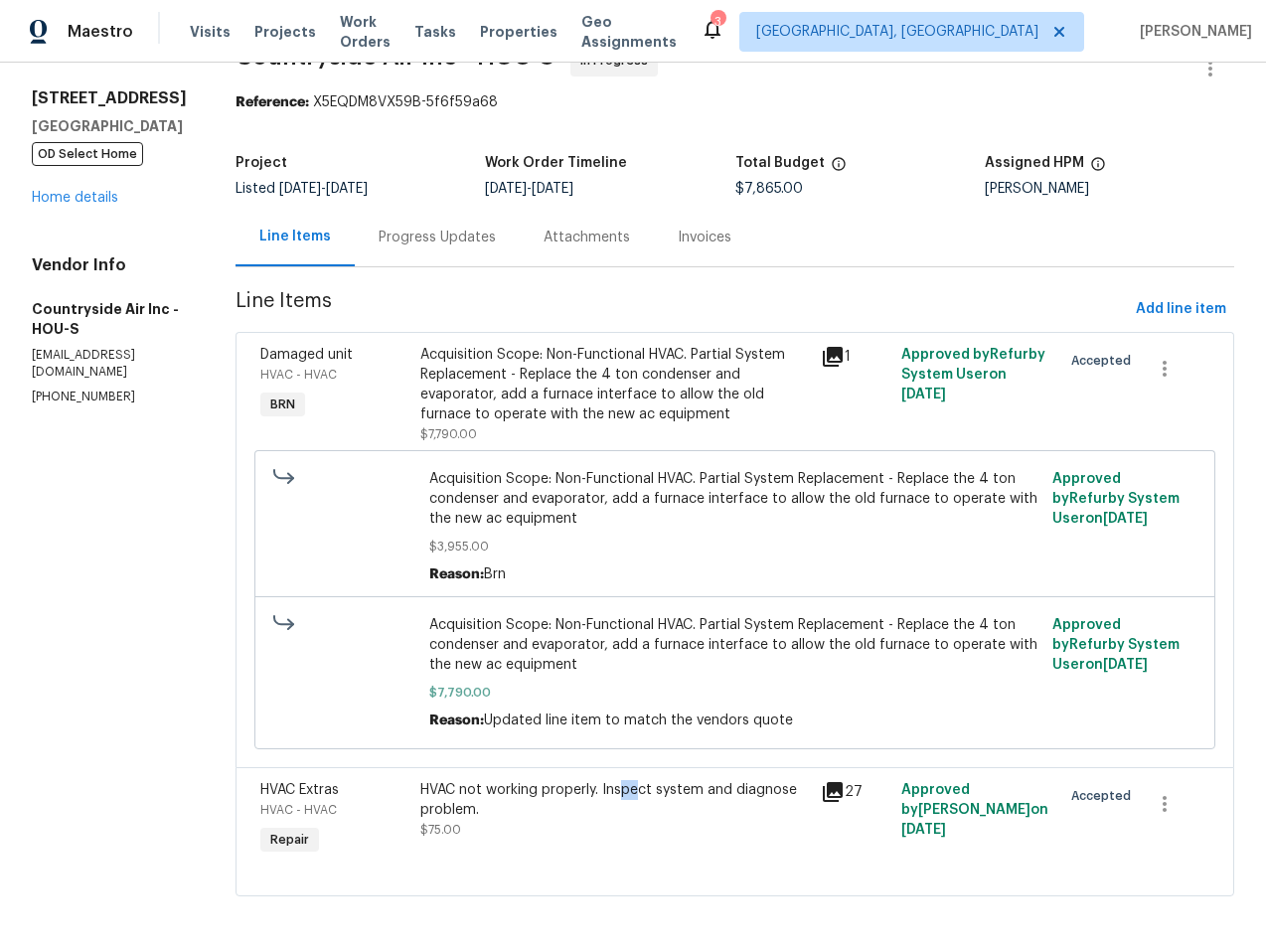 click on "HVAC not working properly. Inspect system and diagnose problem." at bounding box center (614, 800) 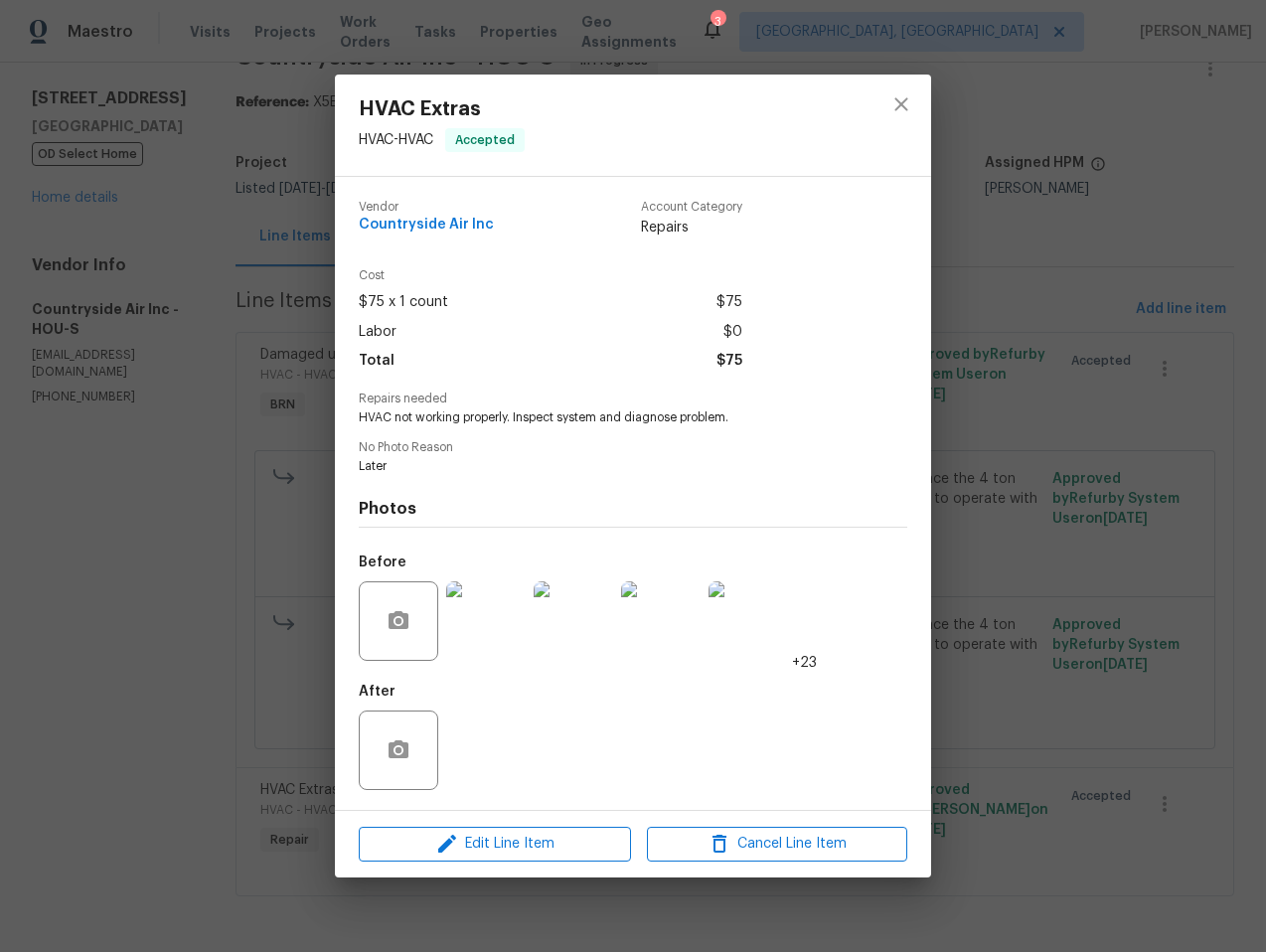 click at bounding box center [486, 621] 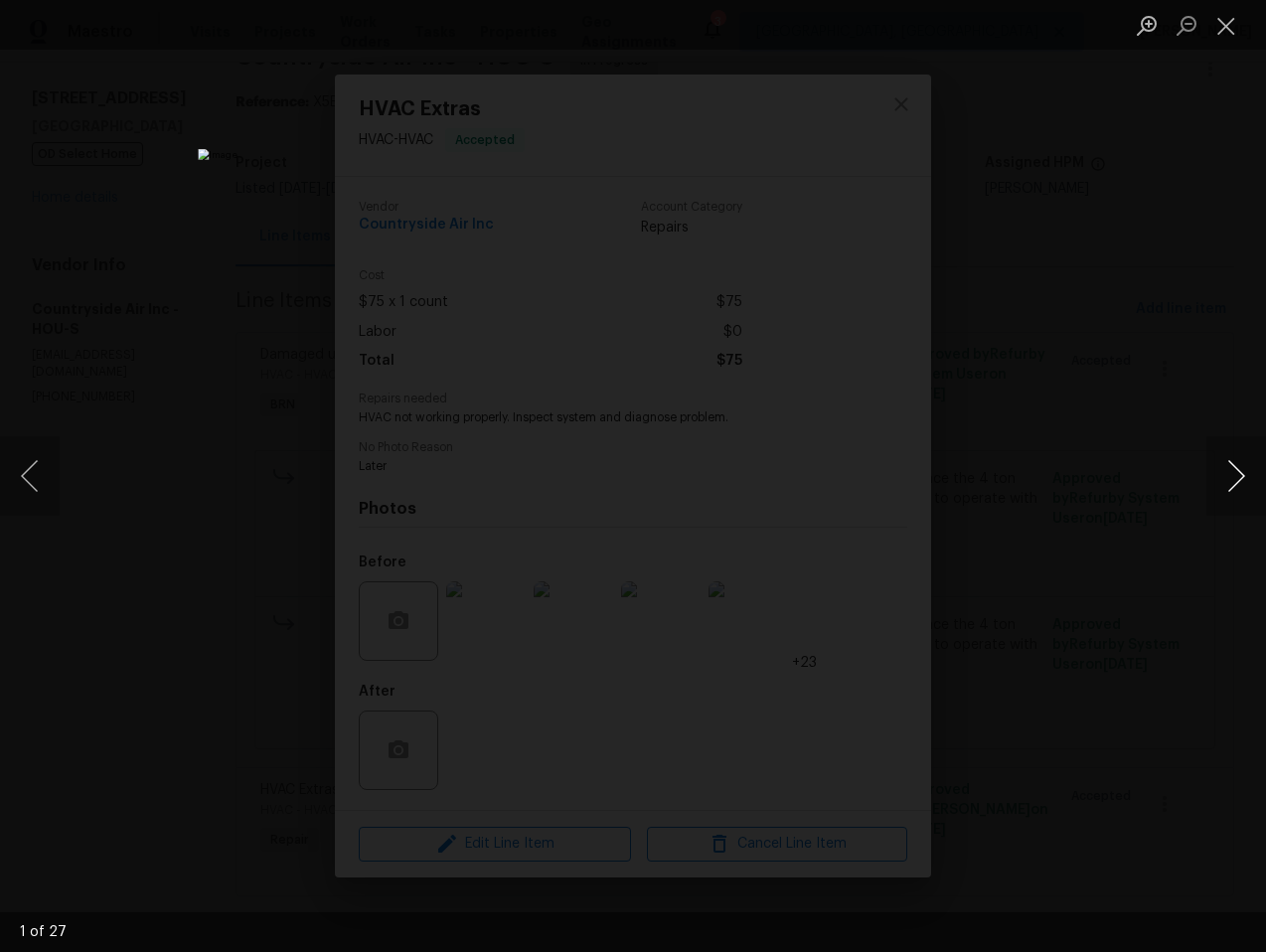 click at bounding box center [1236, 476] 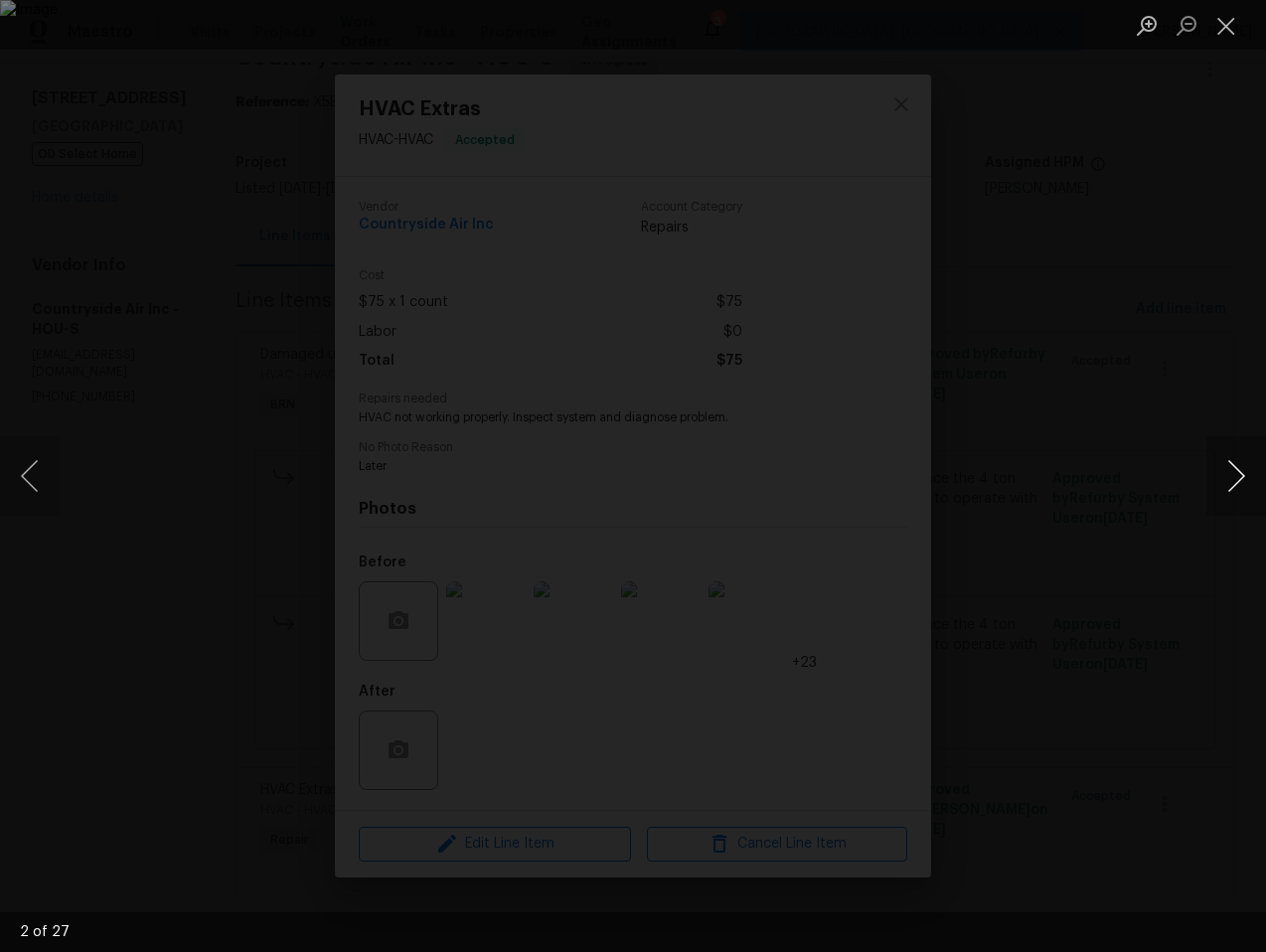 click at bounding box center [1236, 476] 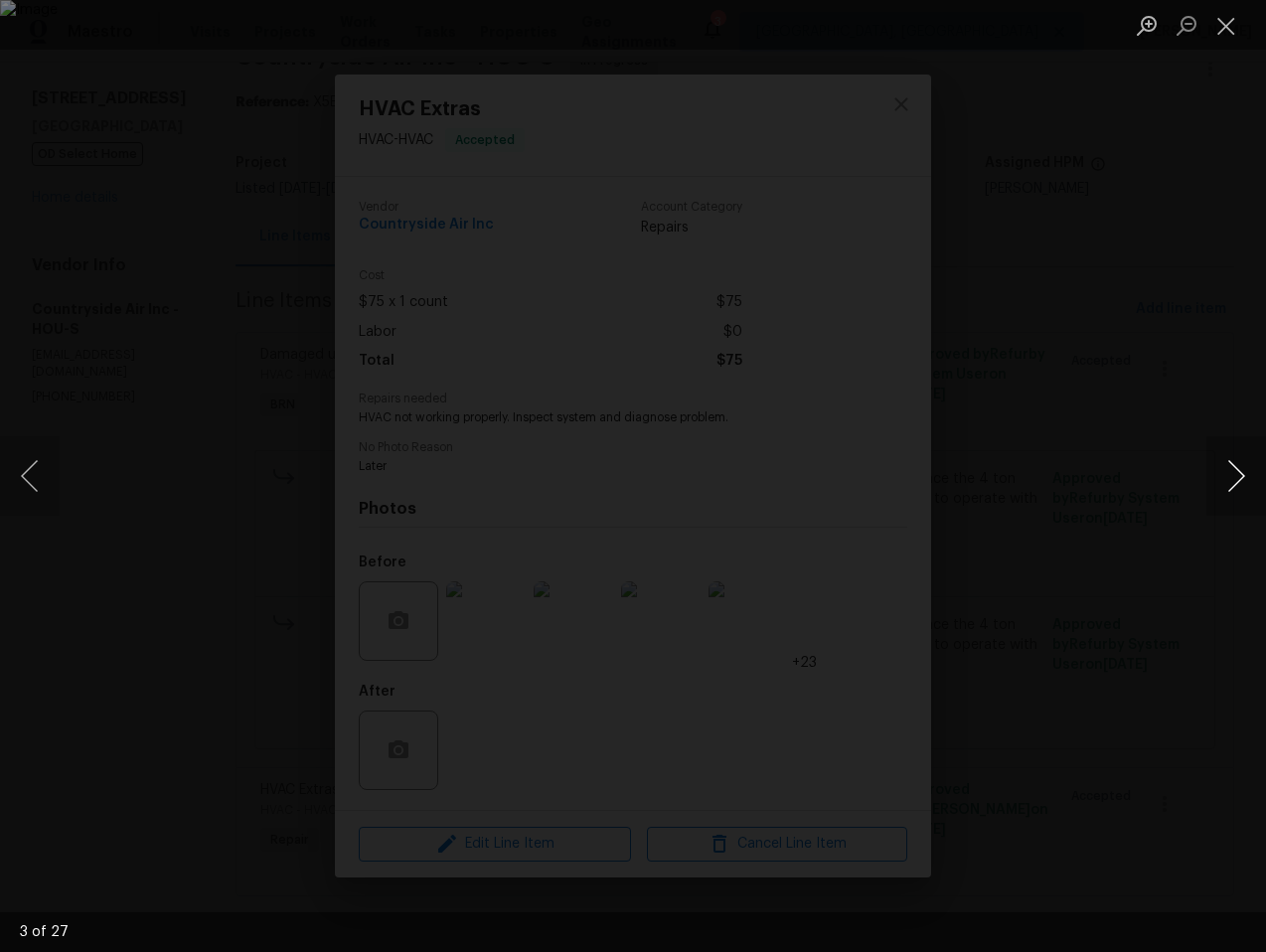 click at bounding box center (1236, 476) 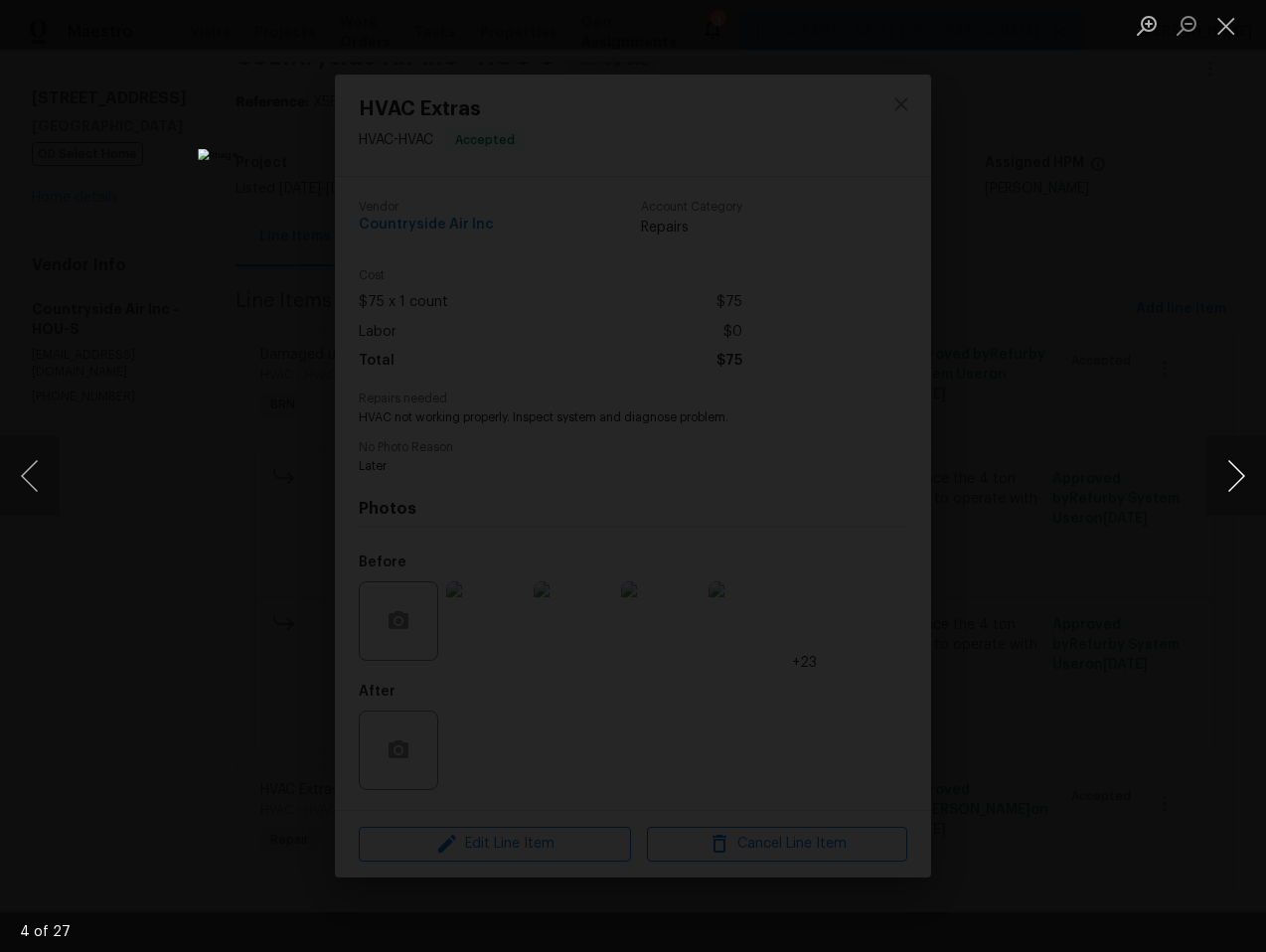 click at bounding box center (1236, 476) 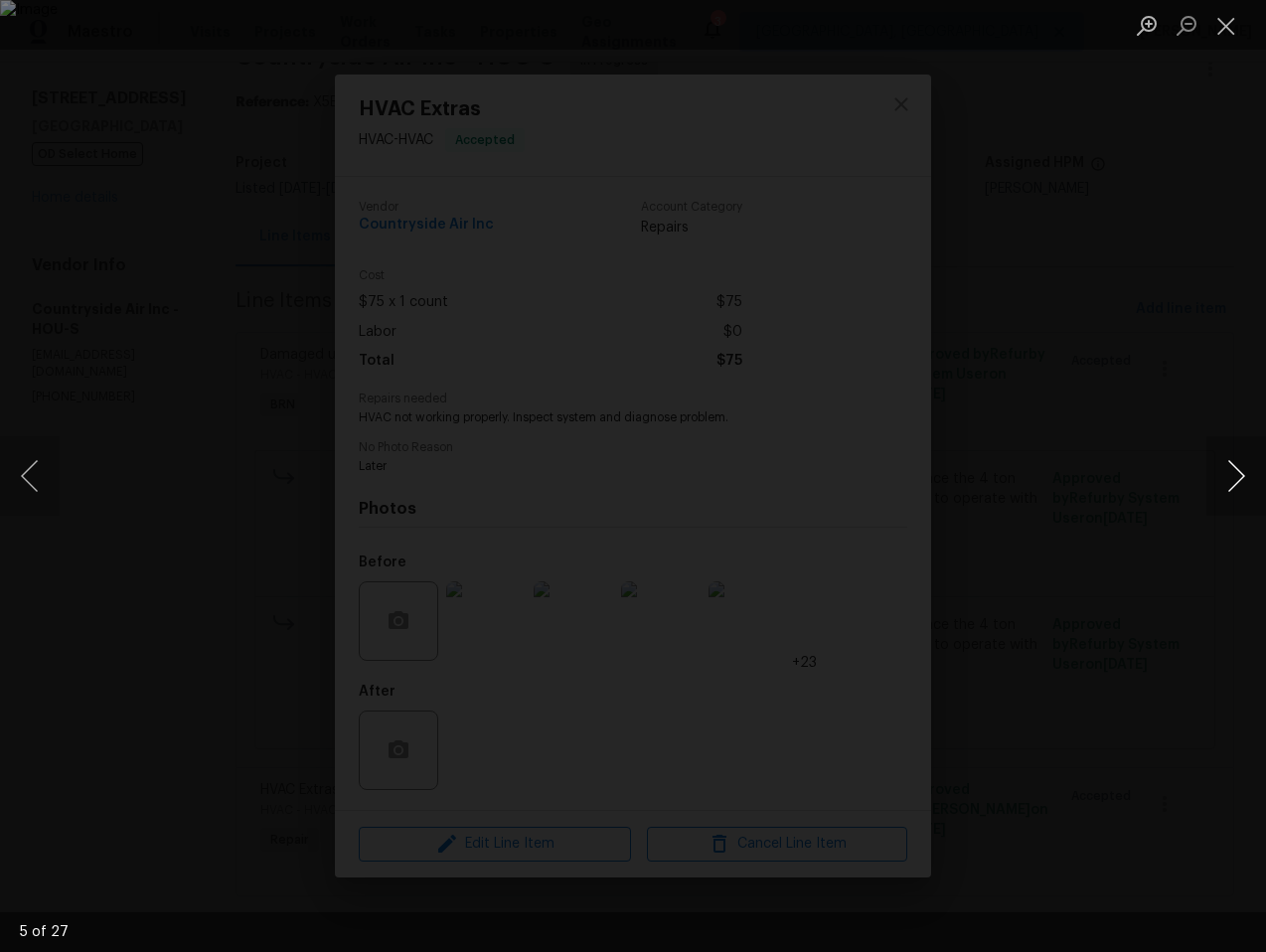 click at bounding box center (1236, 476) 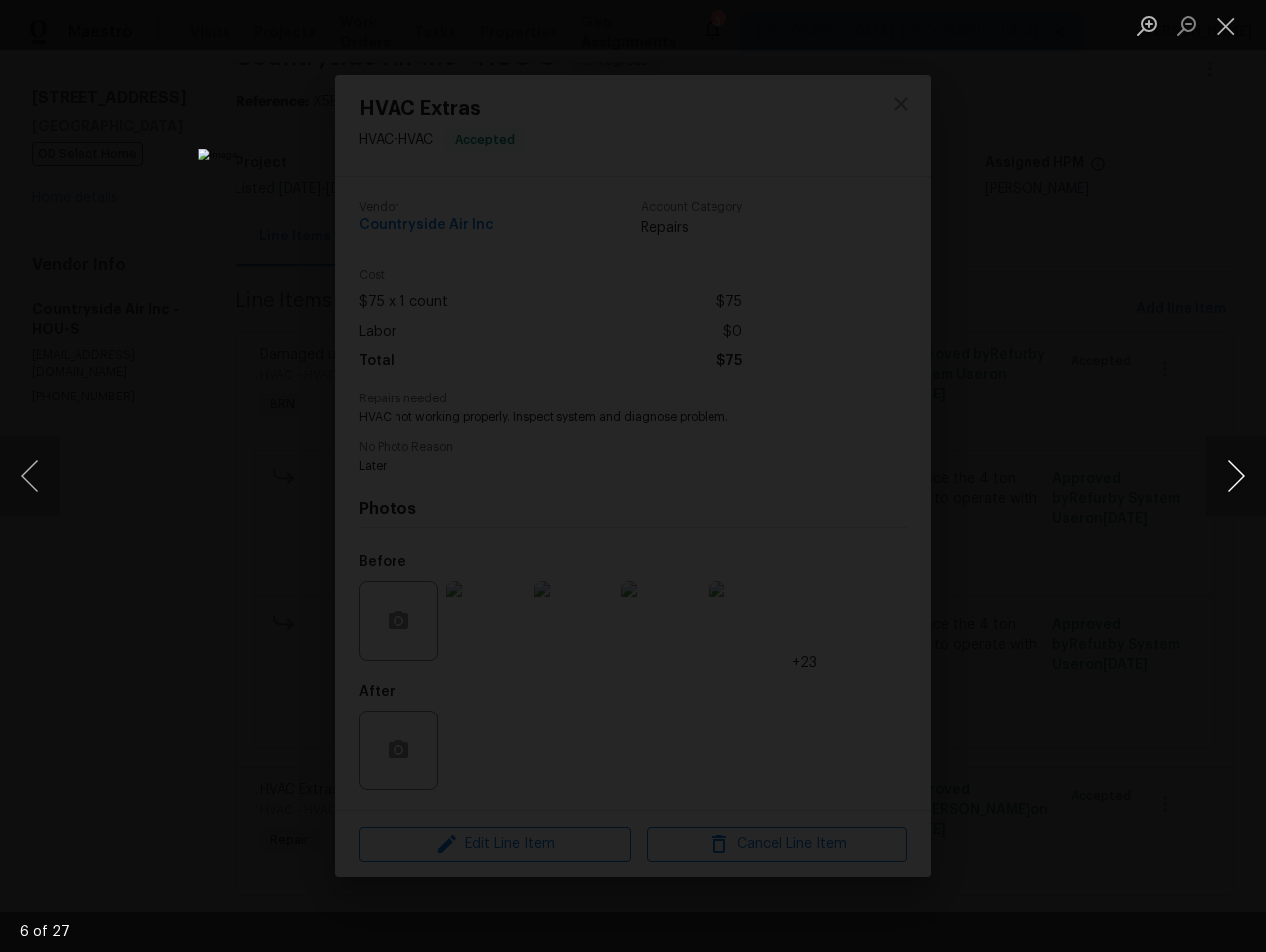 click at bounding box center [1236, 476] 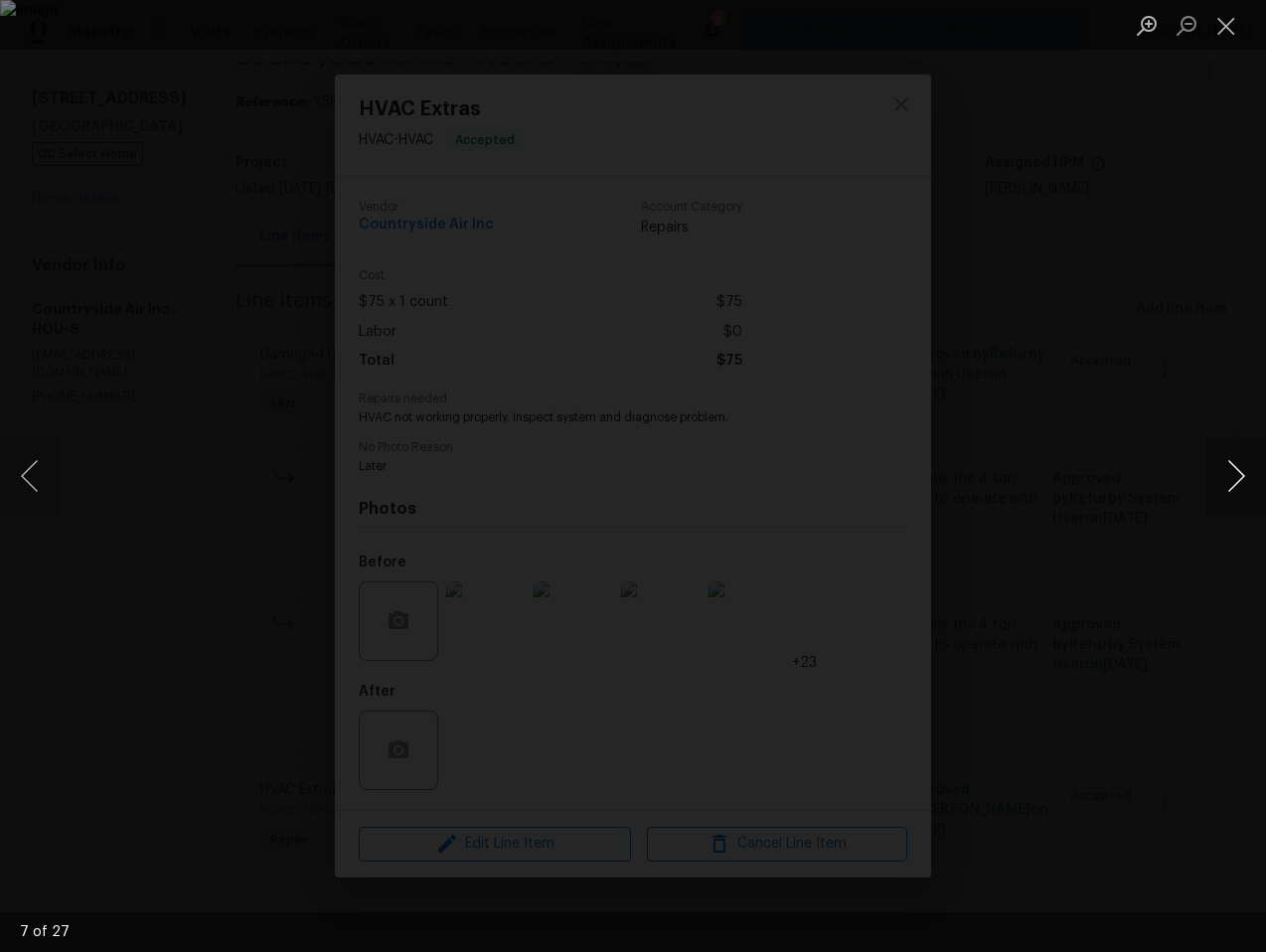 click at bounding box center [1236, 476] 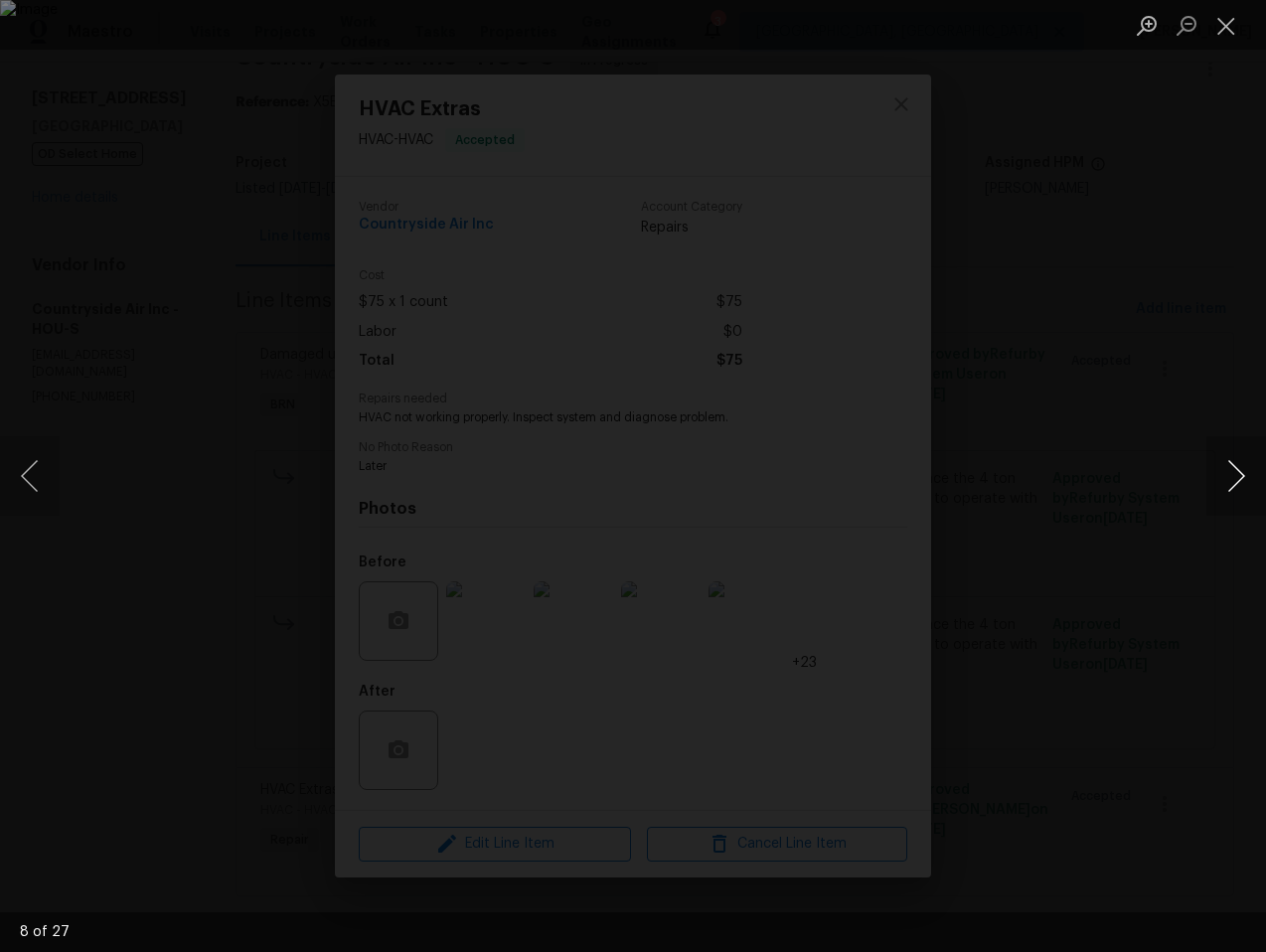 click at bounding box center [1236, 476] 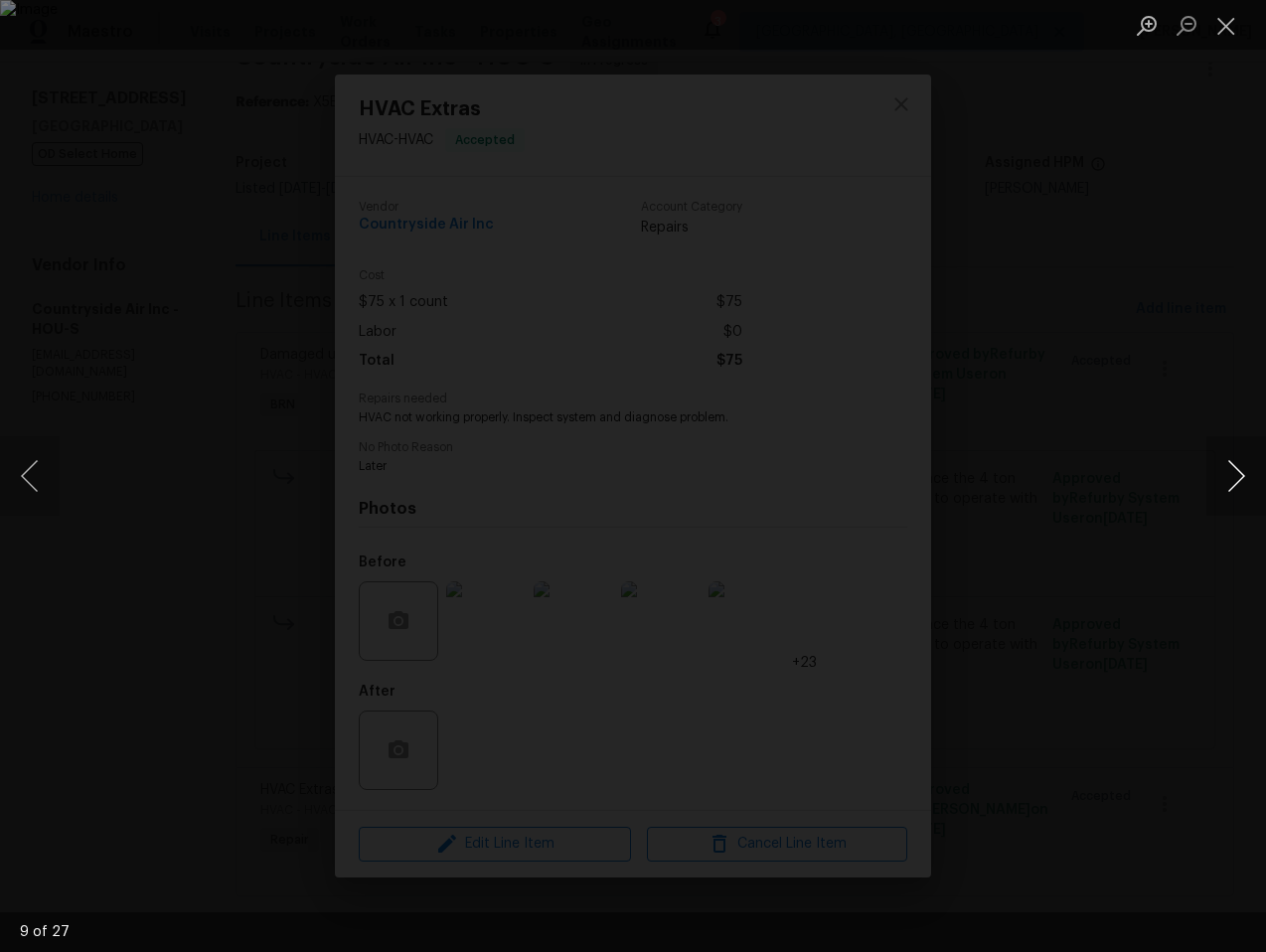 click at bounding box center [1236, 476] 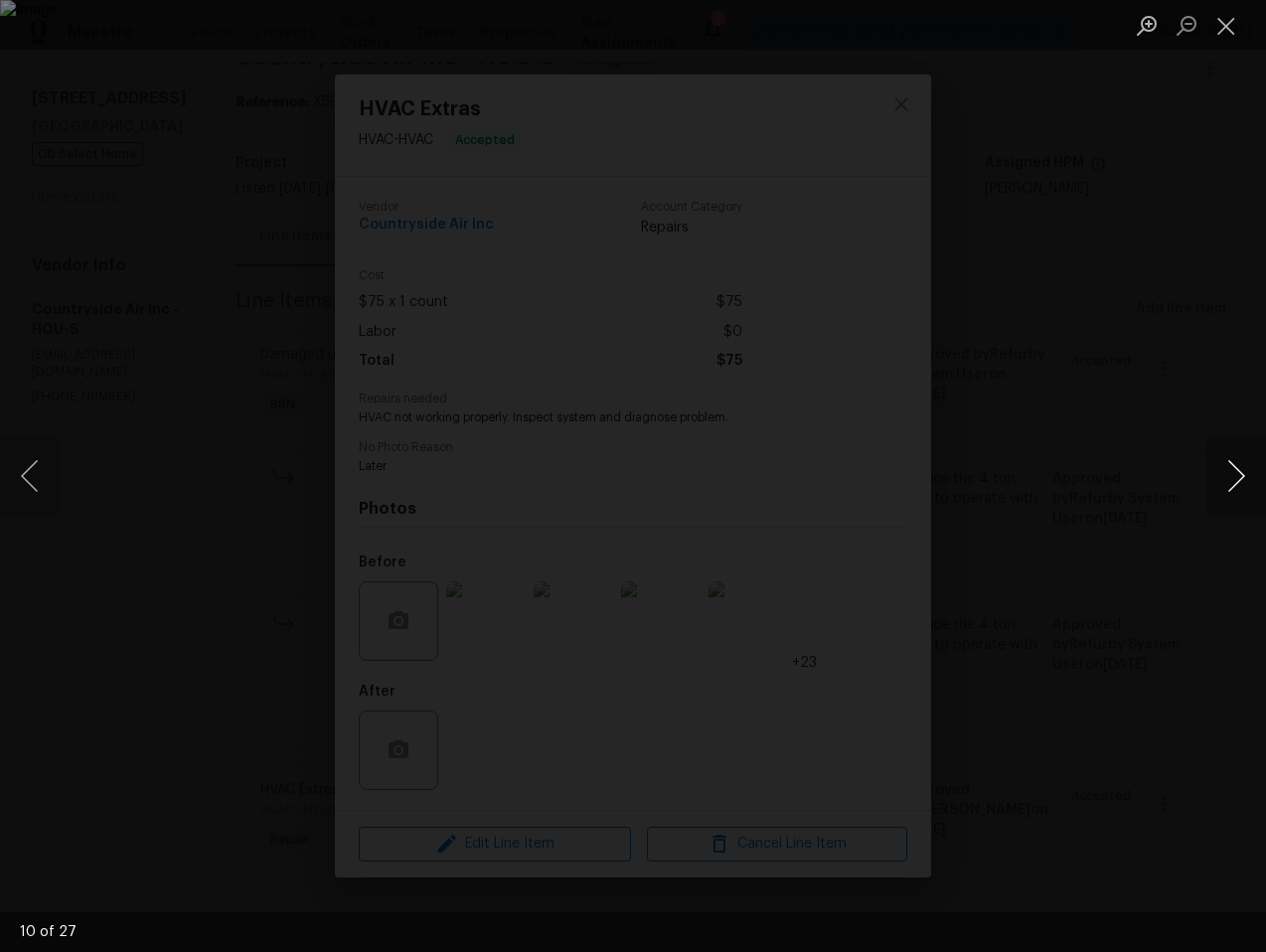 click at bounding box center [1236, 476] 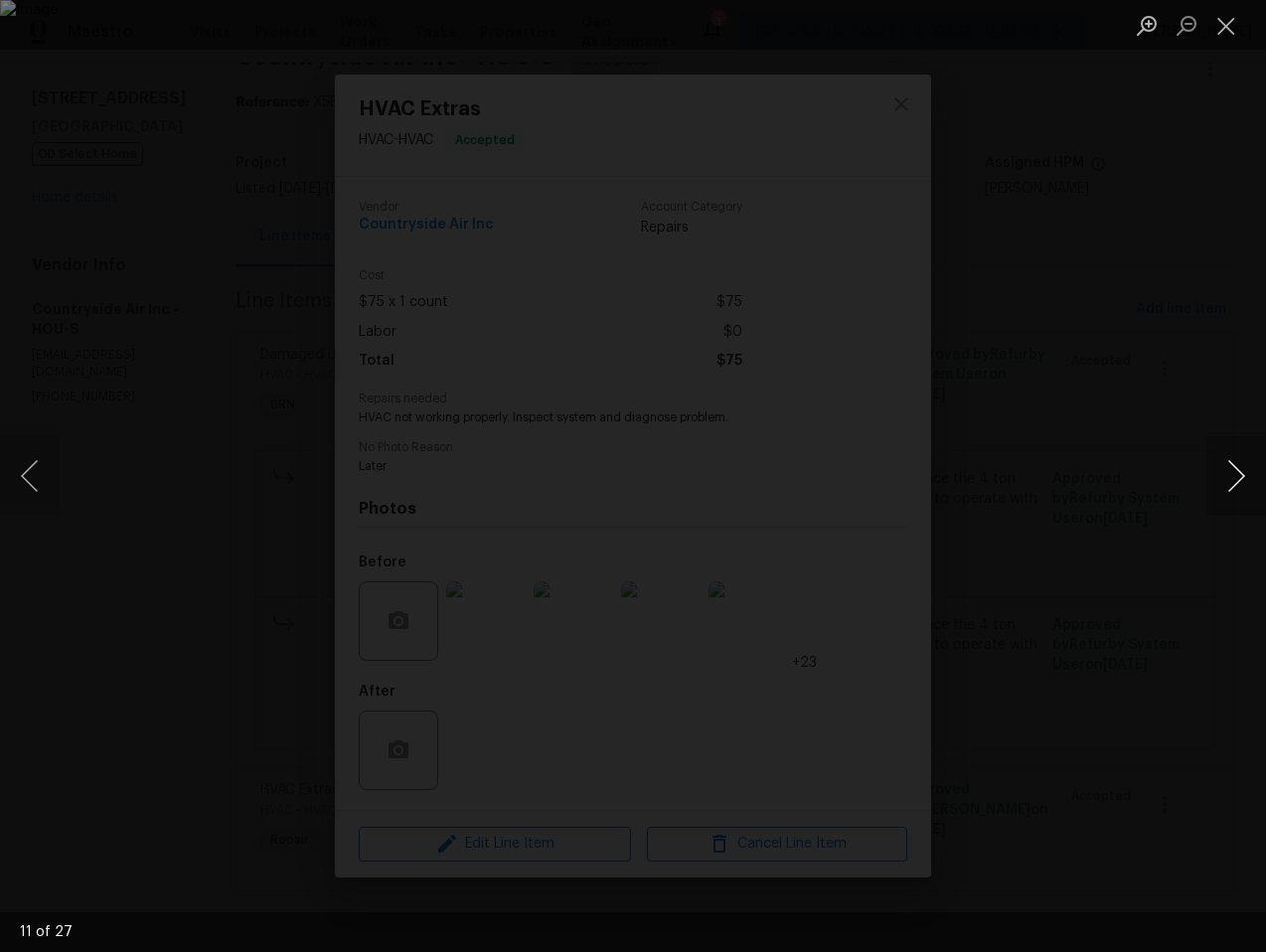 click at bounding box center [1236, 476] 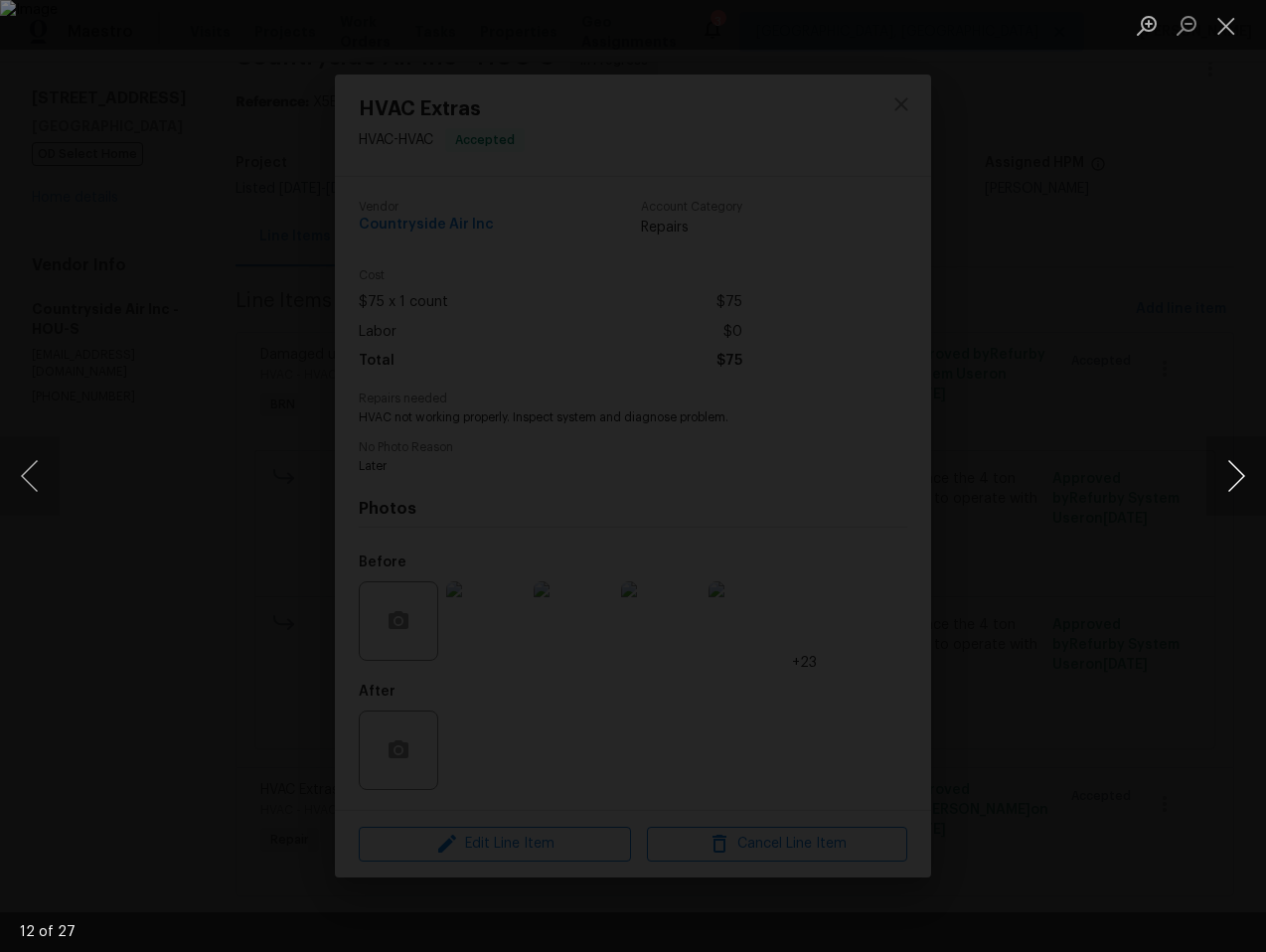 click at bounding box center [1236, 476] 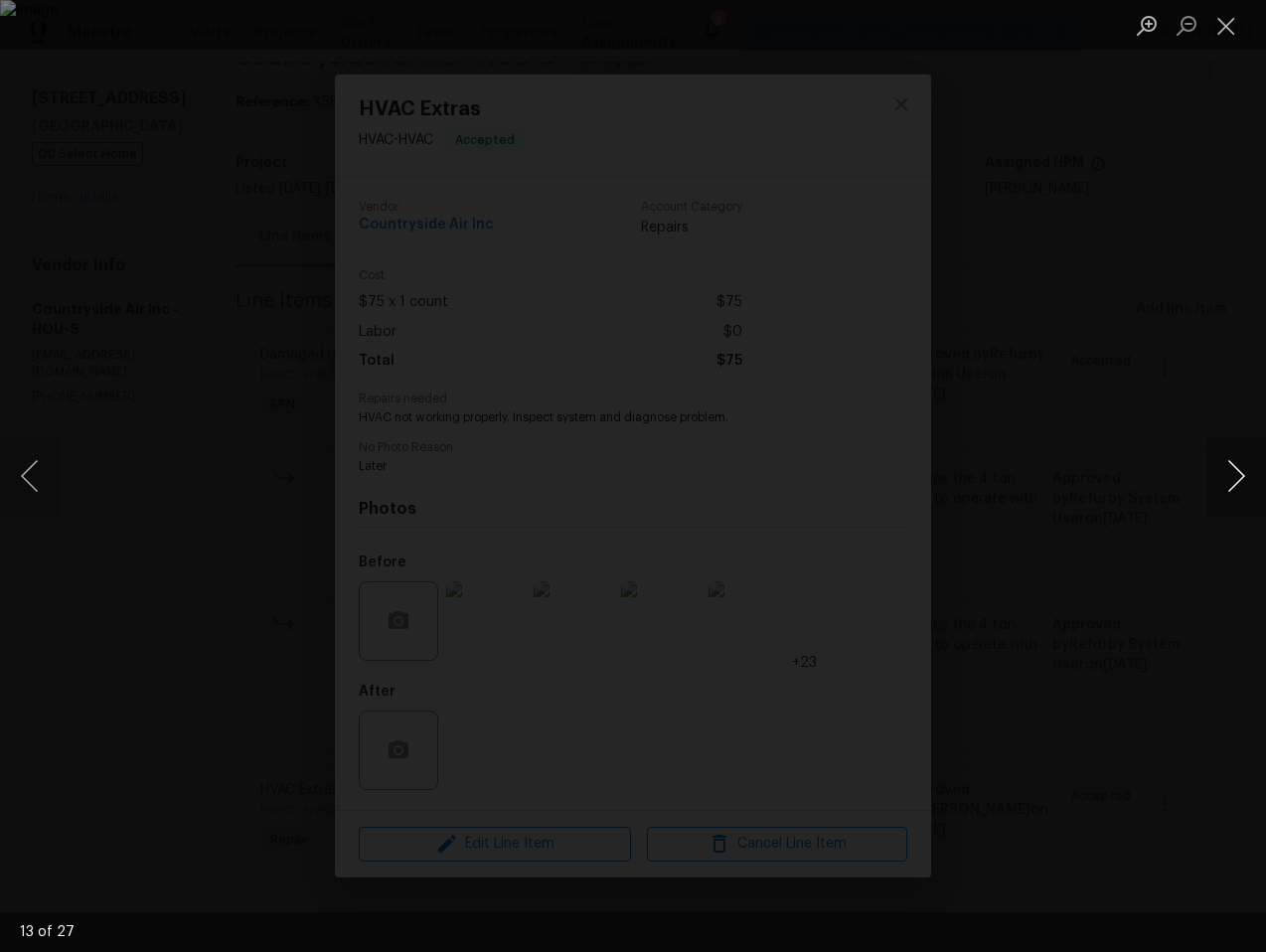click at bounding box center [1236, 476] 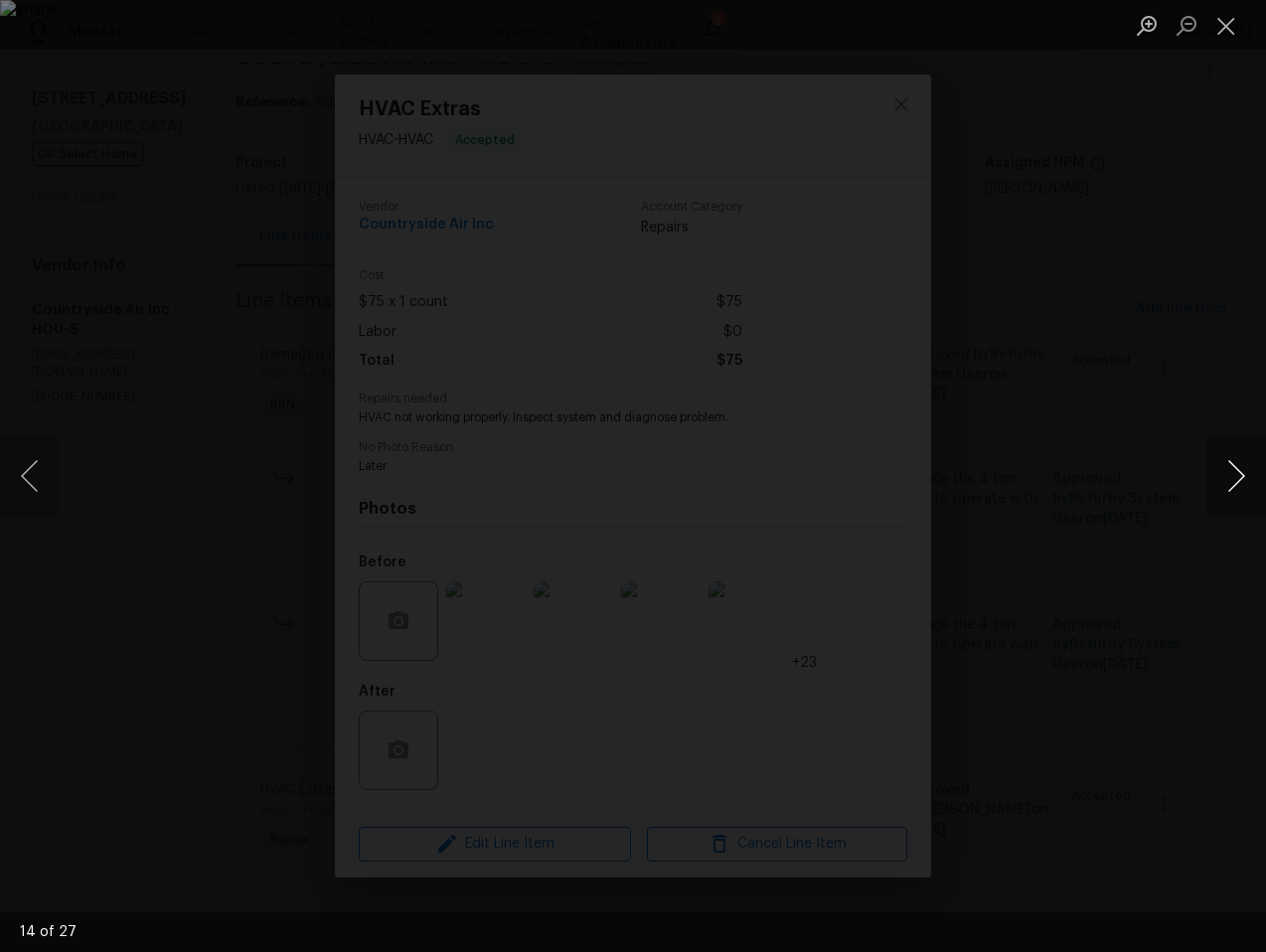 click at bounding box center [1236, 476] 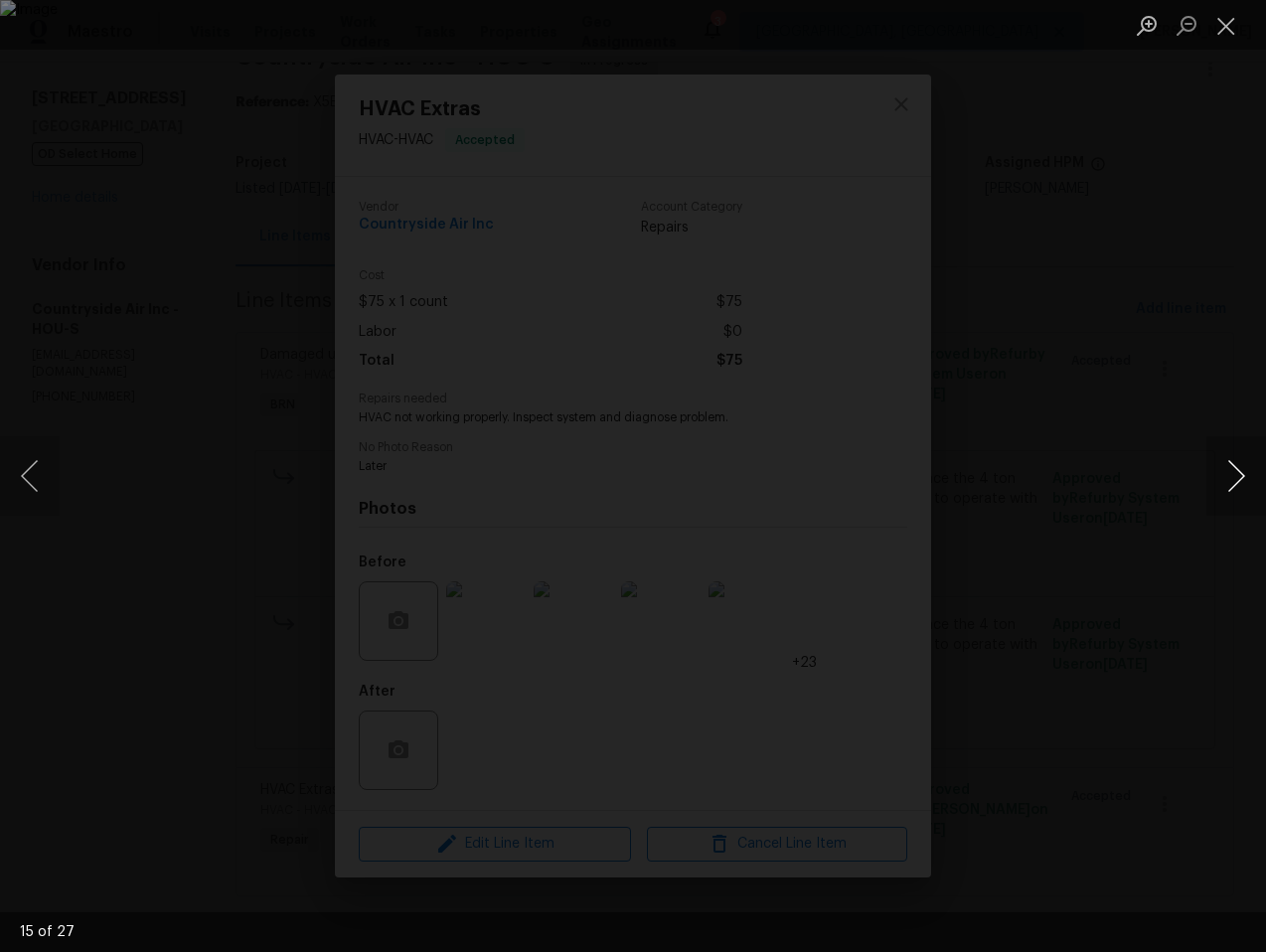 click at bounding box center (1236, 476) 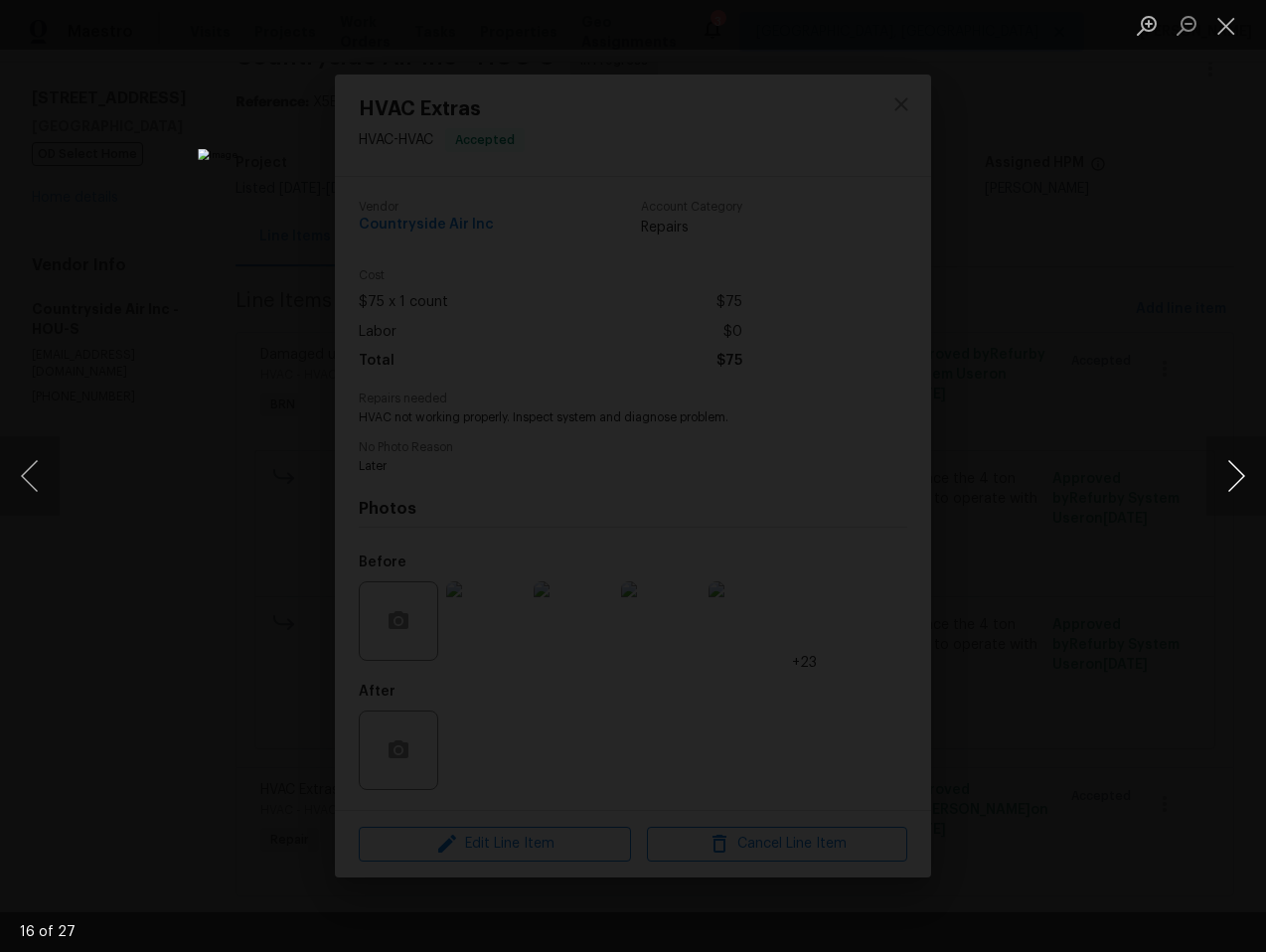 click at bounding box center (1236, 476) 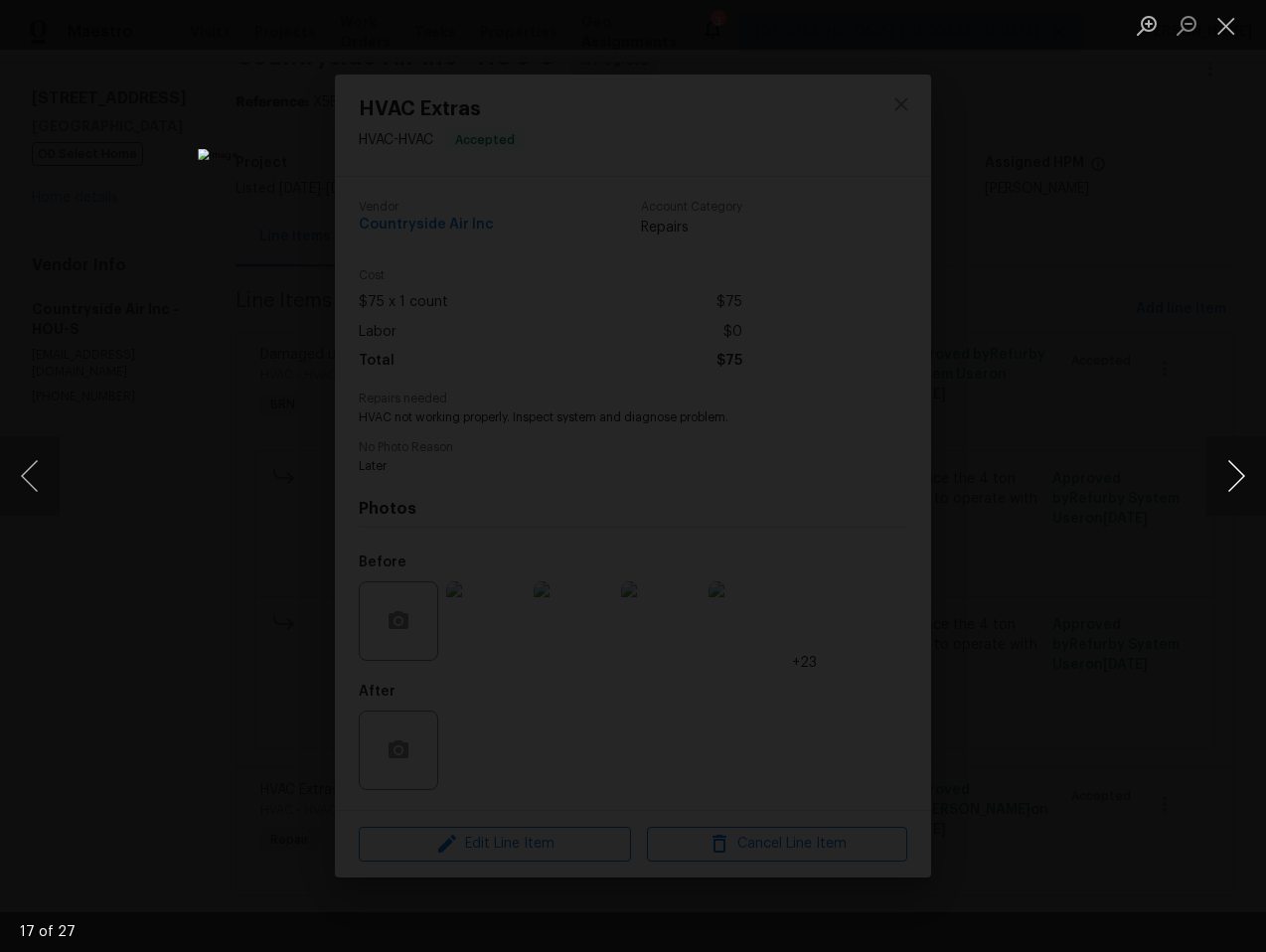click at bounding box center (1236, 476) 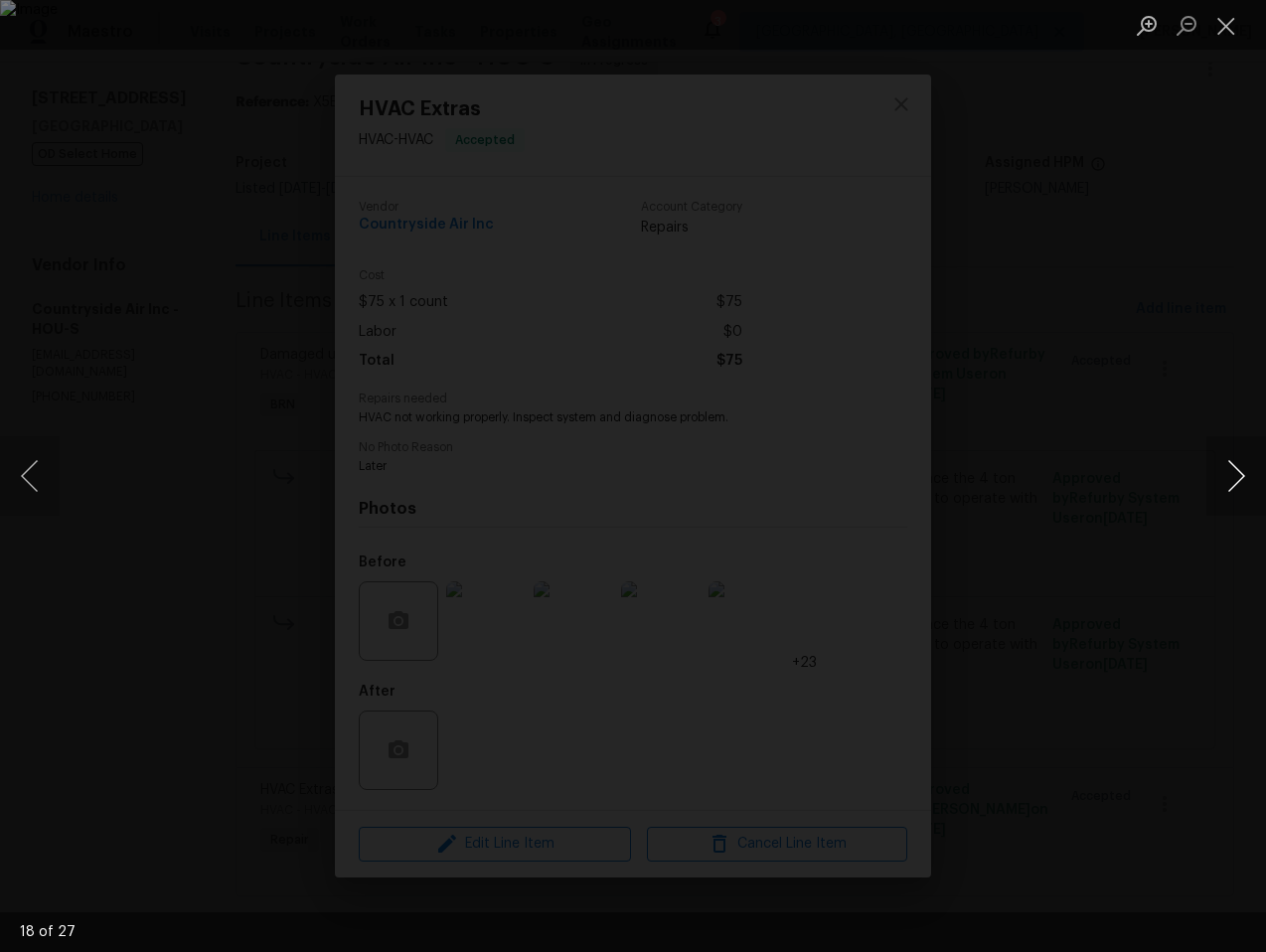 click at bounding box center [1236, 476] 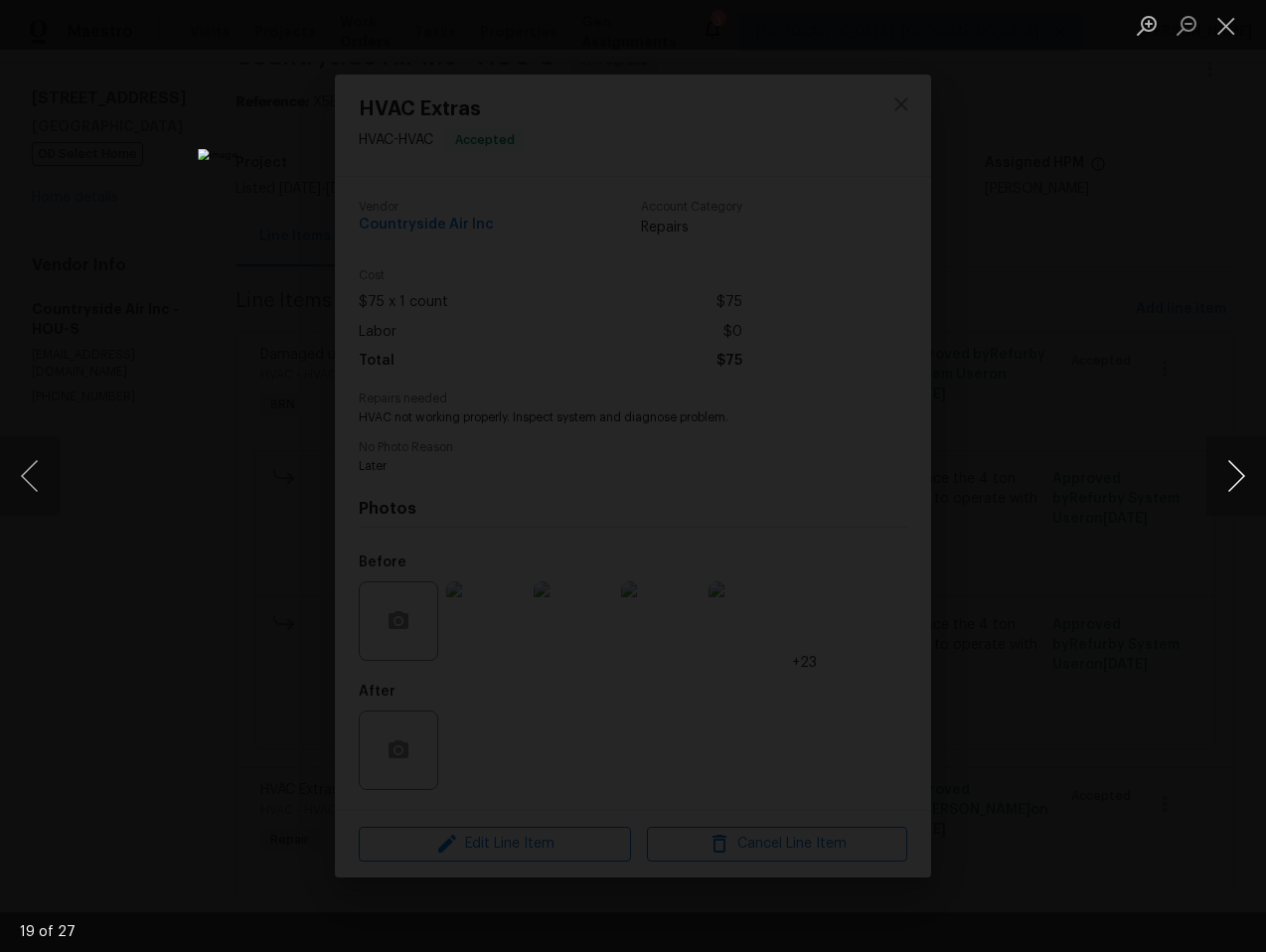 click at bounding box center [1236, 476] 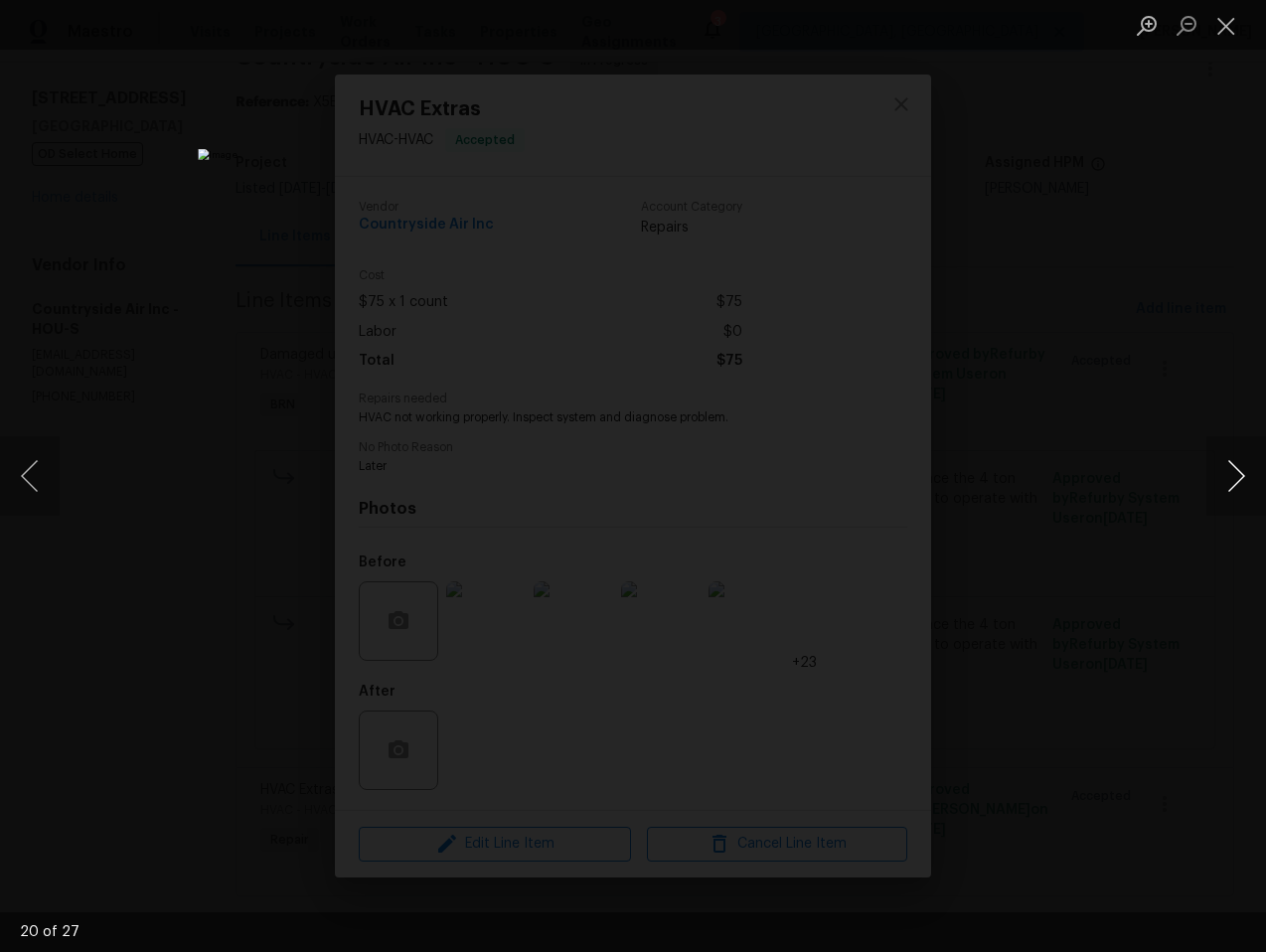 click at bounding box center (1236, 476) 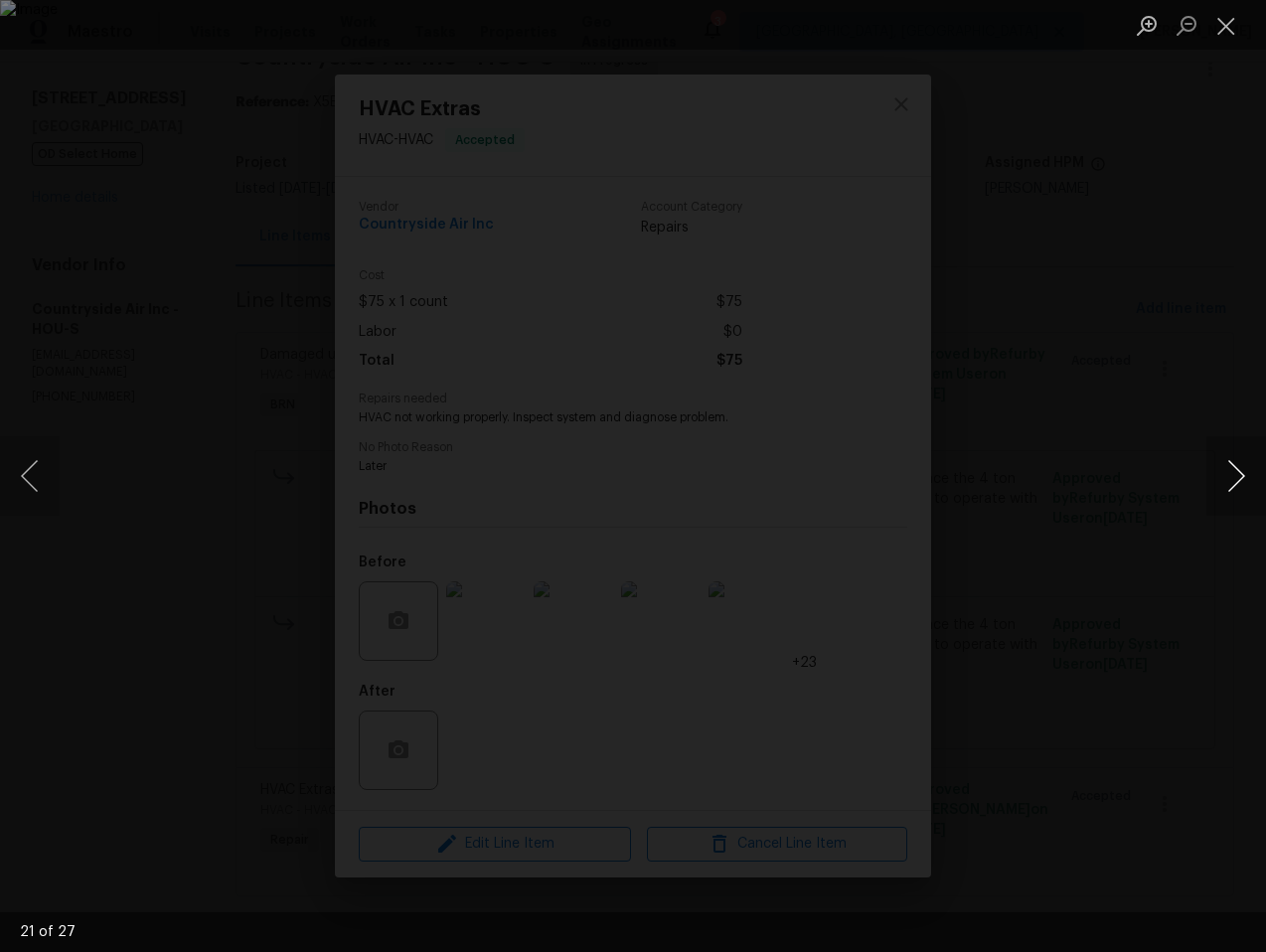 click at bounding box center (1236, 476) 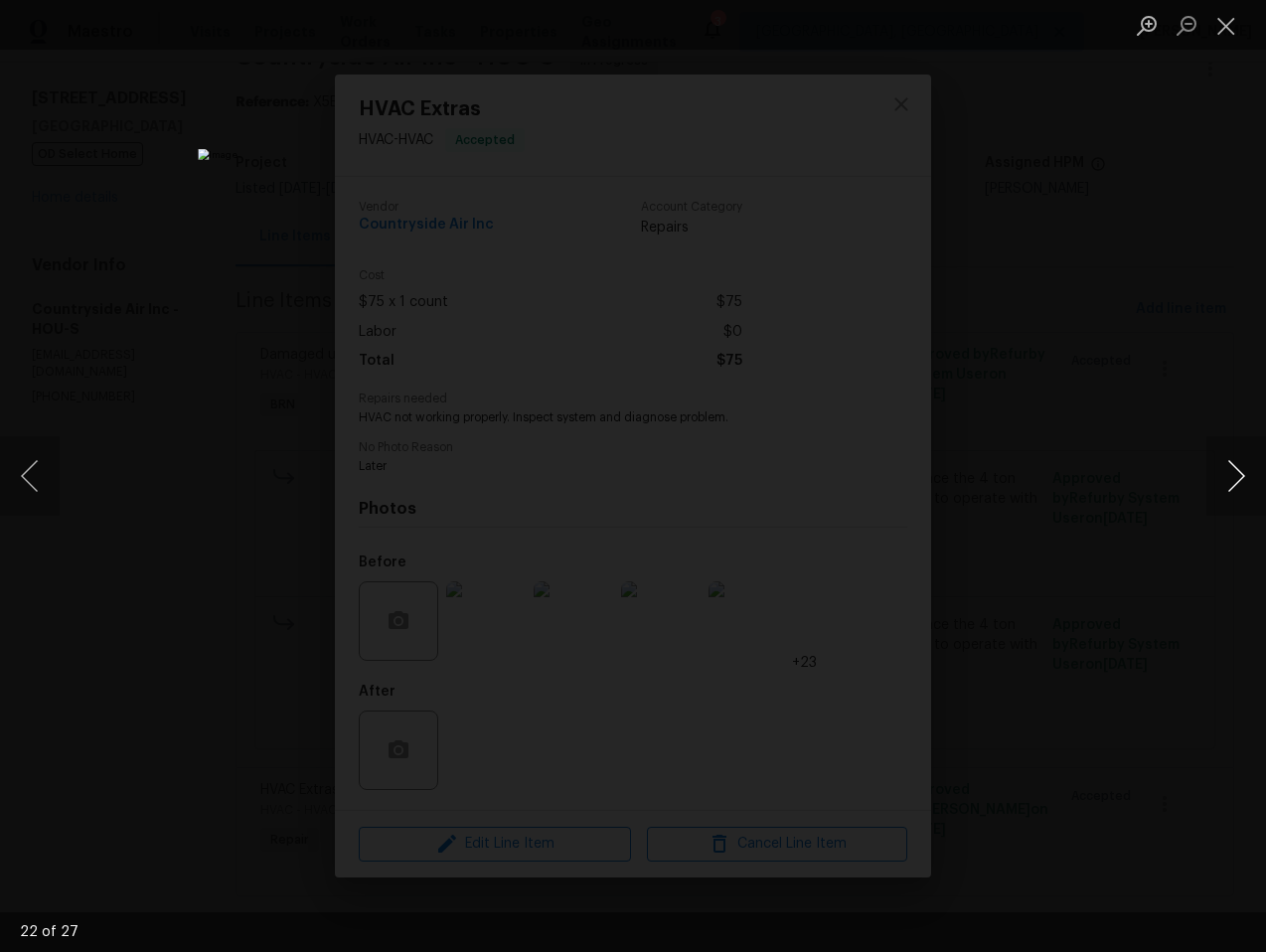 click at bounding box center [1236, 476] 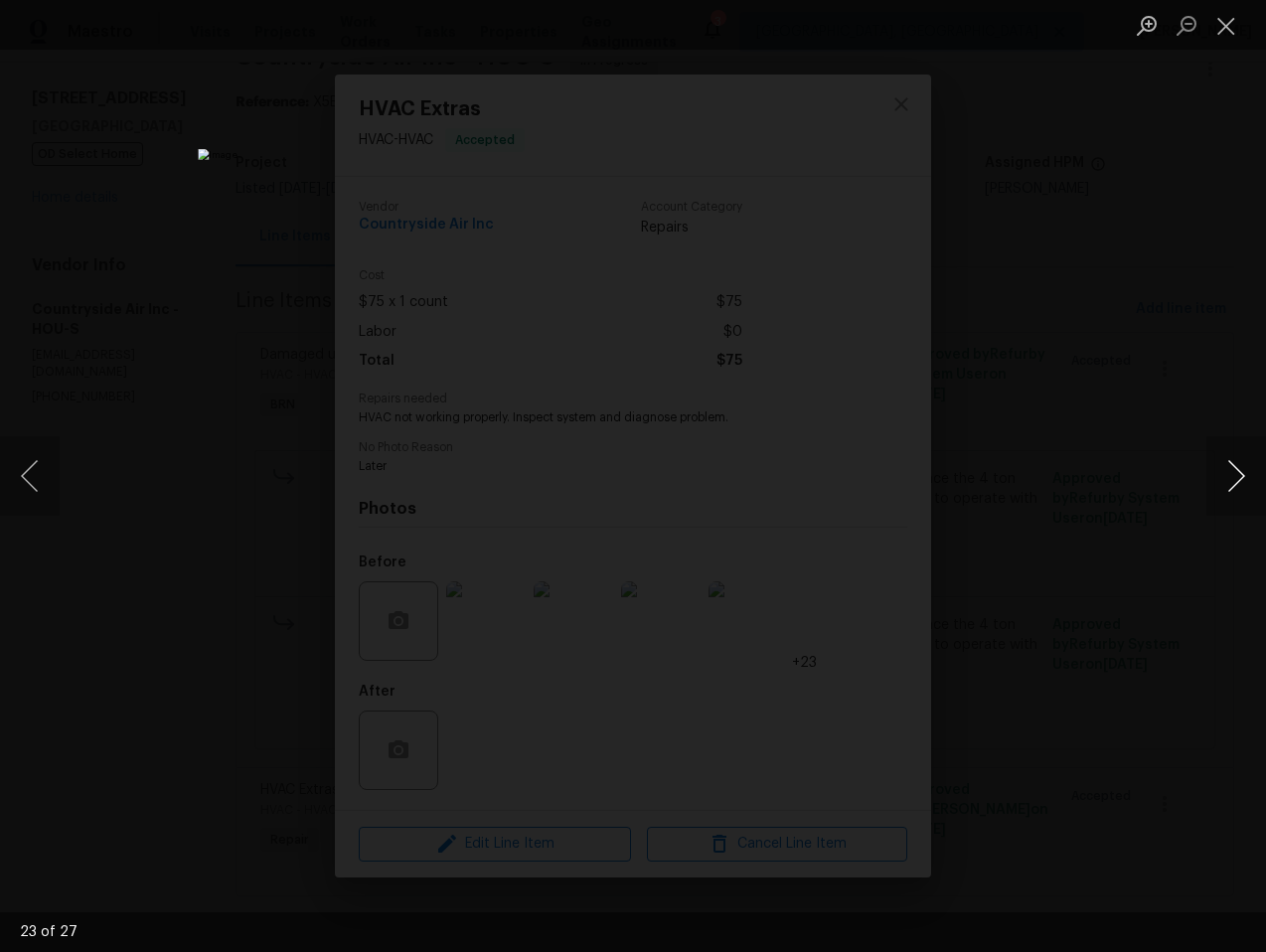 click at bounding box center [1236, 476] 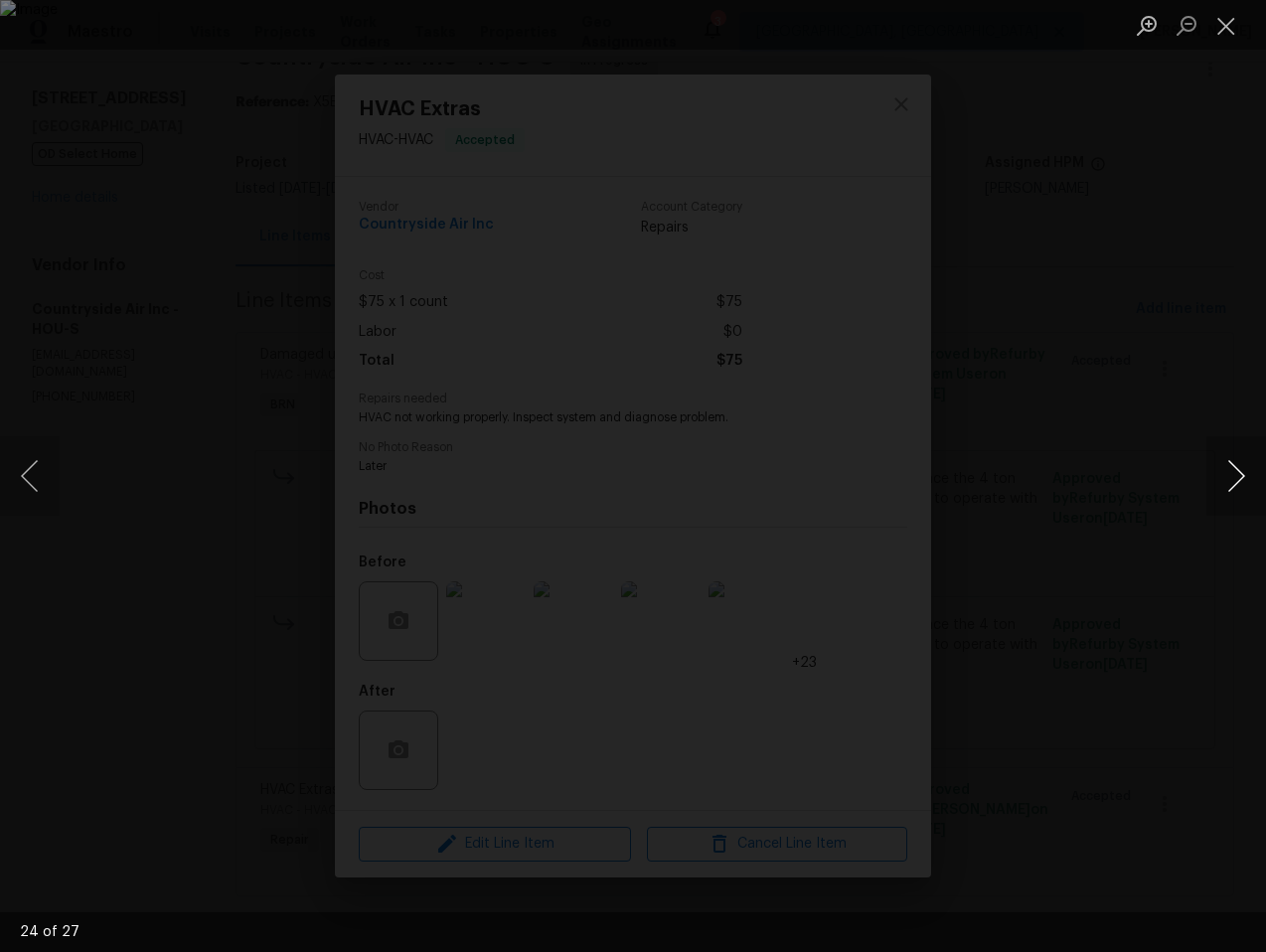 click at bounding box center [1236, 476] 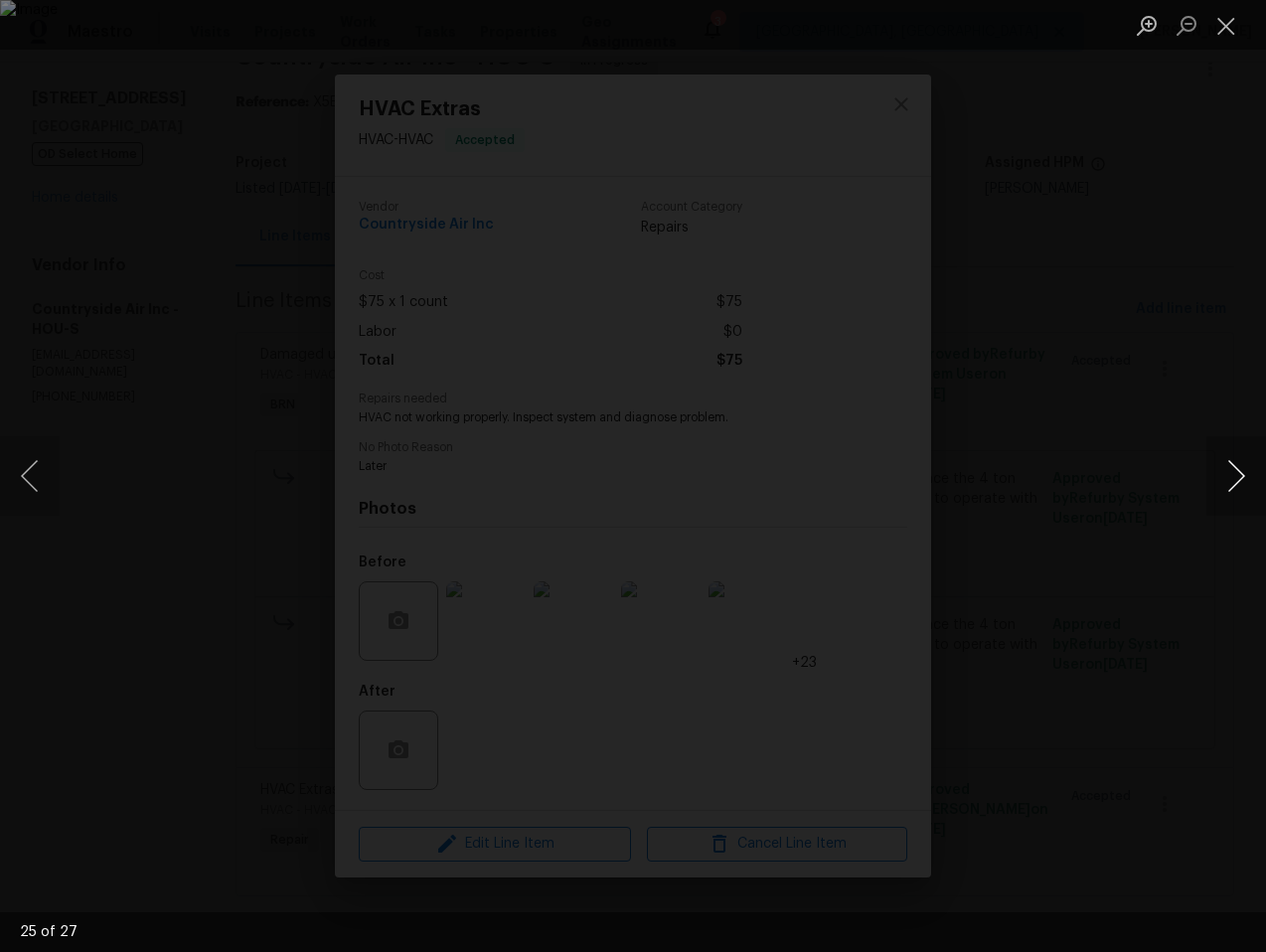 click at bounding box center (1236, 476) 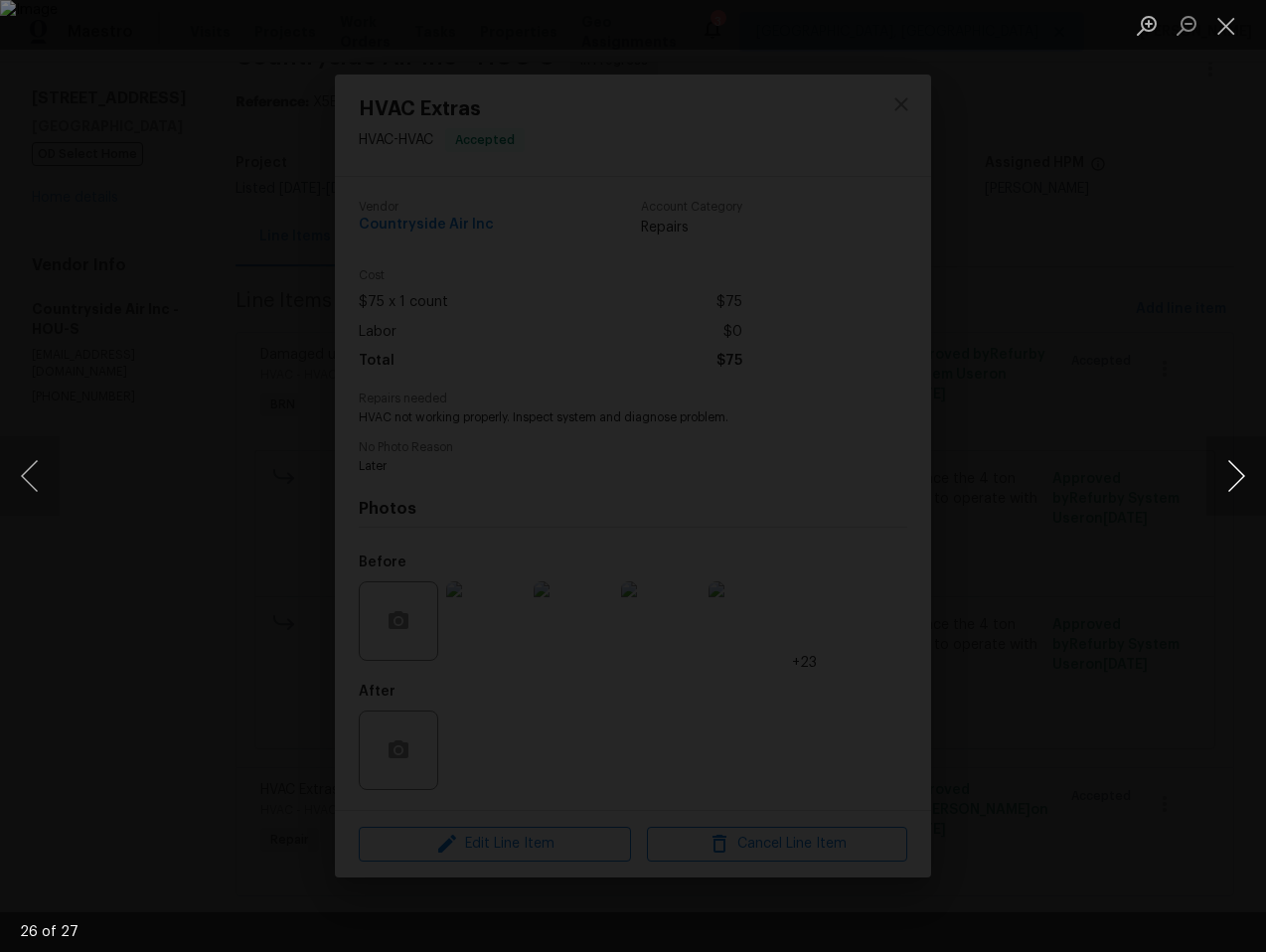 click at bounding box center [1236, 476] 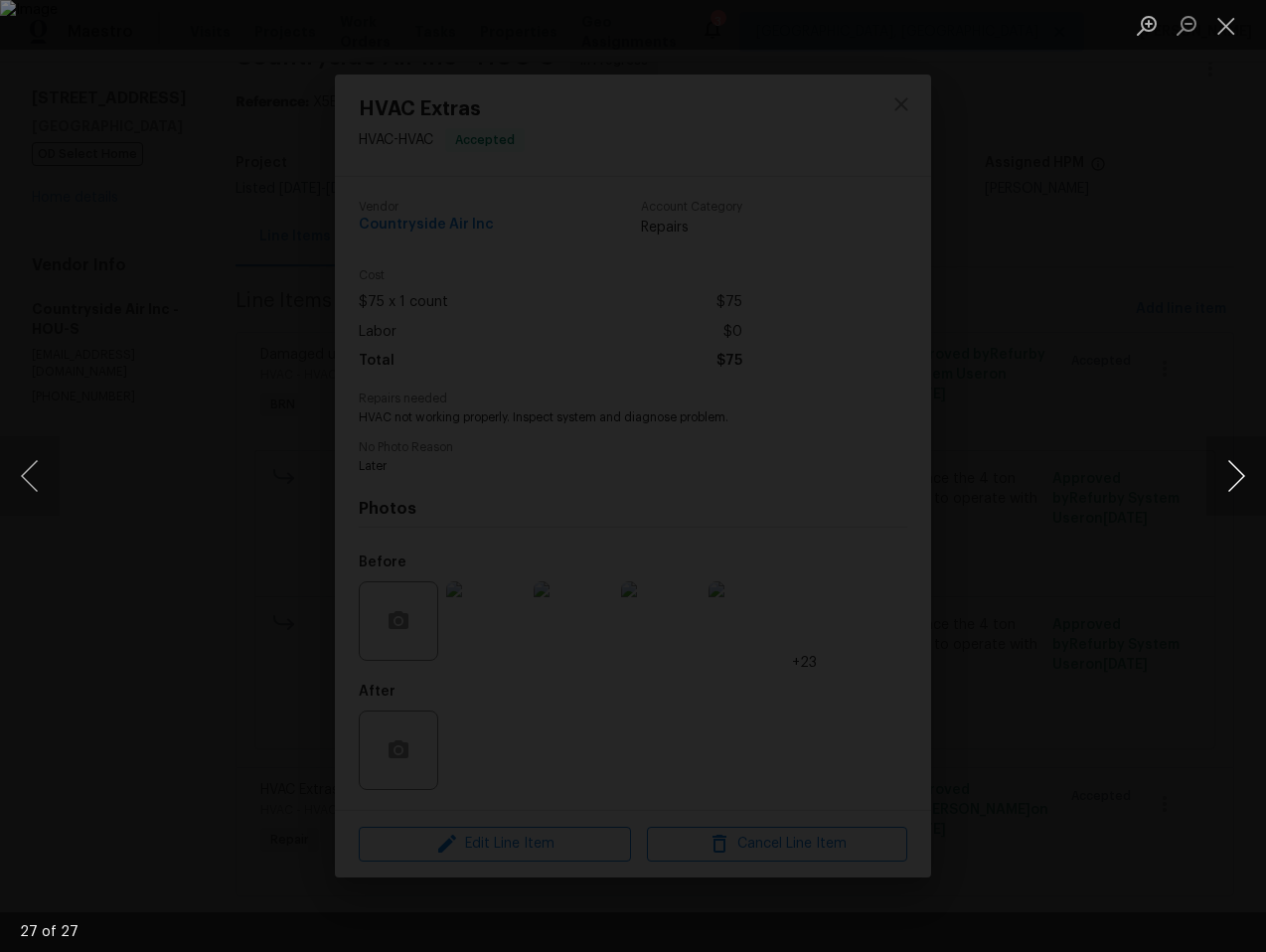click at bounding box center [1236, 476] 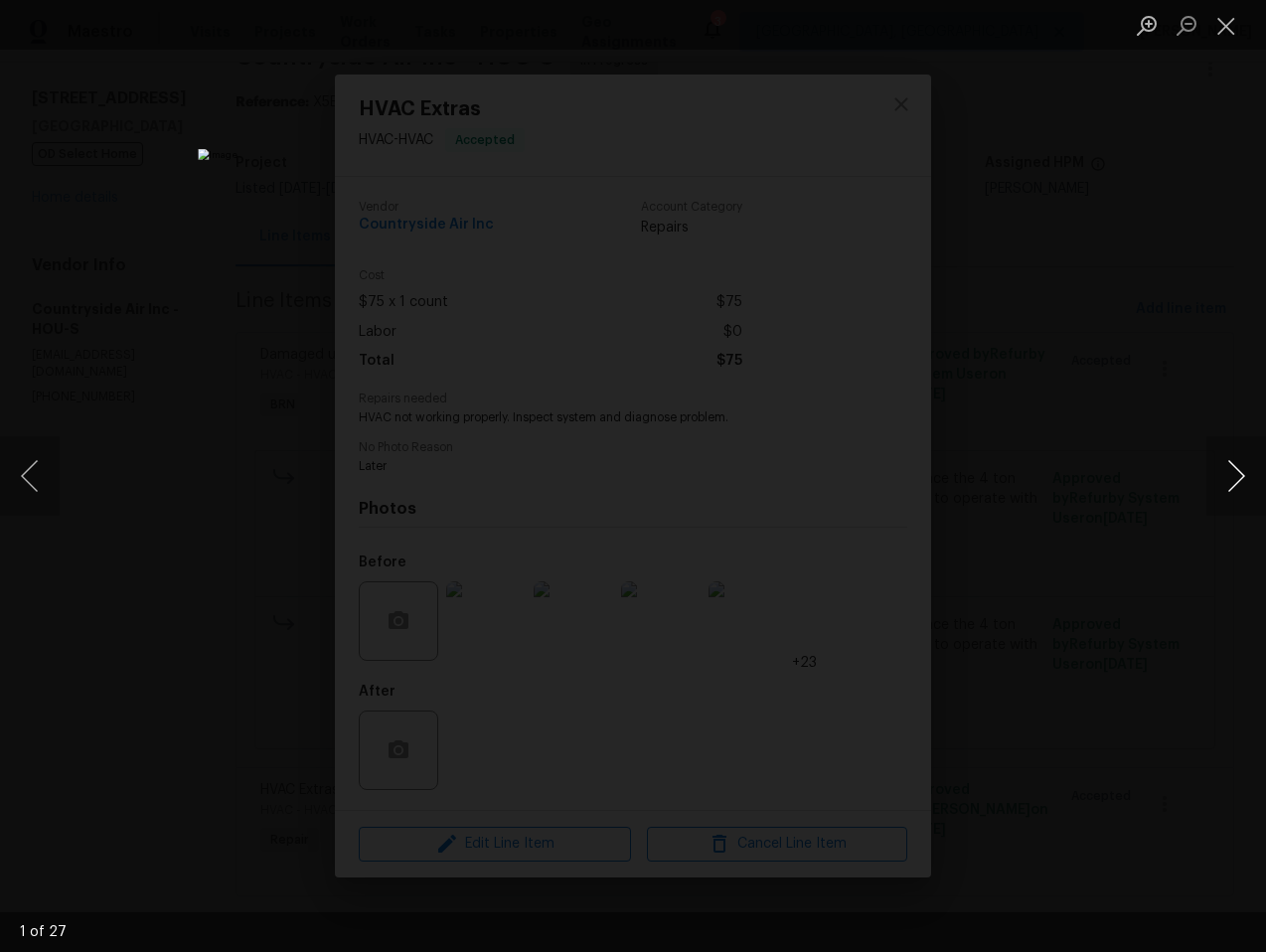 click at bounding box center [1236, 476] 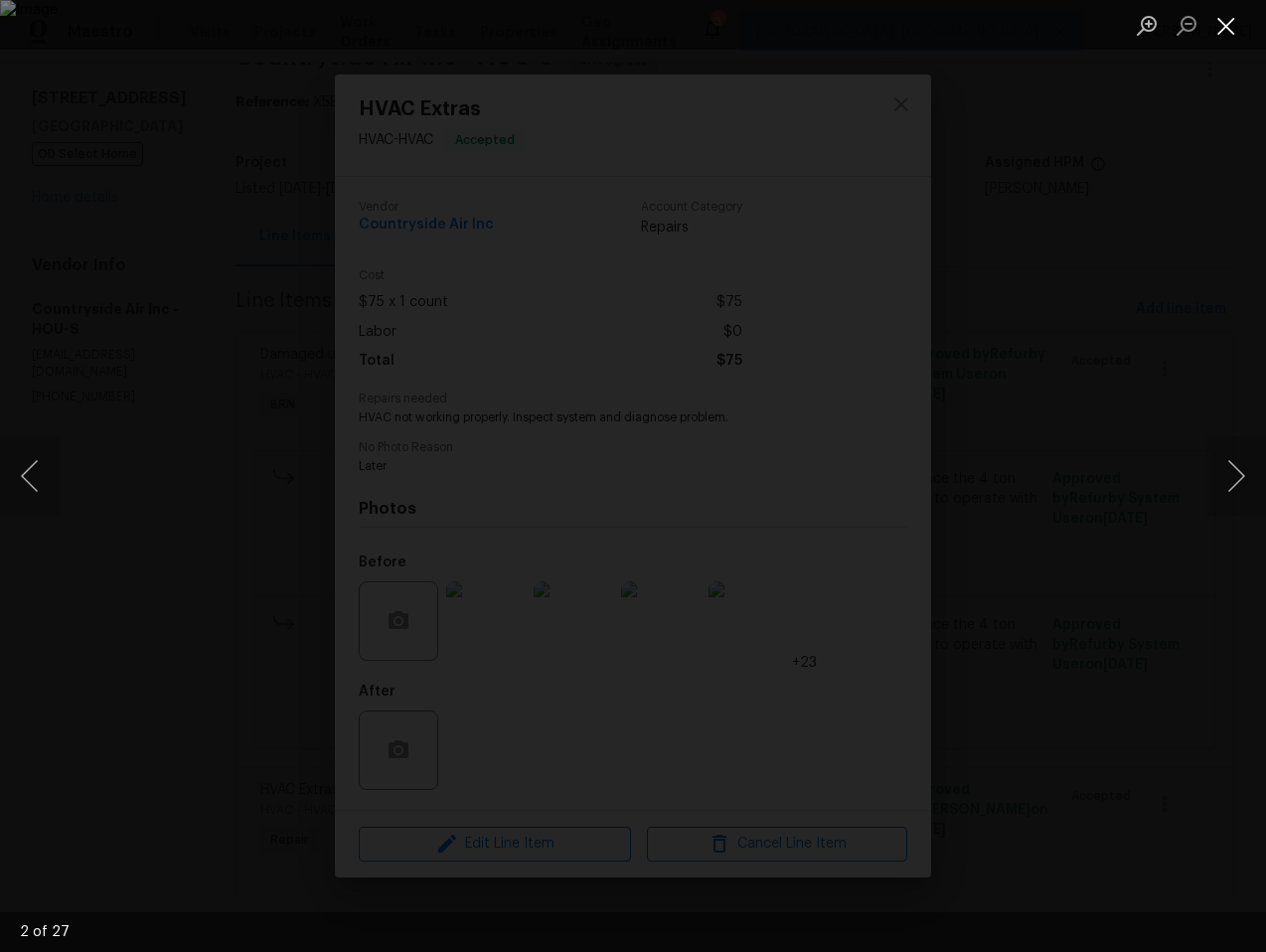 click at bounding box center (1226, 25) 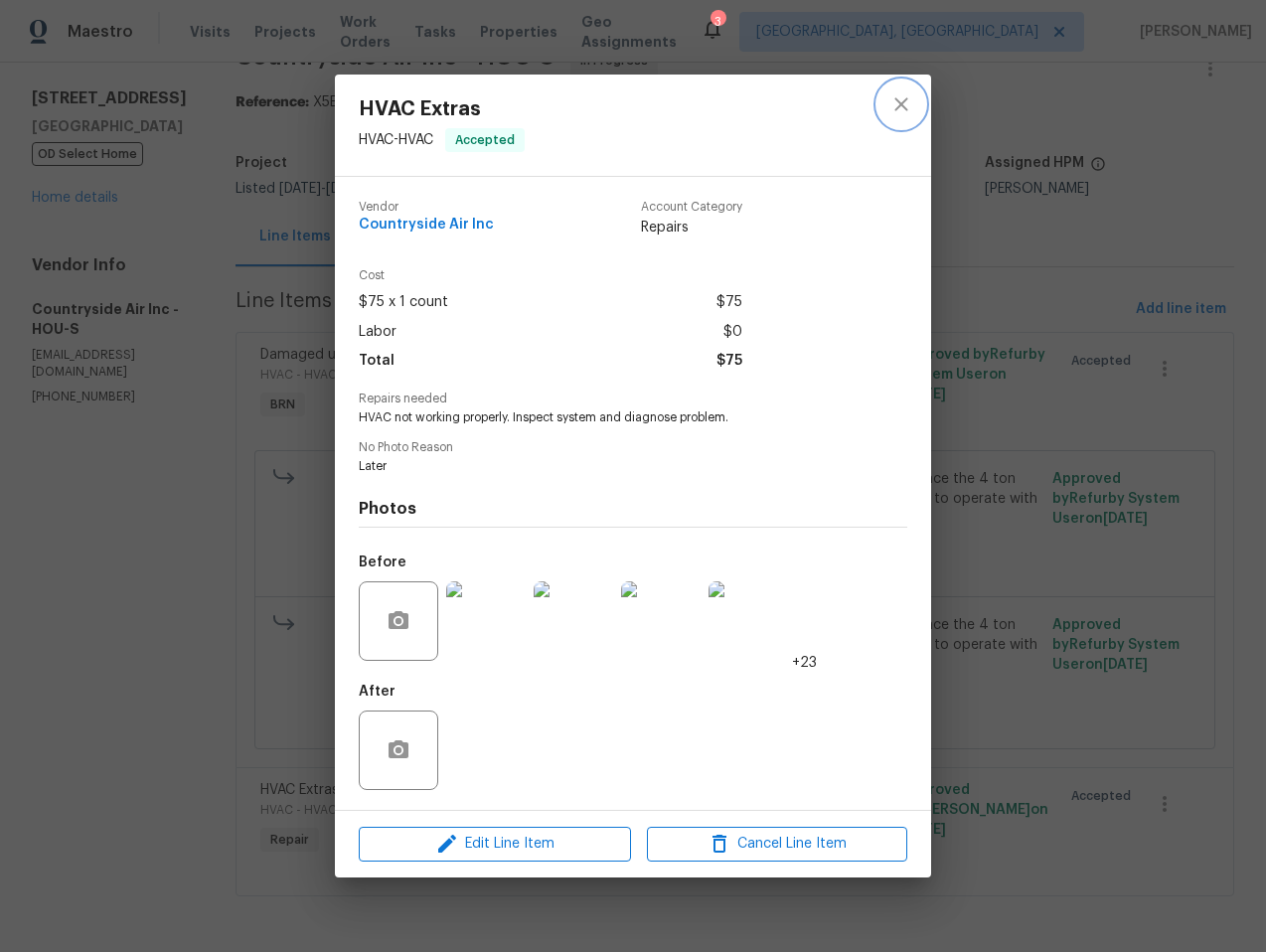 click at bounding box center [901, 104] 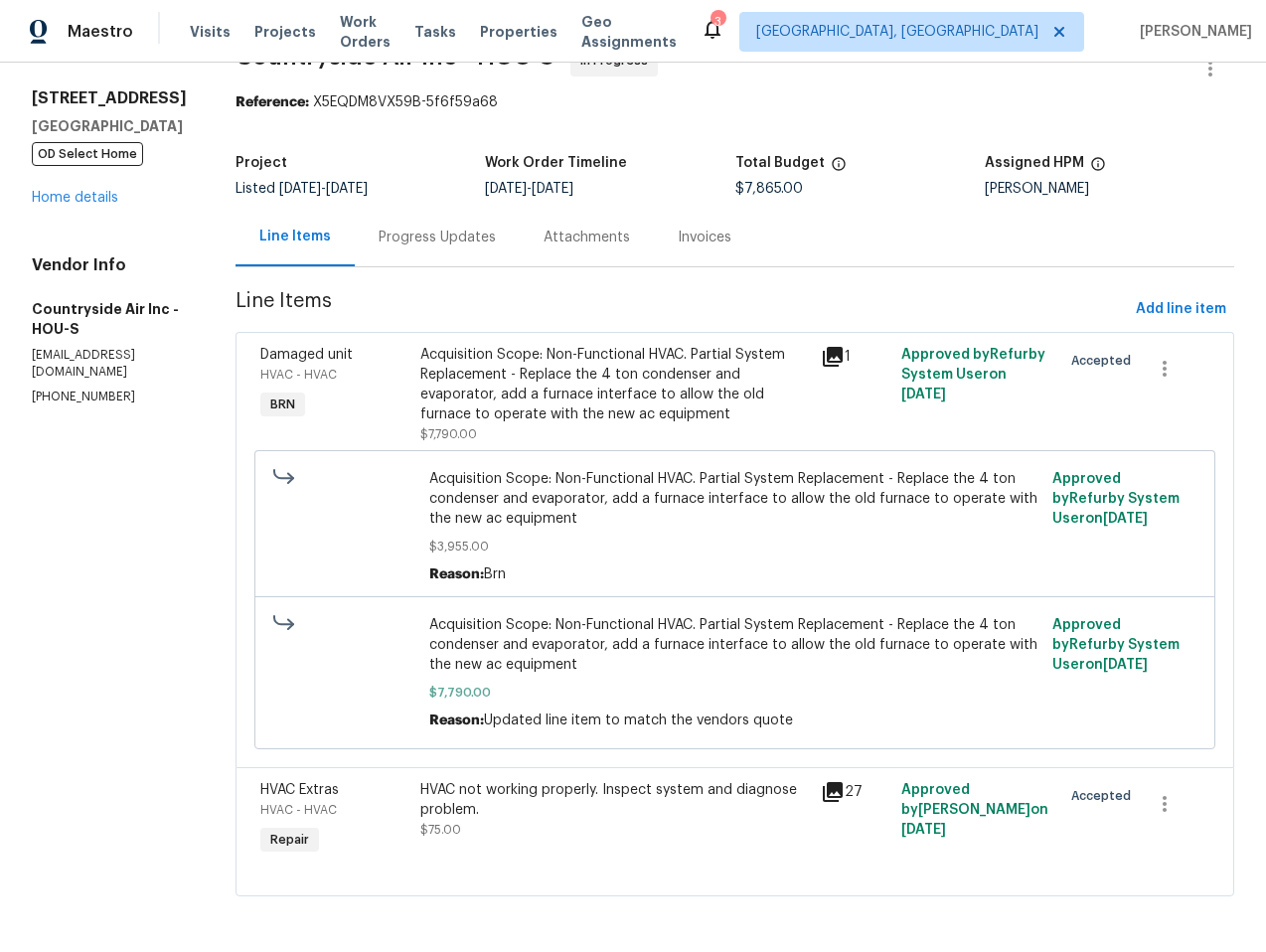 click on "Acquisition Scope: Non-Functional HVAC. Partial System Replacement - Replace the 4 ton condenser and evaporator, add a furnace interface to allow the old furnace to operate with the new ac equipment" at bounding box center [614, 385] 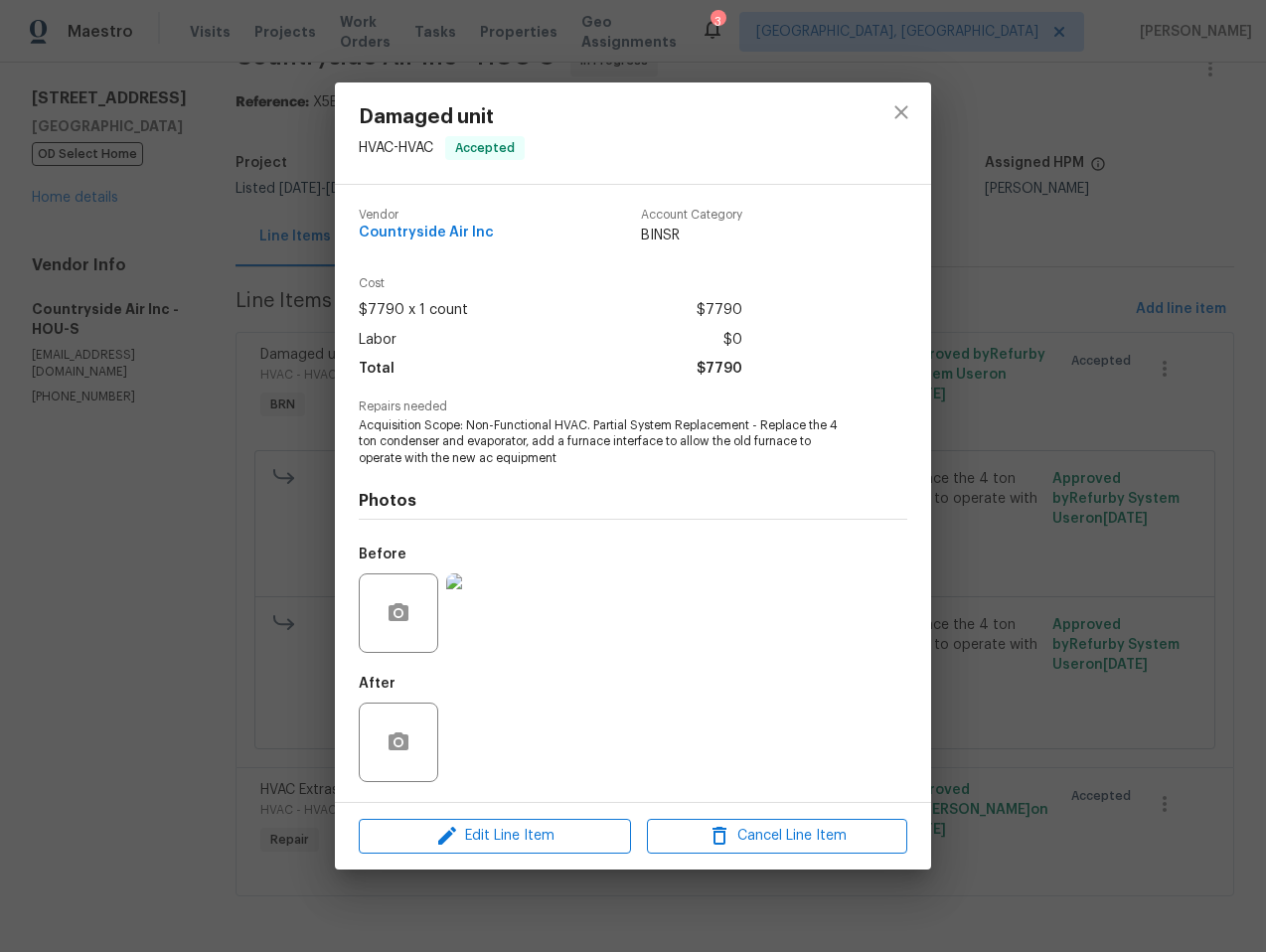 click at bounding box center [486, 613] 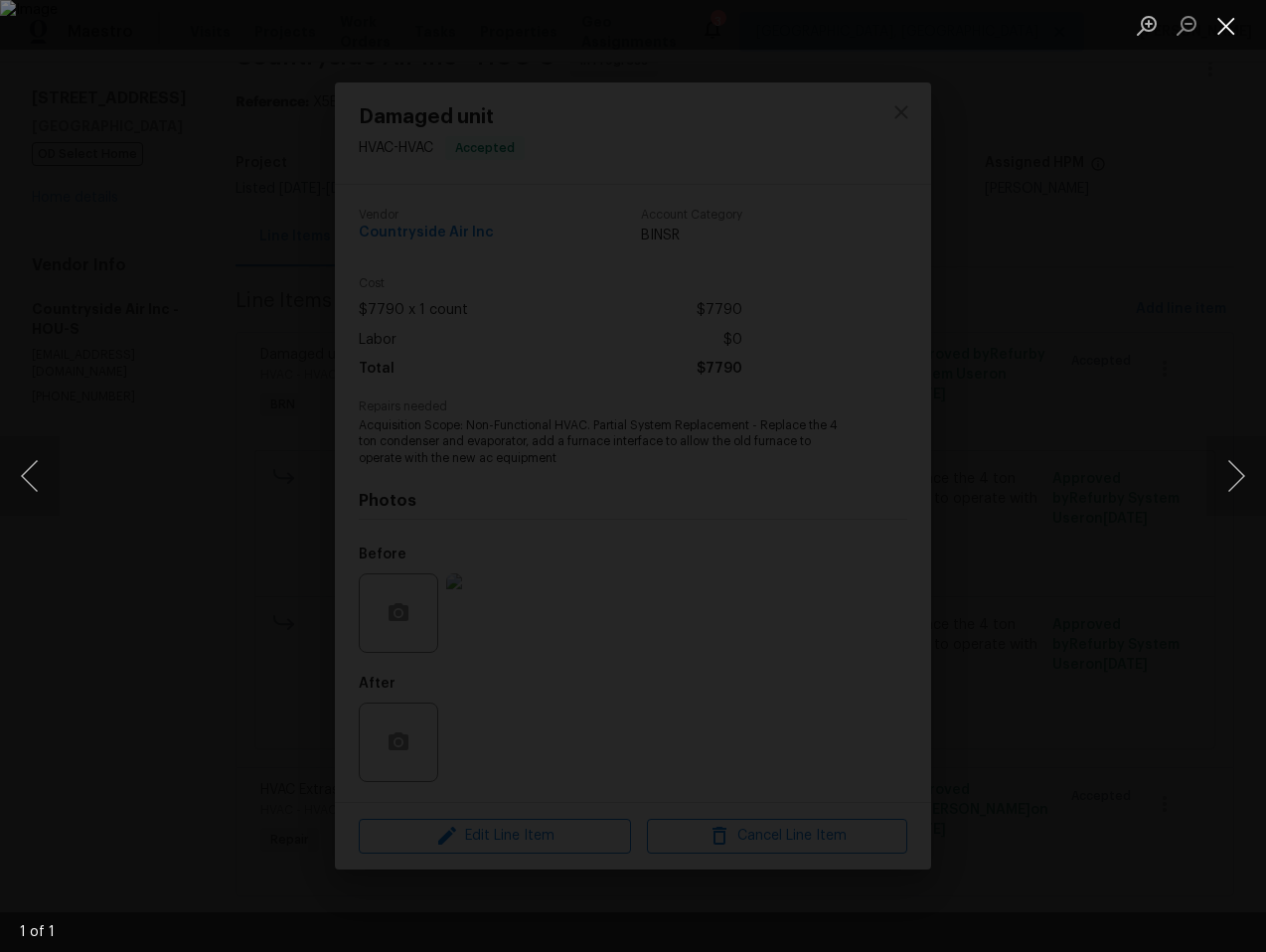 click at bounding box center [1226, 25] 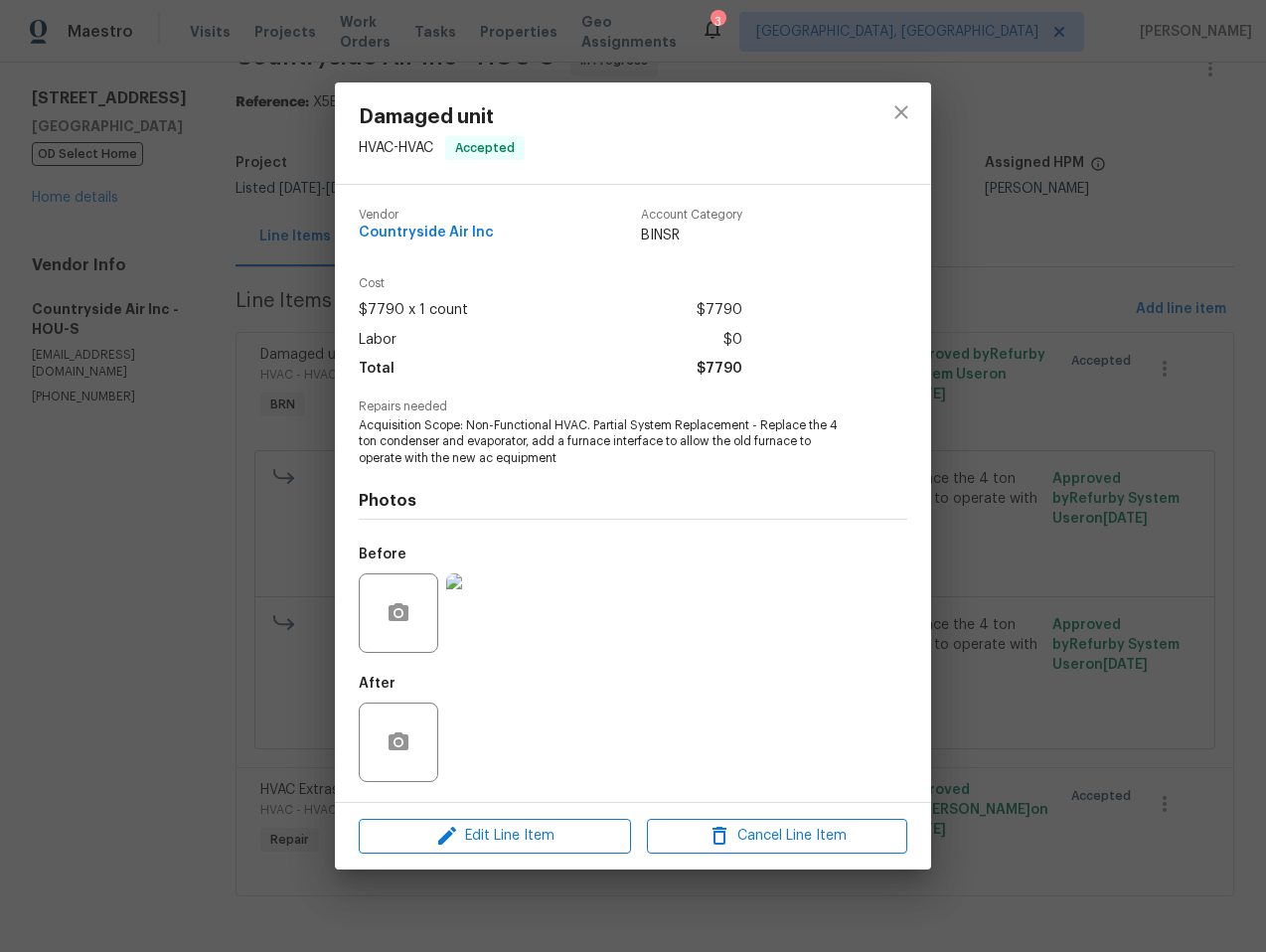 click on "Damaged unit HVAC  -  HVAC Accepted Vendor Countryside Air Inc Account Category BINSR Cost $7790 x 1 count $7790 Labor $0 Total $7790 Repairs needed Acquisition Scope: Non-Functional HVAC. Partial System Replacement - Replace the 4 ton condenser and evaporator, add a furnace interface to allow the old furnace to operate with the new ac equipment Photos Before After  Edit Line Item  Cancel Line Item" at bounding box center (633, 476) 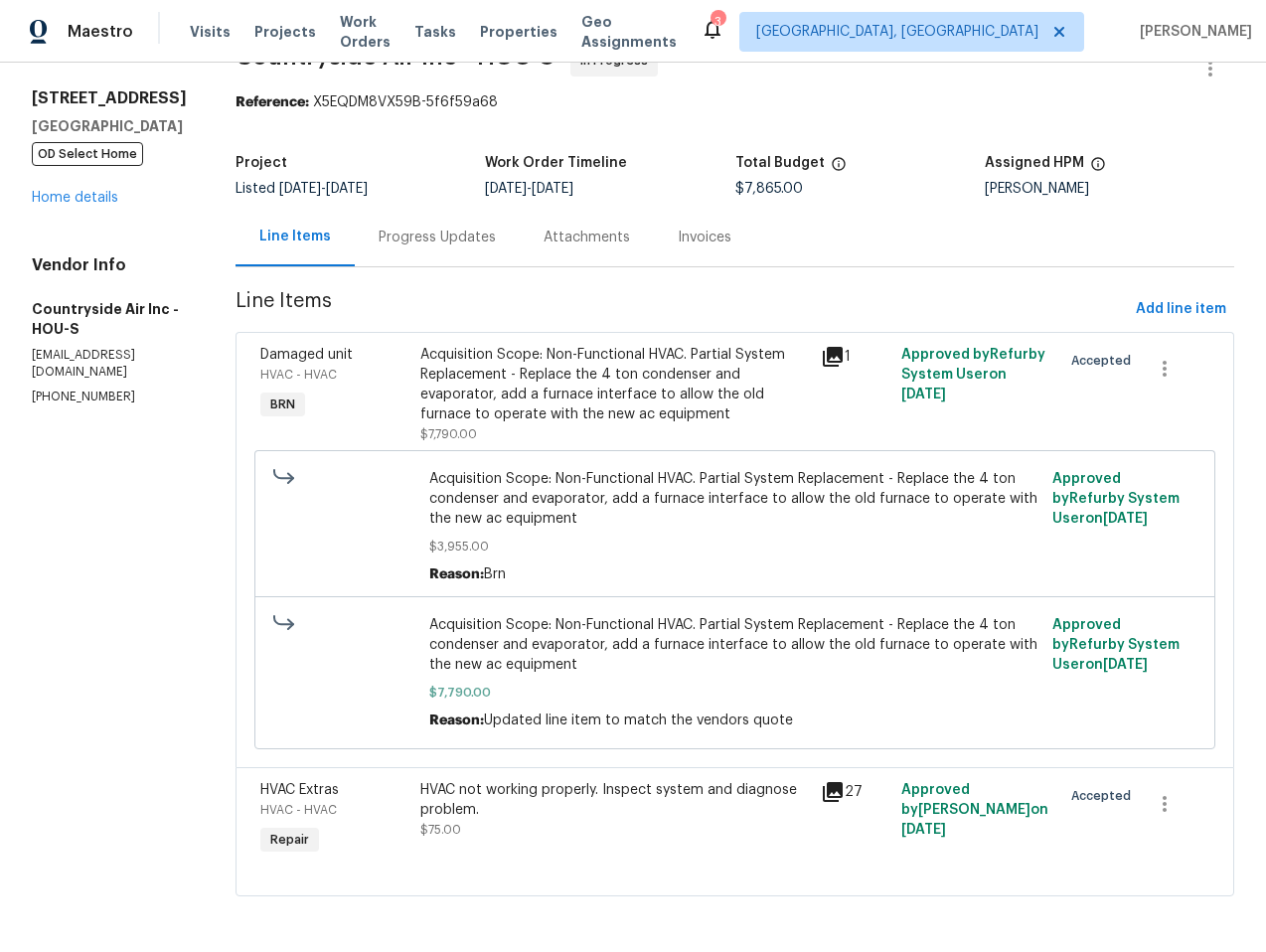 drag, startPoint x: 413, startPoint y: 220, endPoint x: 421, endPoint y: 235, distance: 17 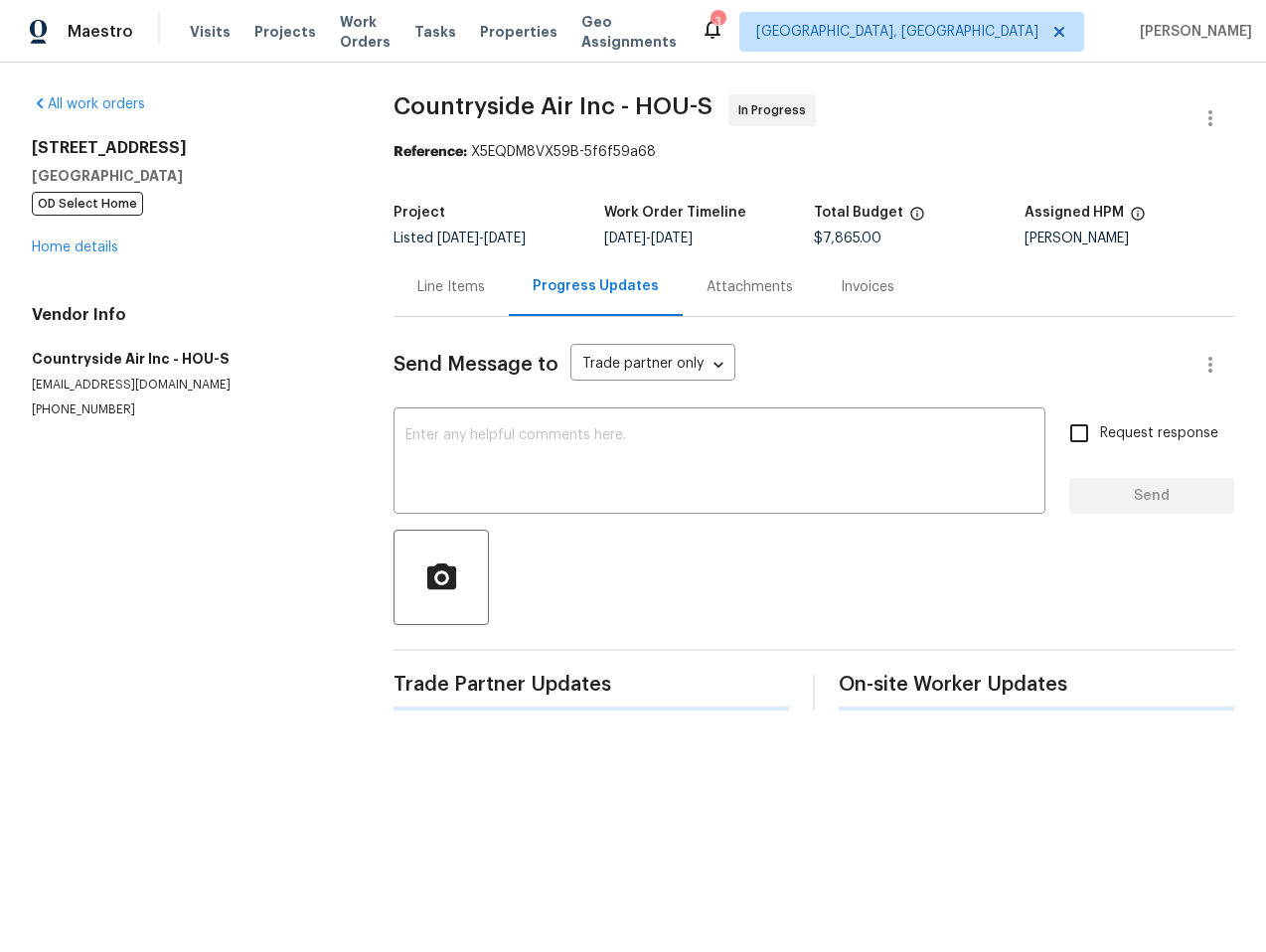 scroll, scrollTop: 0, scrollLeft: 0, axis: both 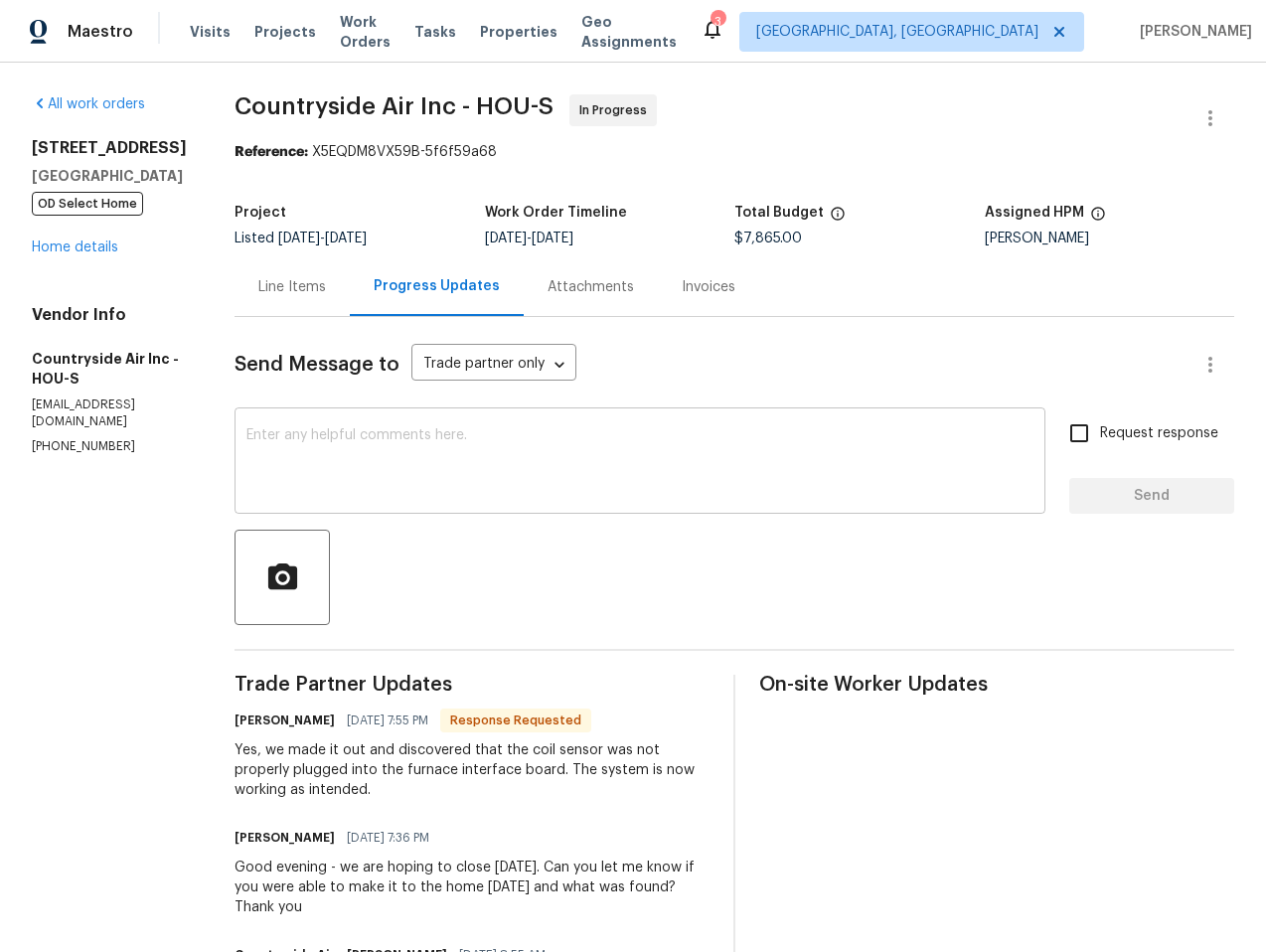 click at bounding box center [640, 463] 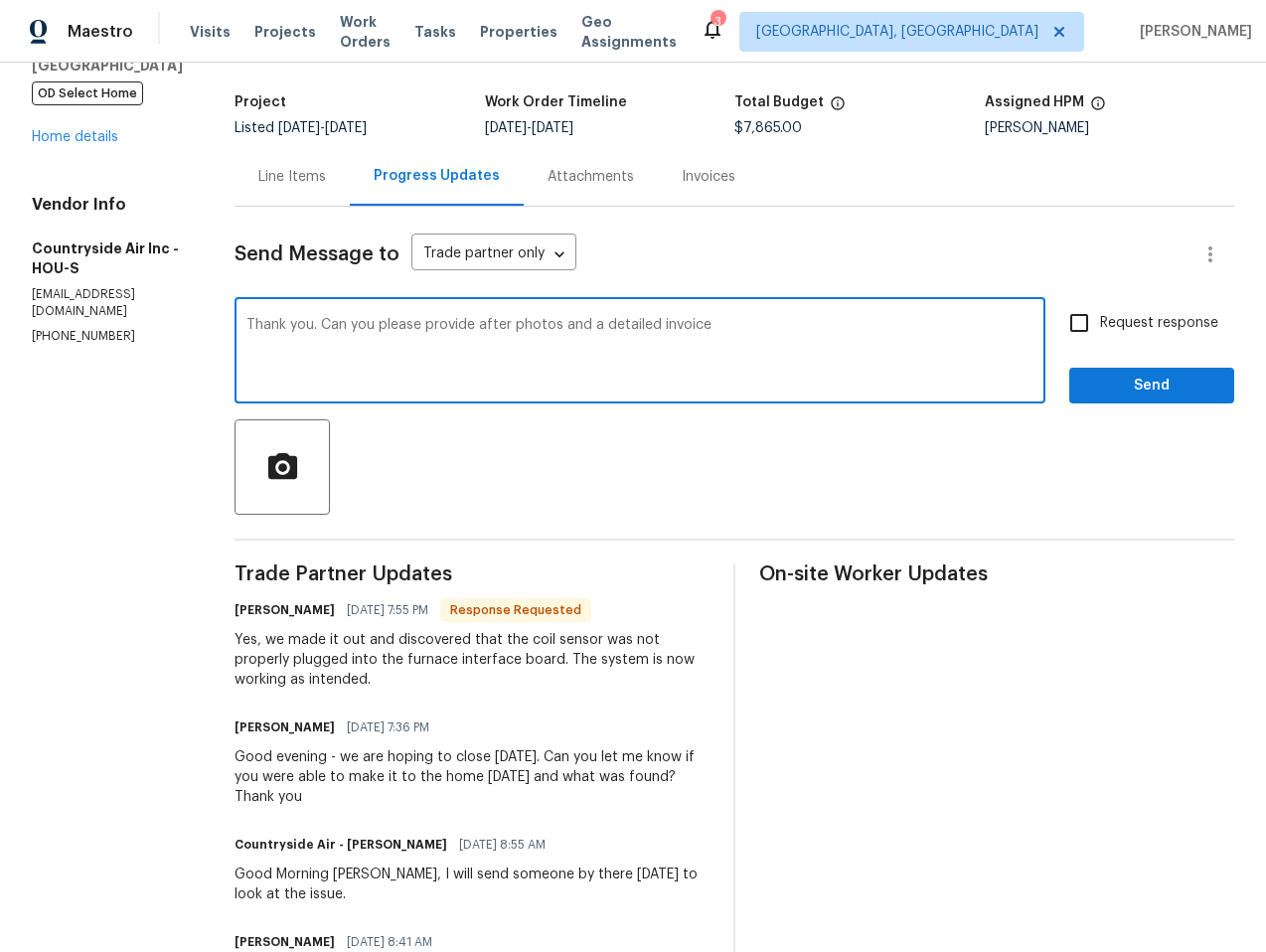 scroll, scrollTop: 114, scrollLeft: 0, axis: vertical 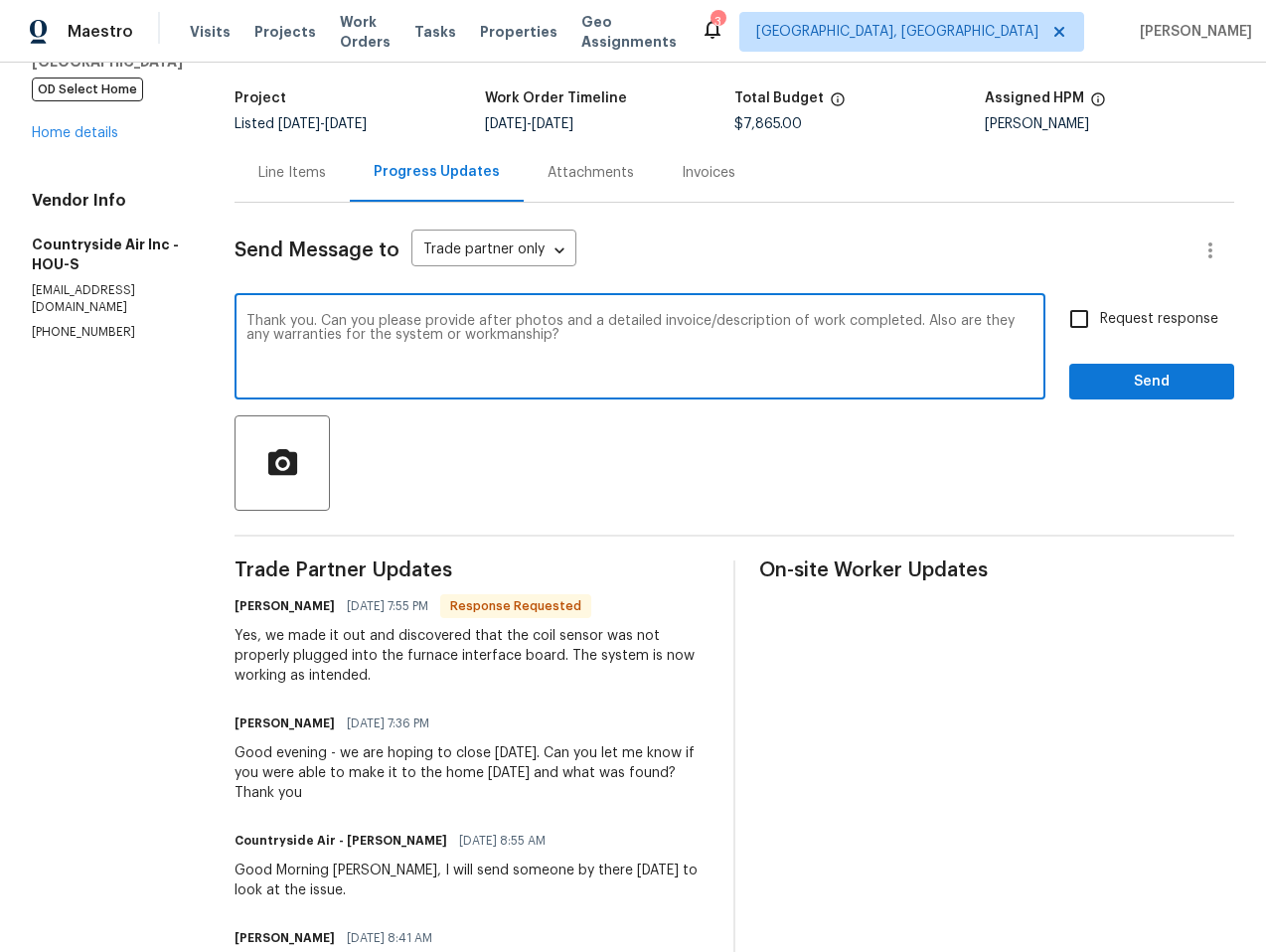 type on "Thank you. Can you please provide after photos and a detailed invoice/description of work completed. Also are they any warranties for the system or workmanship?" 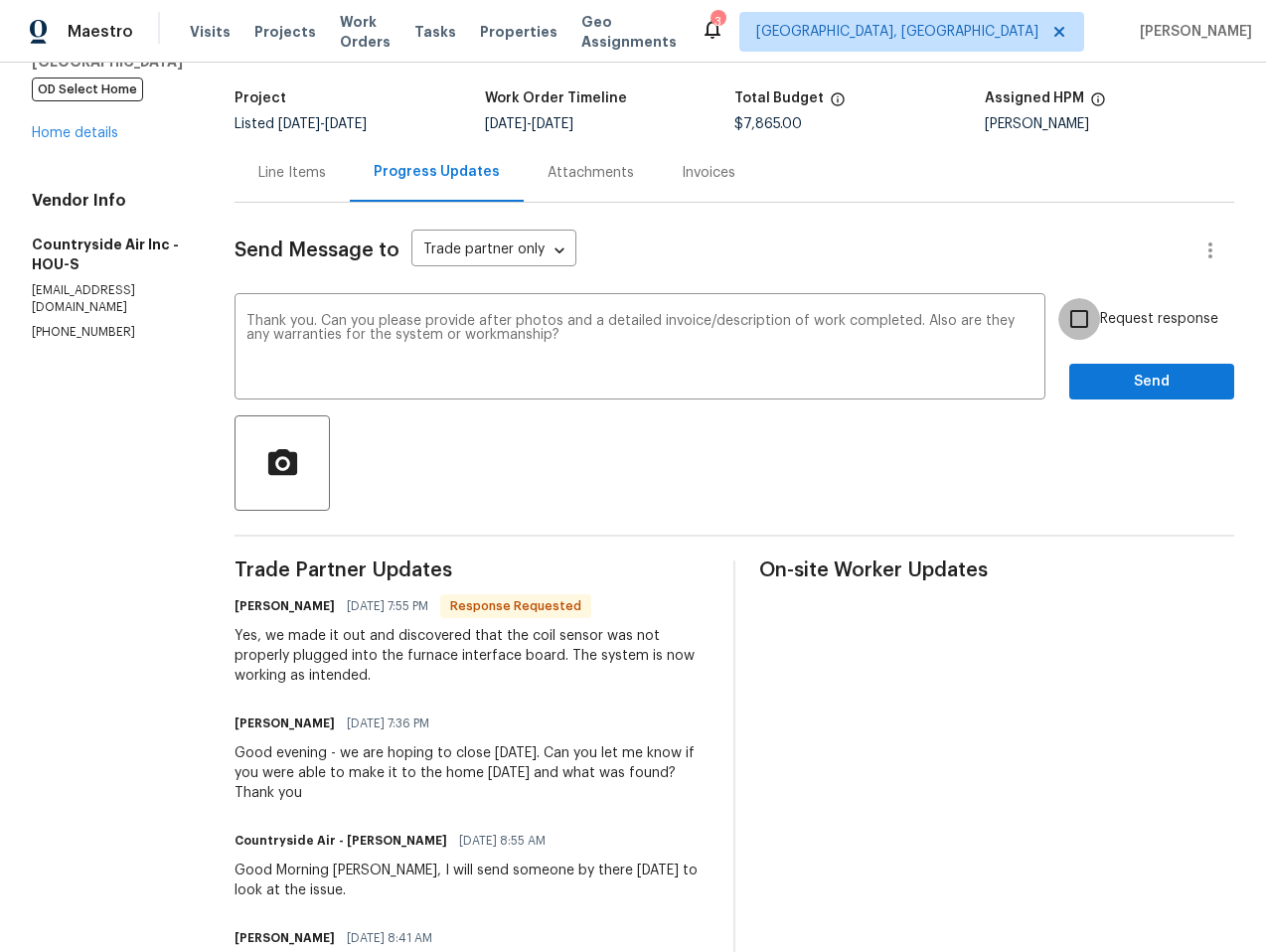 click on "Request response" at bounding box center [1079, 319] 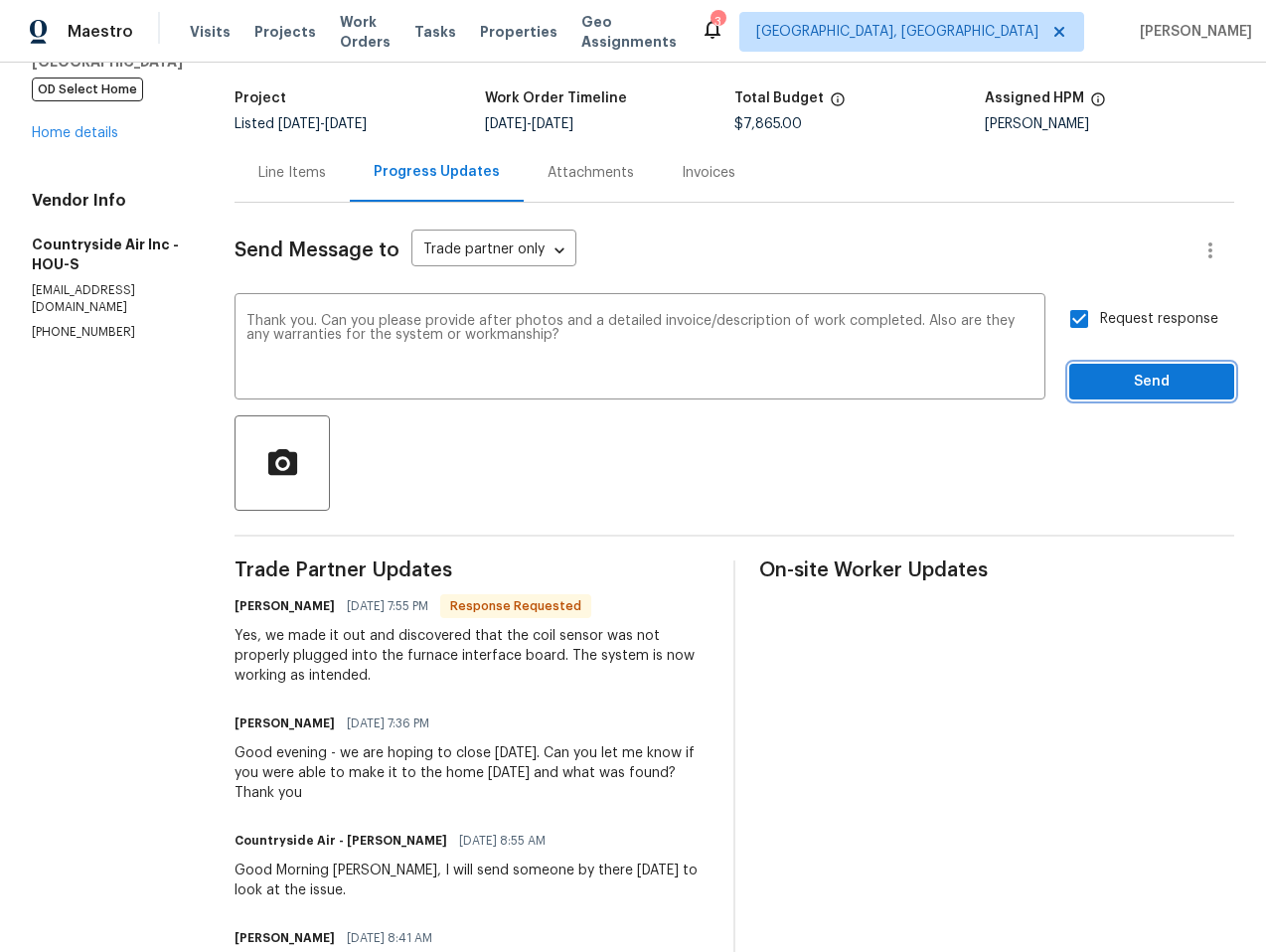 click on "Send" at bounding box center [1152, 382] 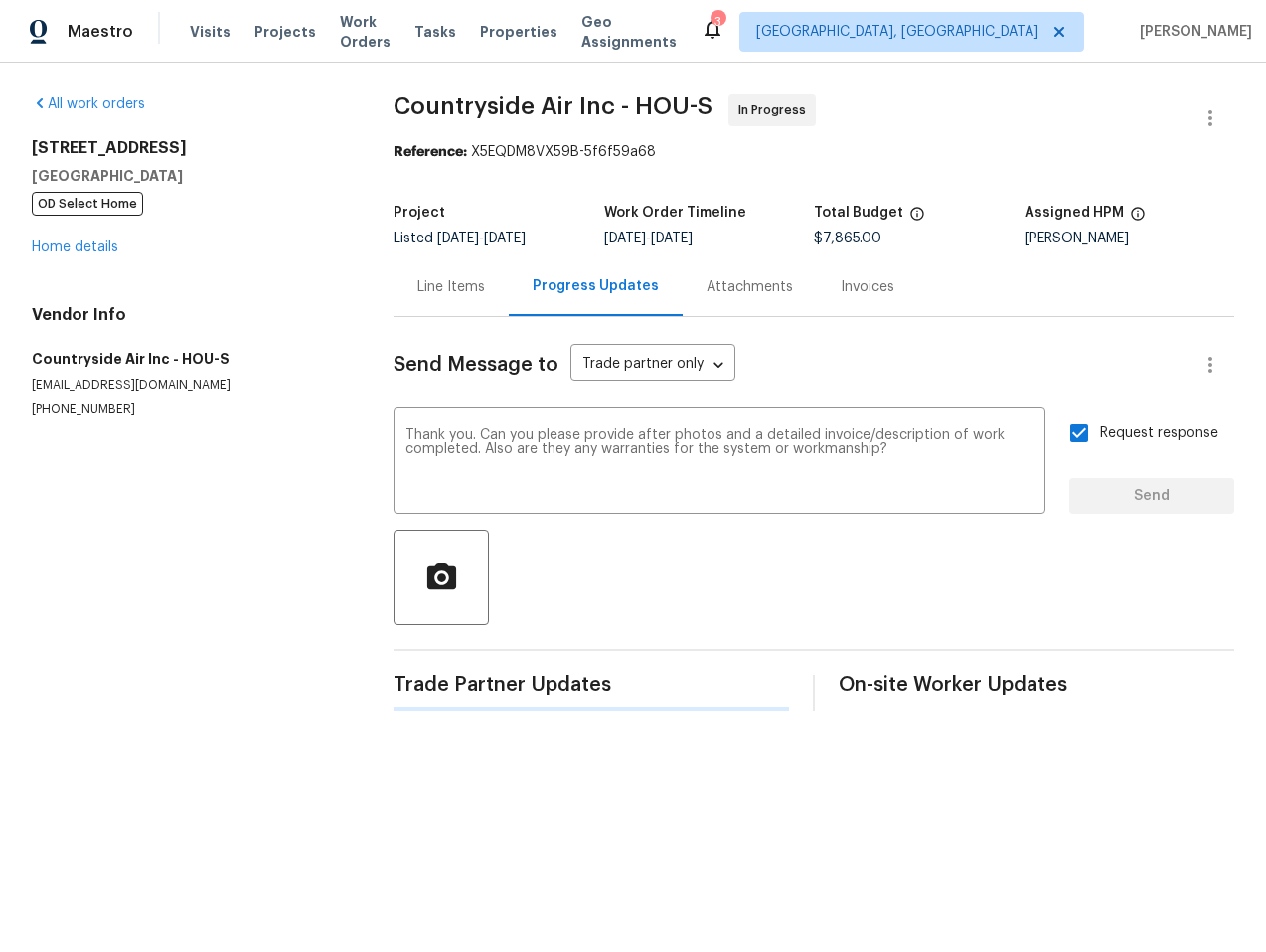 scroll, scrollTop: 0, scrollLeft: 0, axis: both 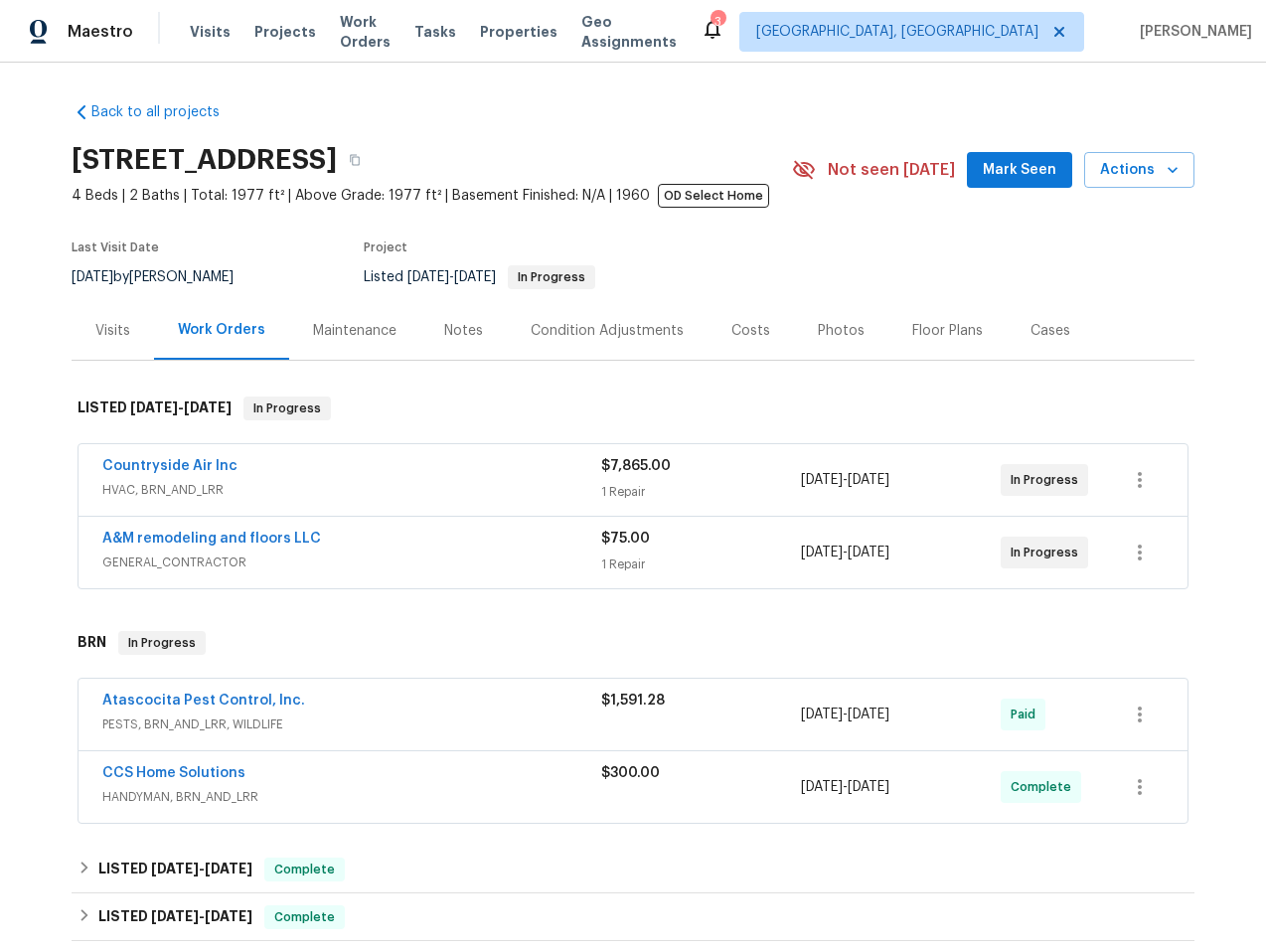 click on "Countryside Air Inc" at bounding box center (352, 468) 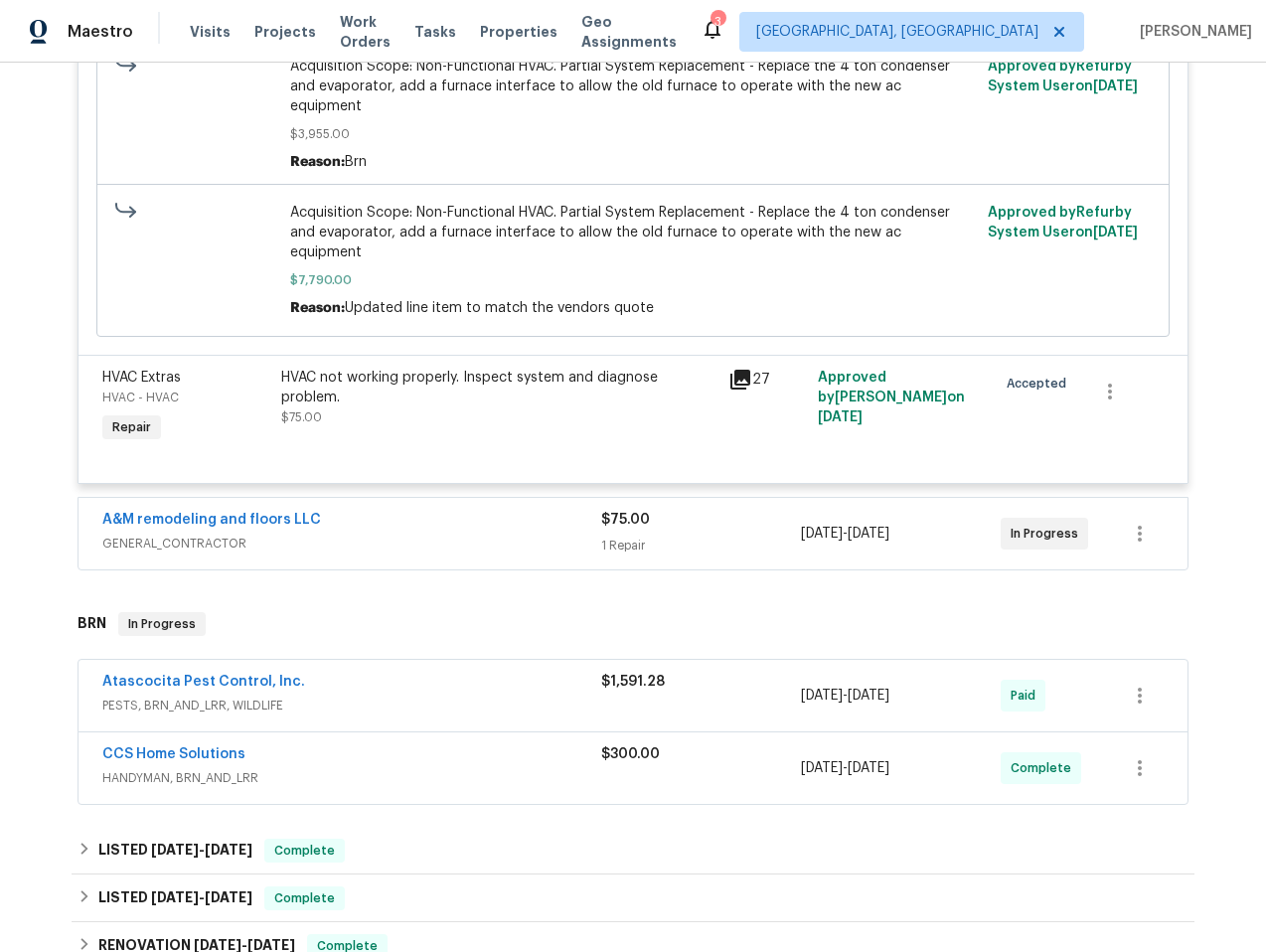 scroll, scrollTop: 651, scrollLeft: 0, axis: vertical 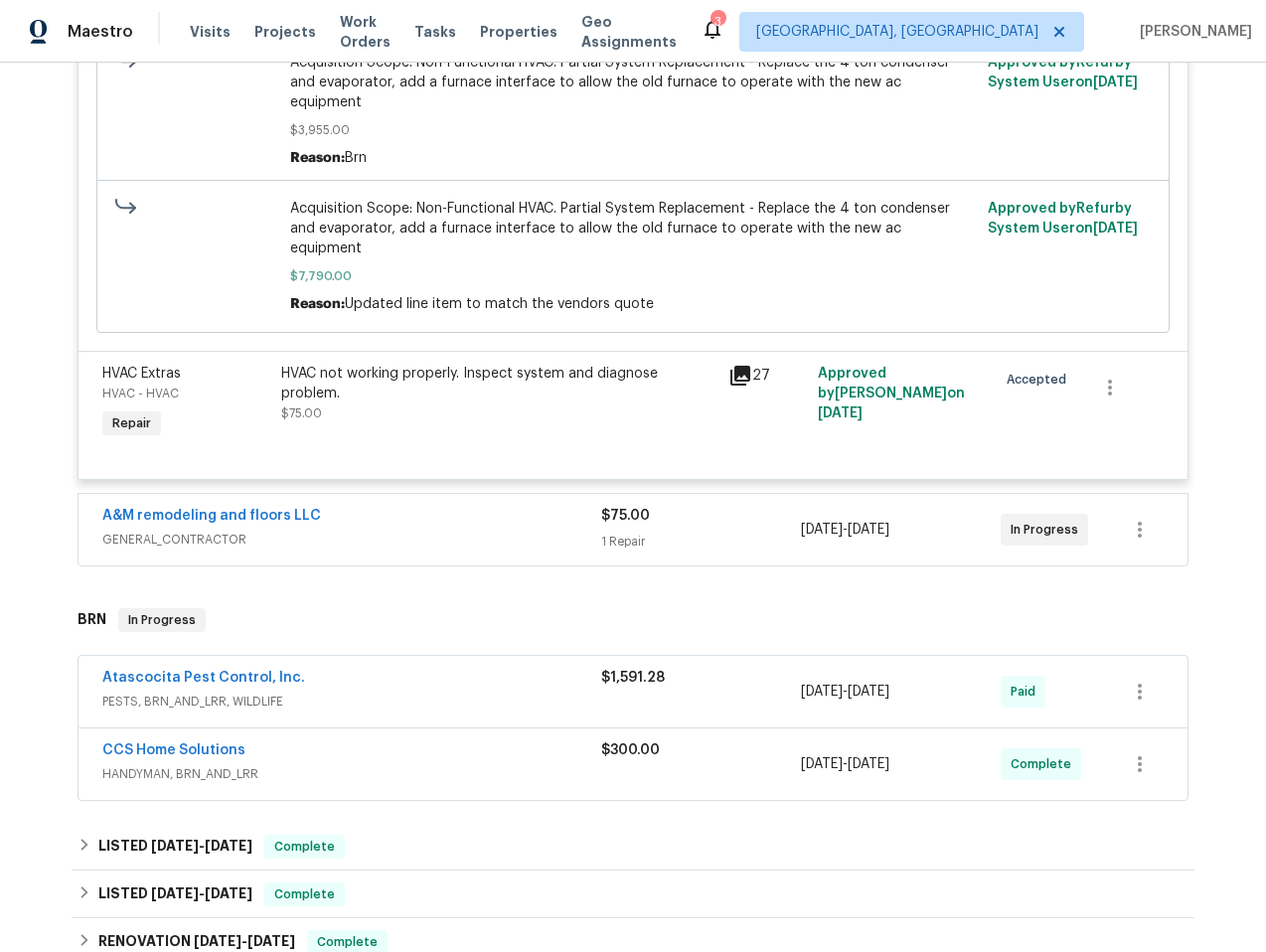 click on "GENERAL_CONTRACTOR" at bounding box center (352, 540) 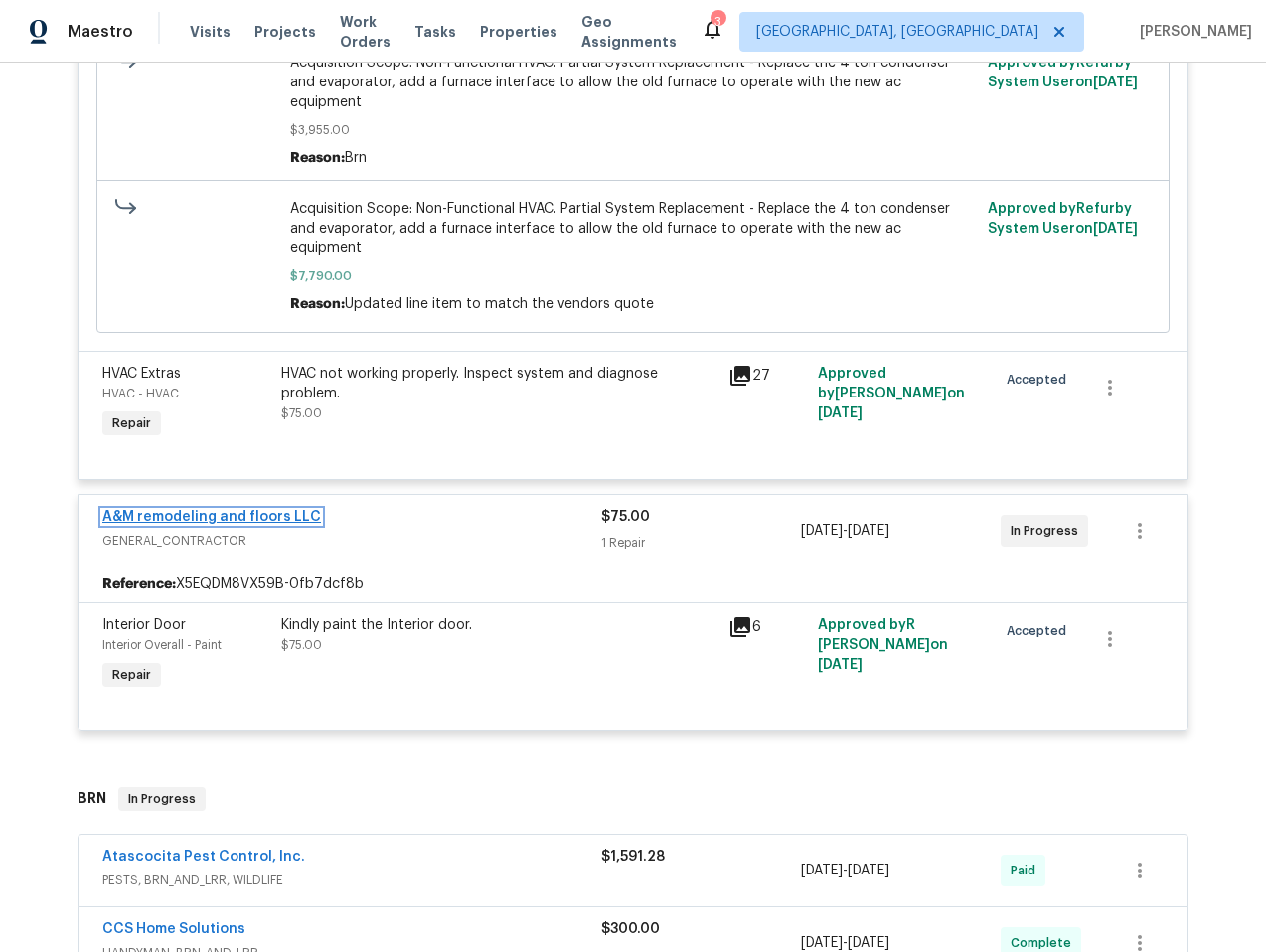 click on "A&M remodeling and floors LLC" at bounding box center (212, 517) 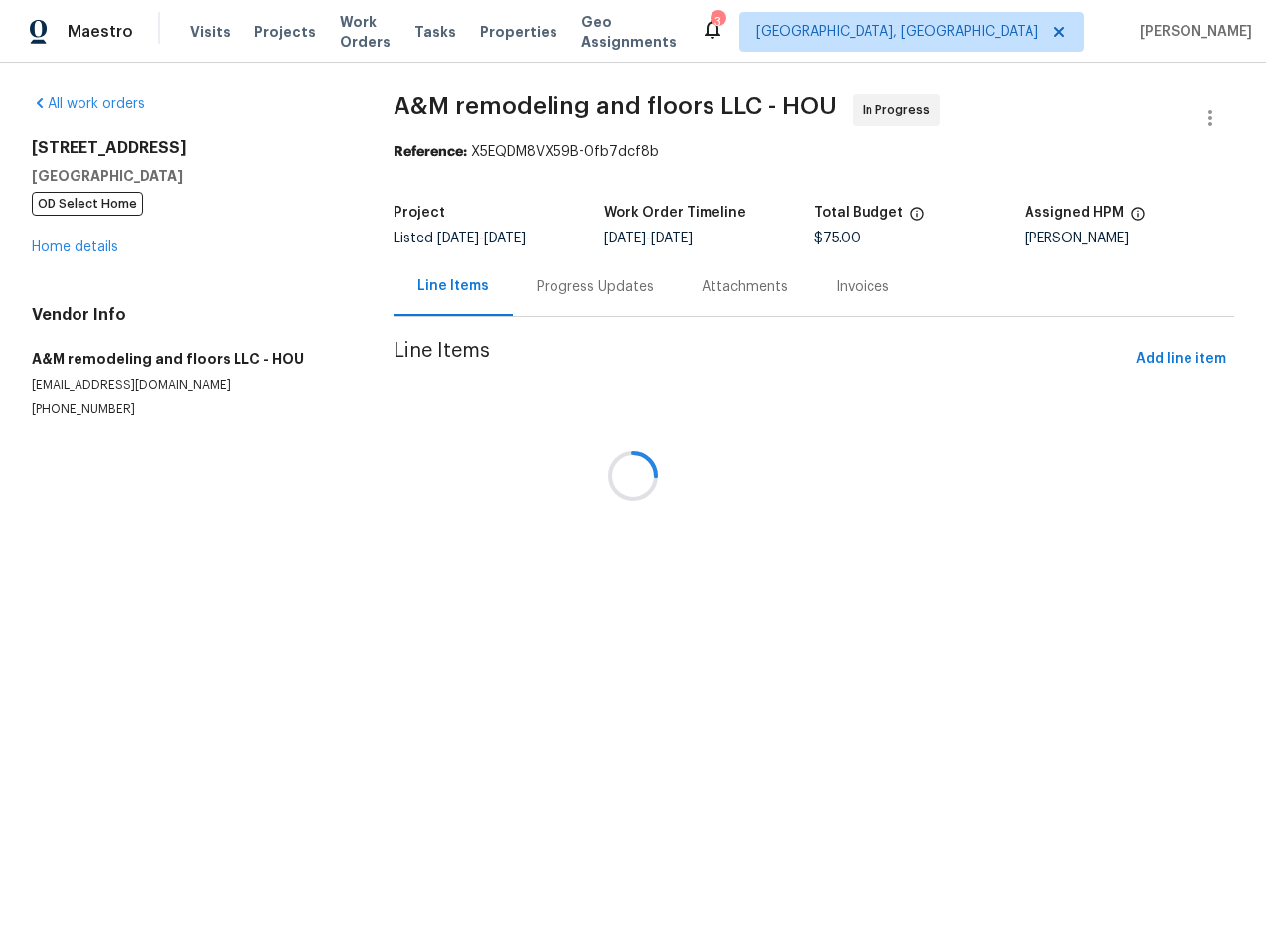 scroll, scrollTop: 0, scrollLeft: 0, axis: both 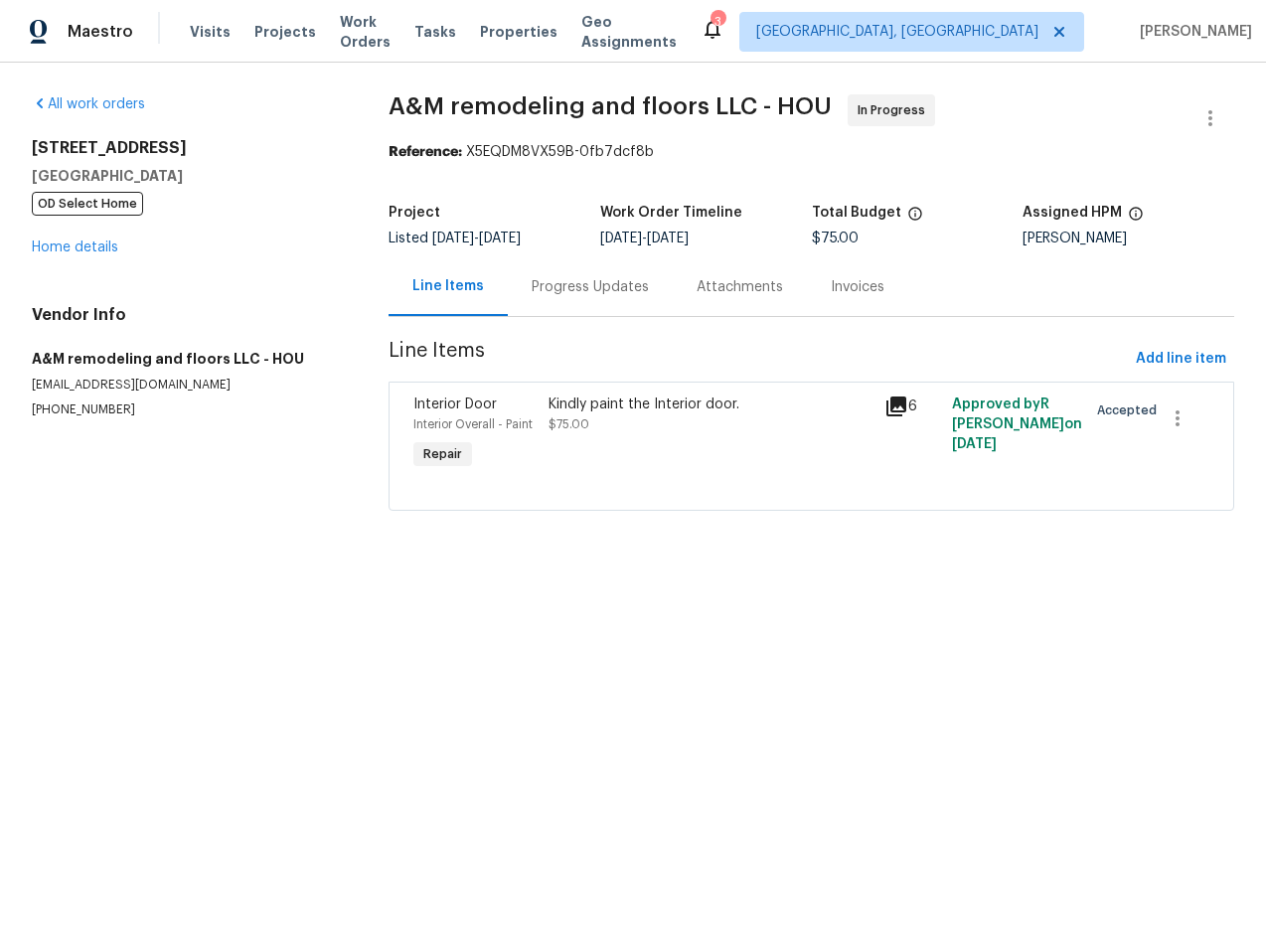 click on "Progress Updates" at bounding box center [590, 287] 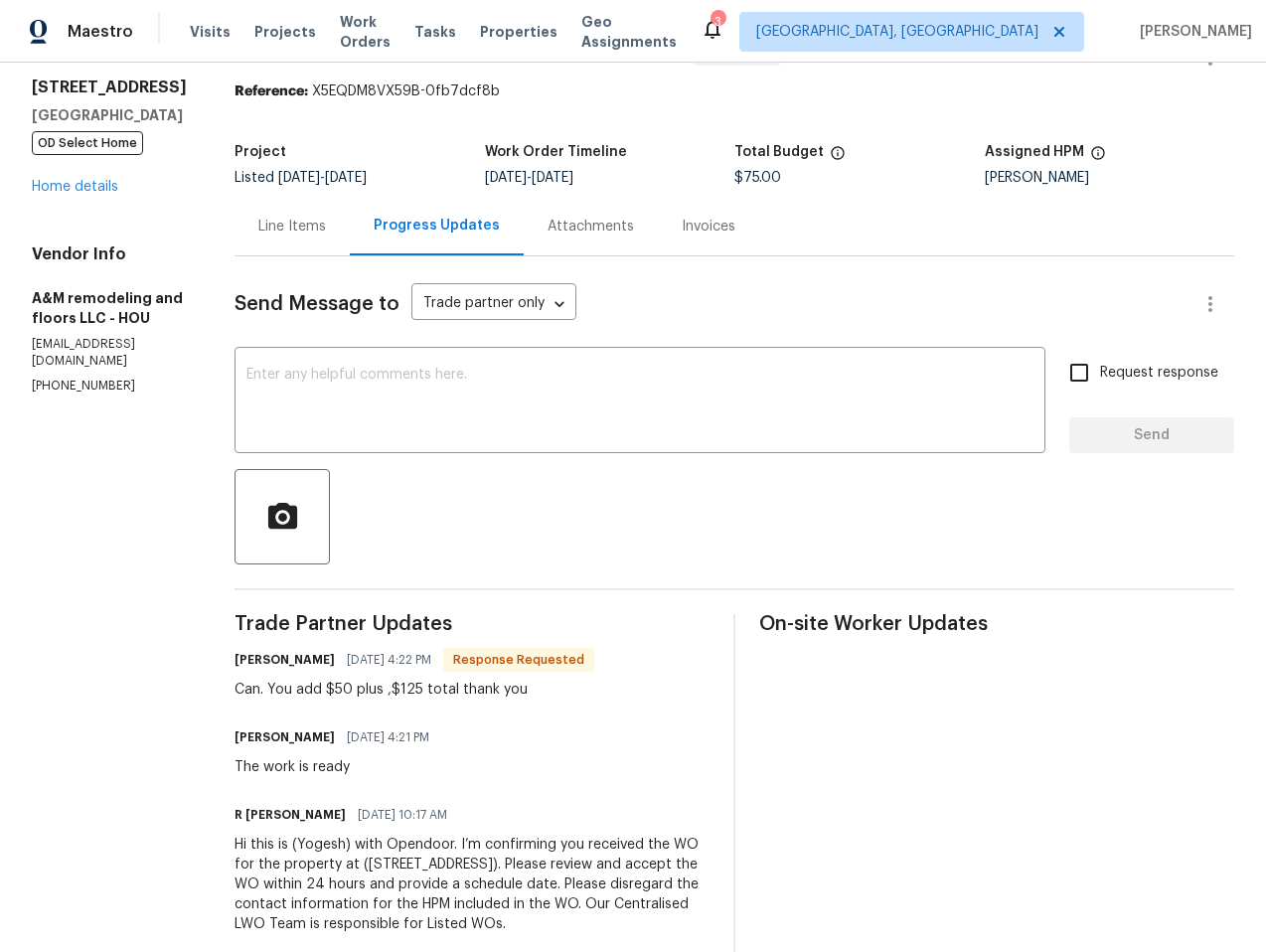scroll, scrollTop: 0, scrollLeft: 0, axis: both 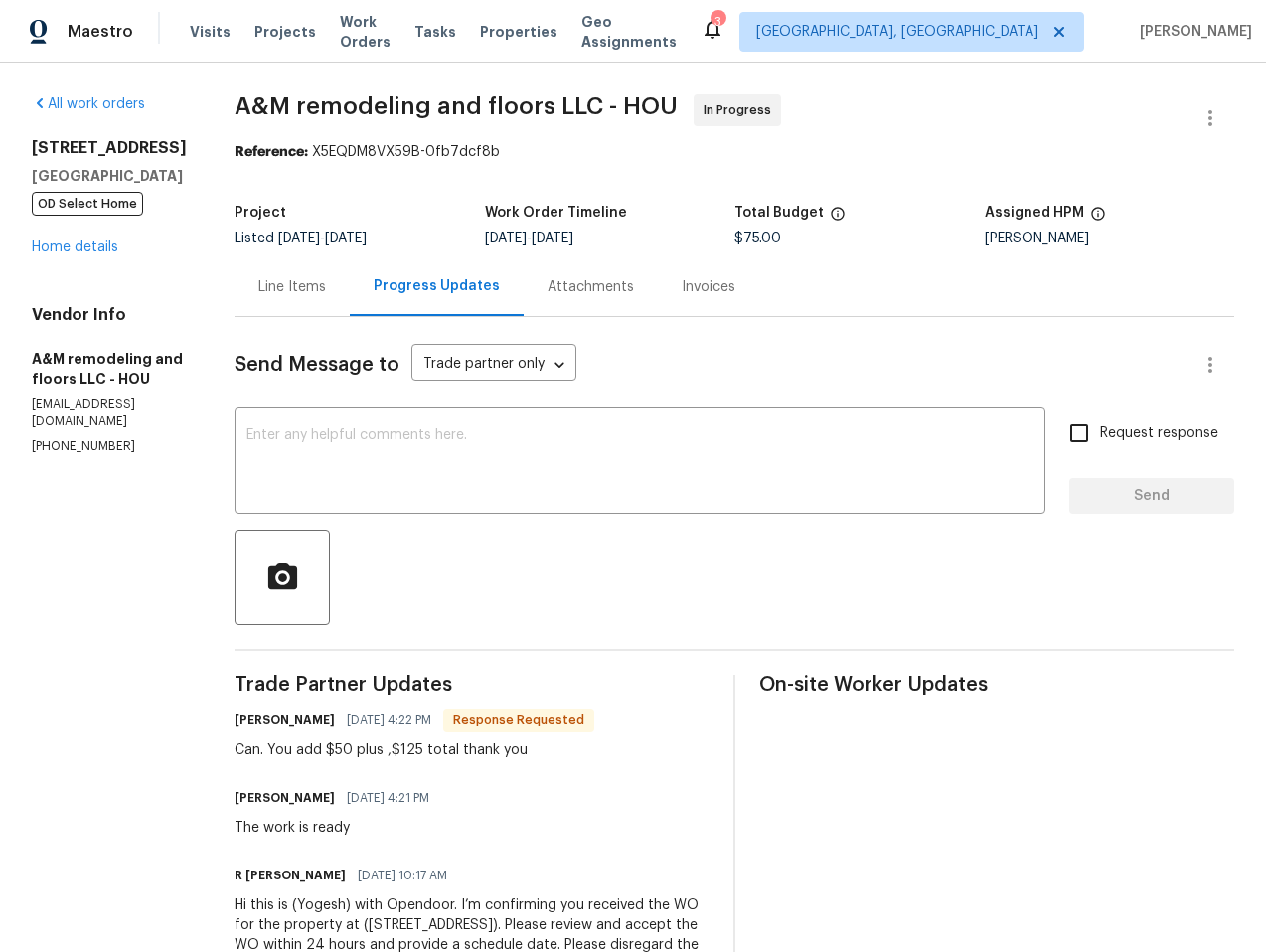 click on "Line Items" at bounding box center [292, 287] 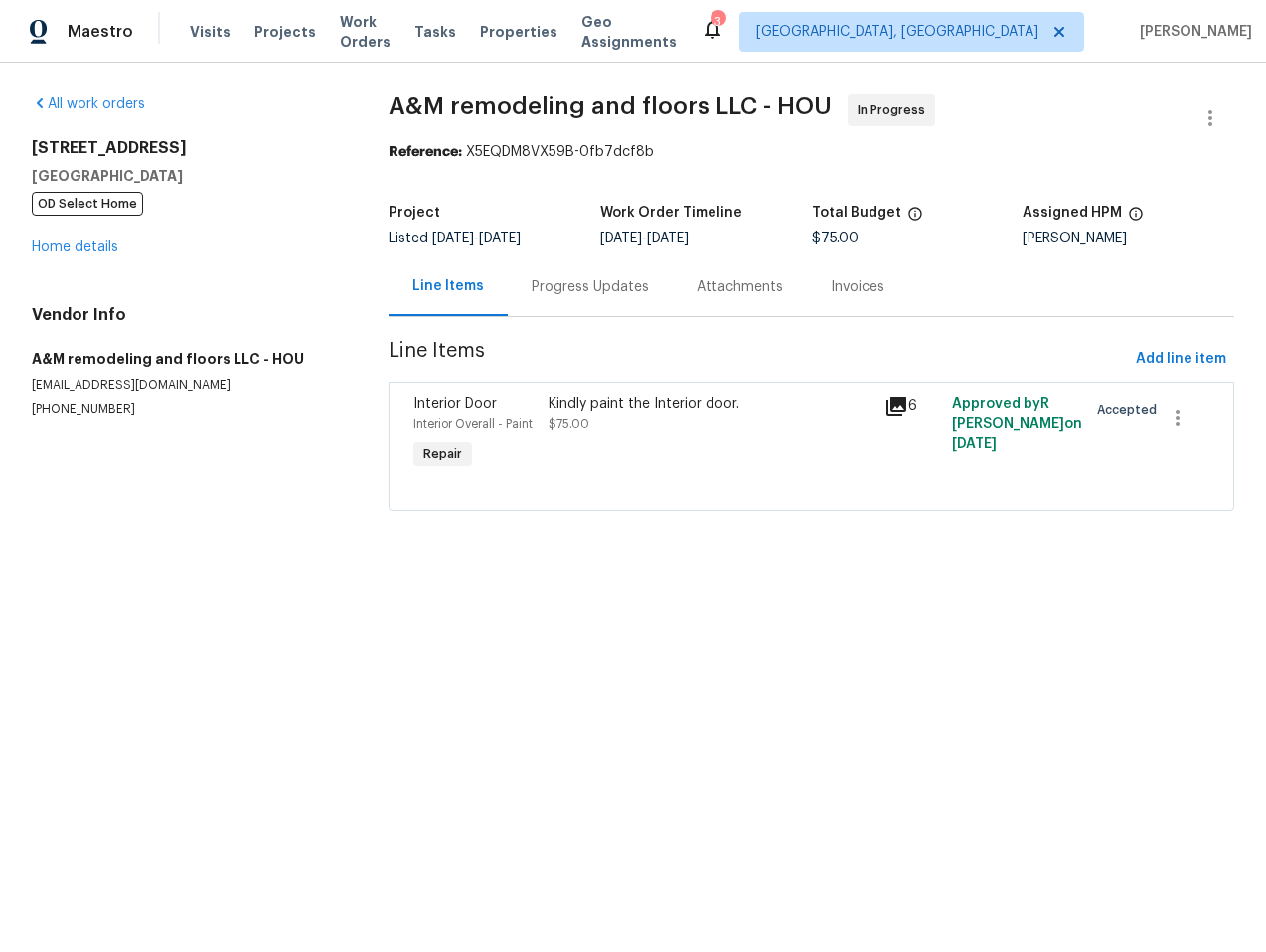 click on "Kindly paint the Interior door." at bounding box center [711, 404] 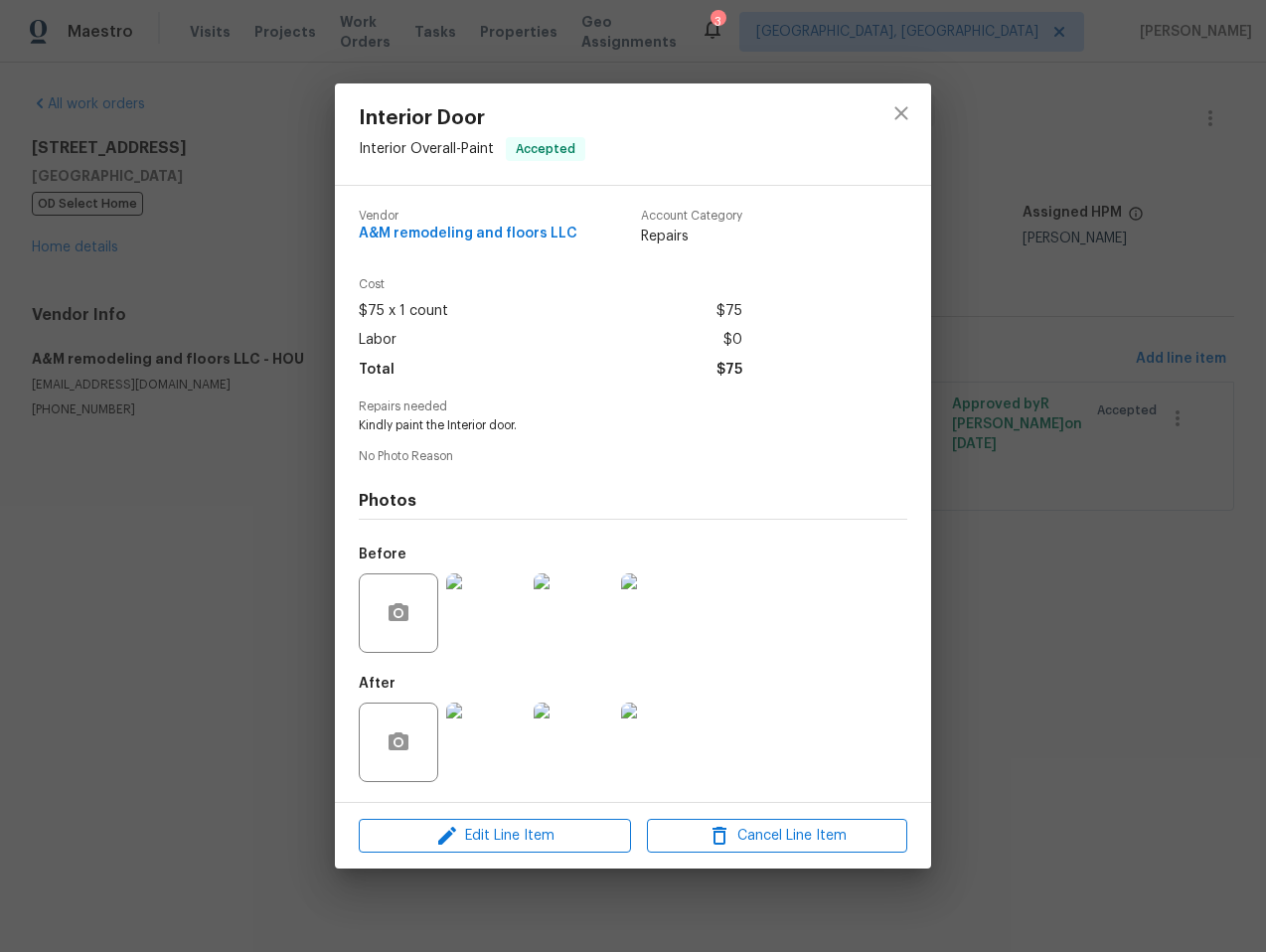 click at bounding box center (486, 742) 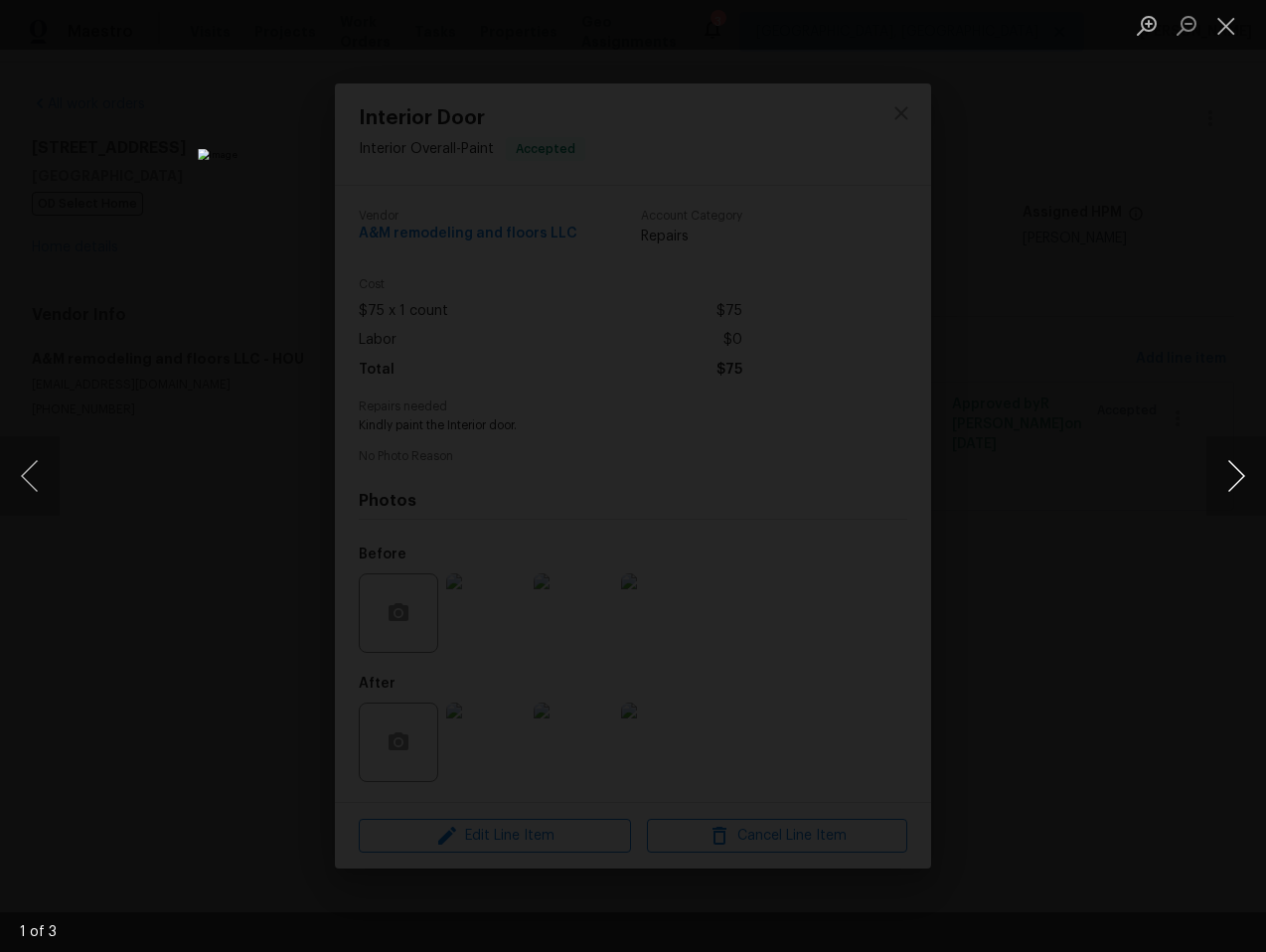 click at bounding box center [1236, 476] 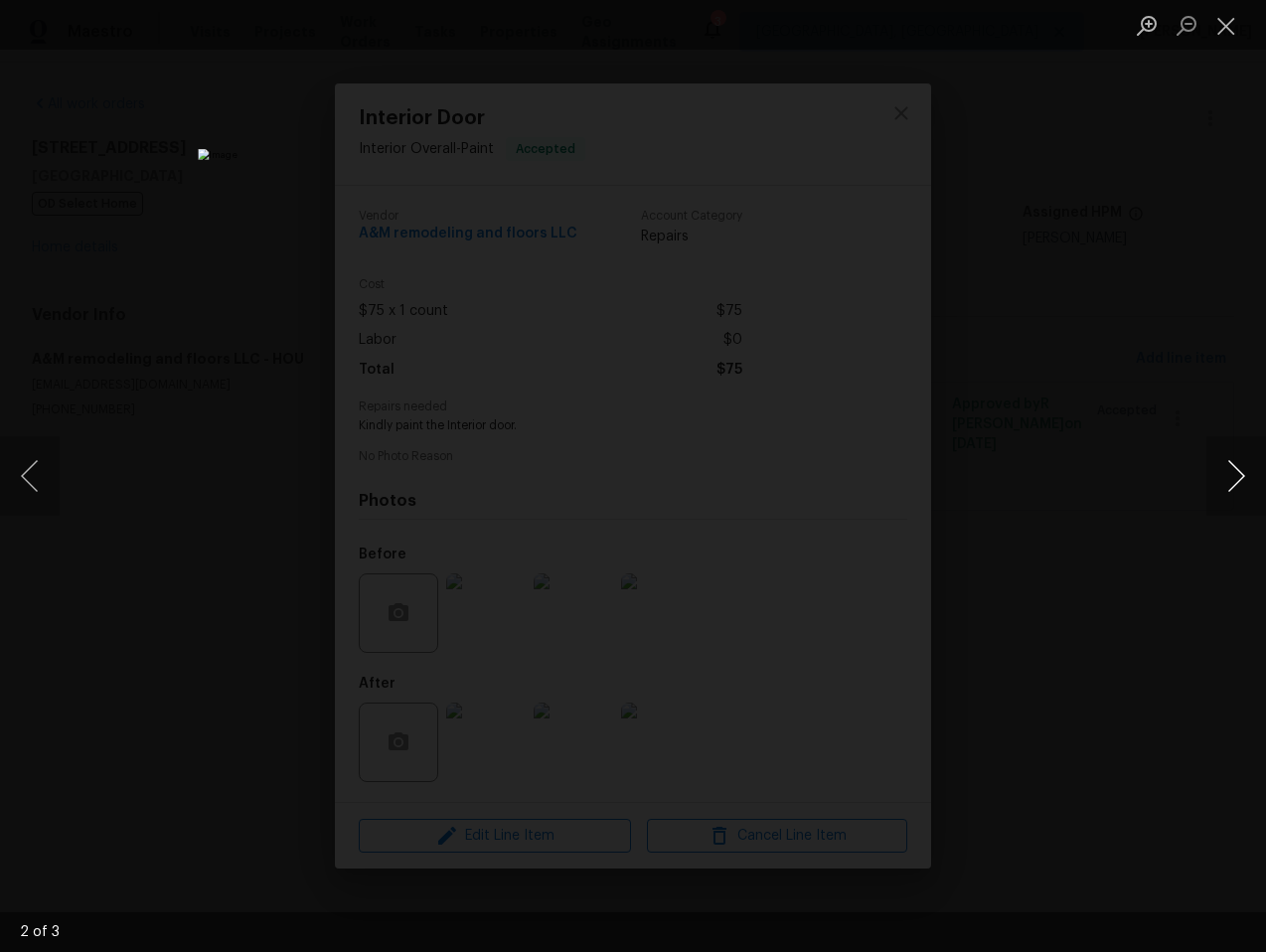 click at bounding box center [1236, 476] 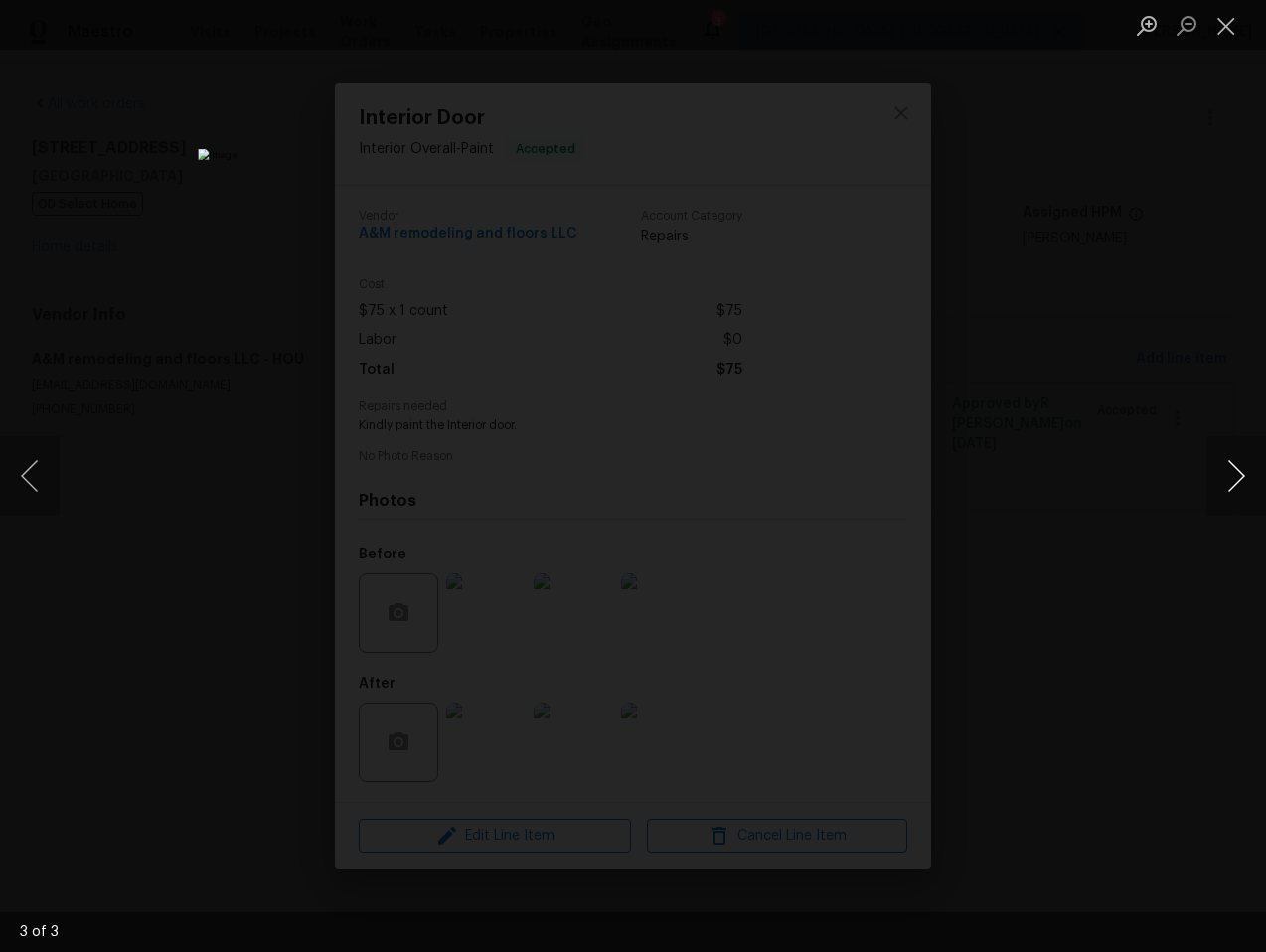 click at bounding box center (1236, 476) 